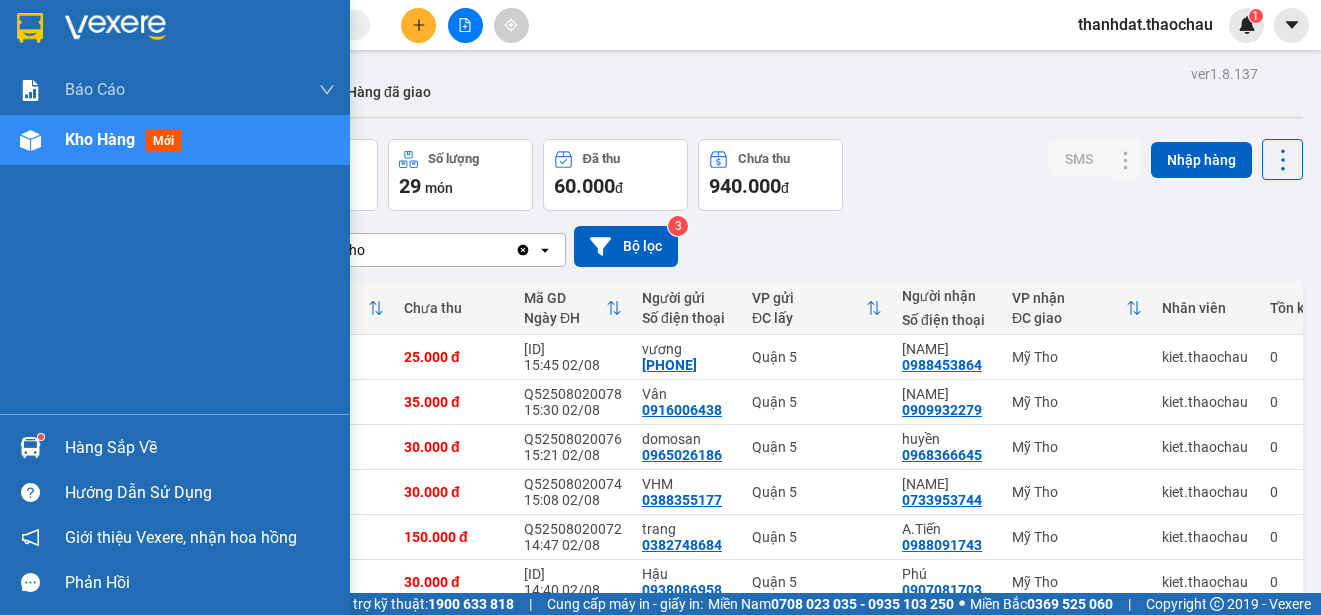 click on "Hàng sắp về" at bounding box center (175, 447) 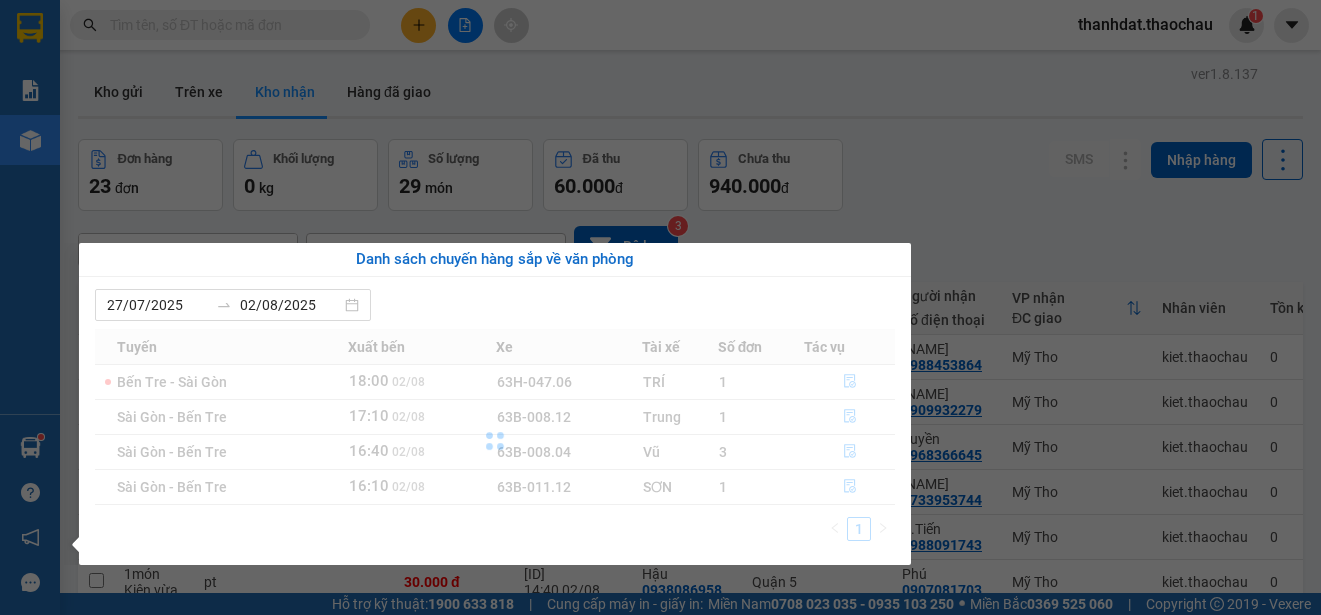 scroll, scrollTop: 0, scrollLeft: 0, axis: both 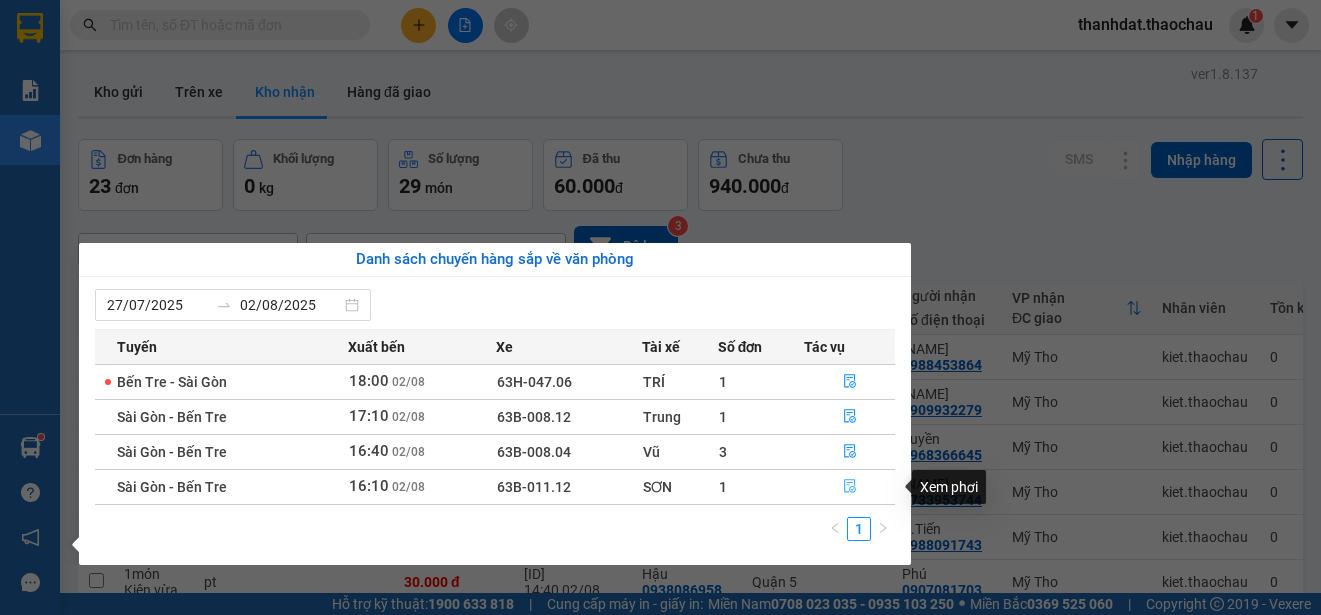 click 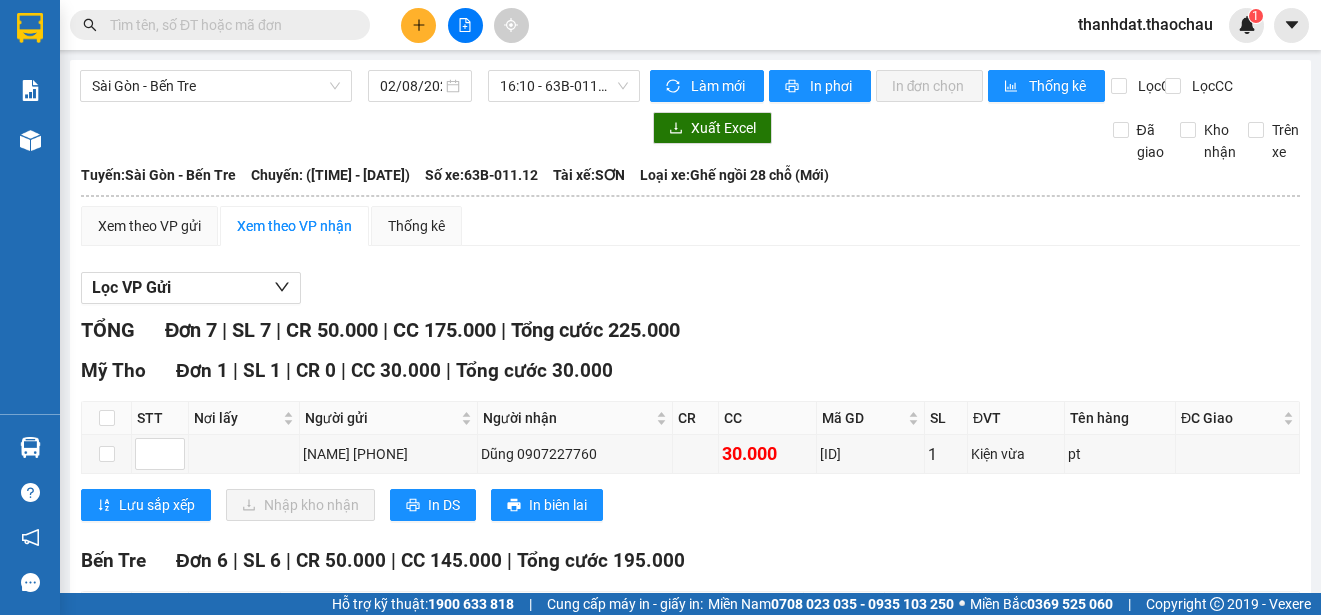 scroll, scrollTop: 100, scrollLeft: 0, axis: vertical 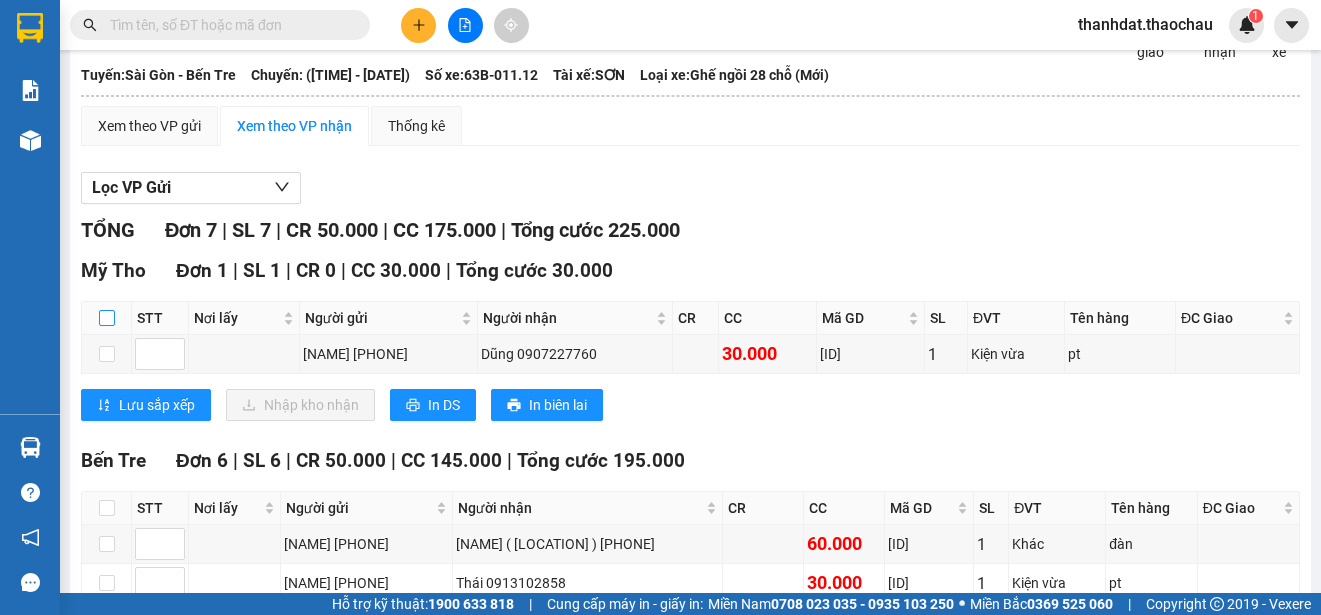 click at bounding box center (107, 318) 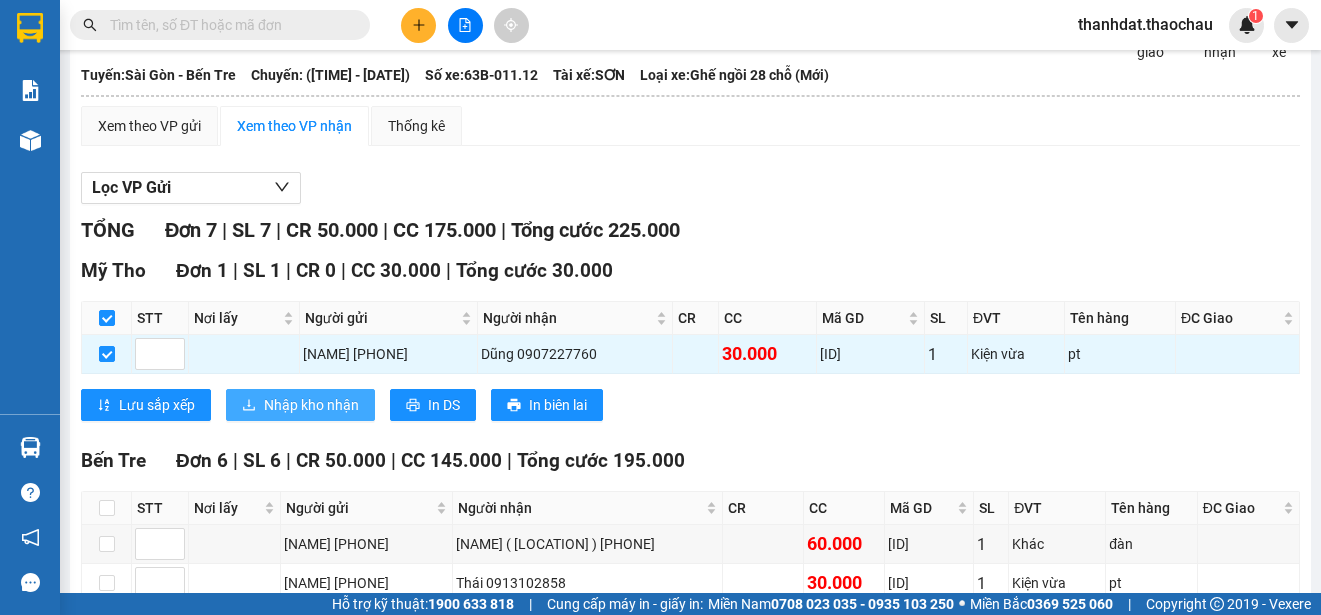 click on "Nhập kho nhận" at bounding box center [311, 405] 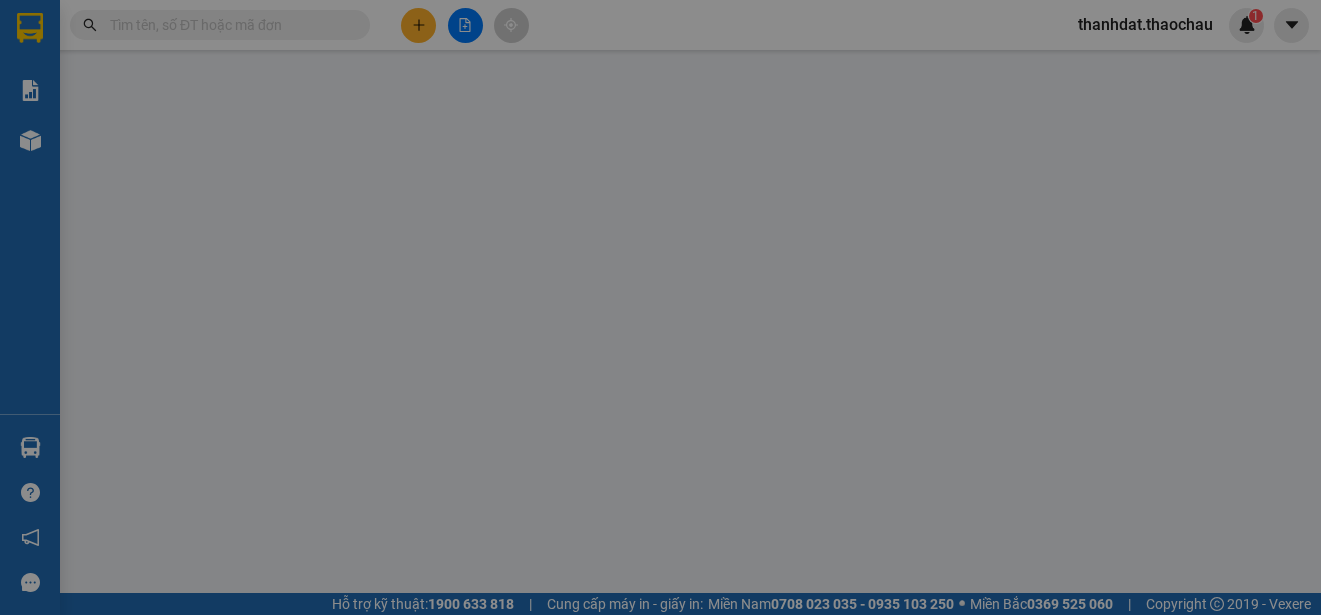scroll, scrollTop: 0, scrollLeft: 0, axis: both 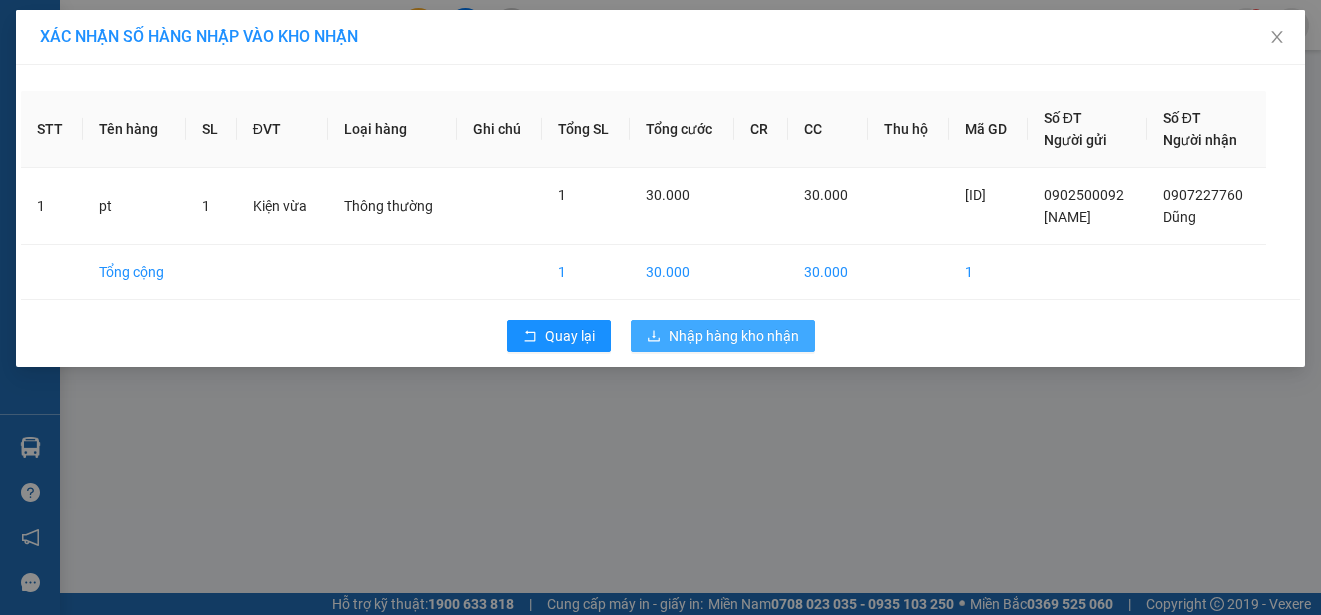 click on "Nhập hàng kho nhận" at bounding box center [734, 336] 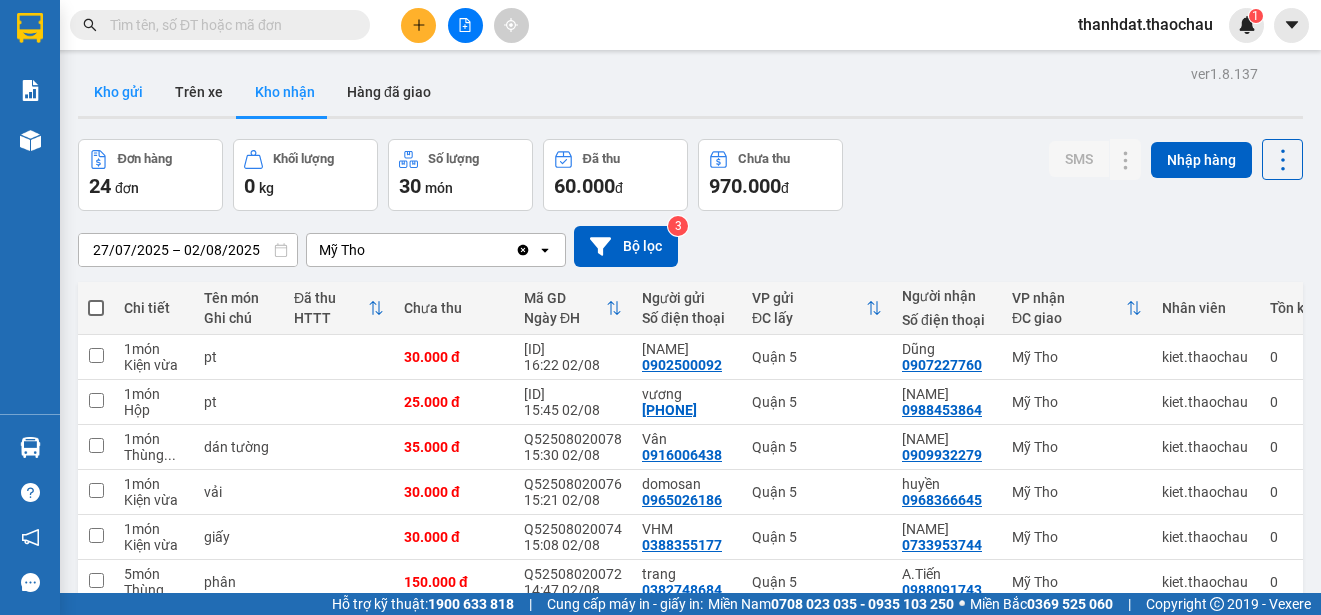 click on "Kho gửi" at bounding box center (118, 92) 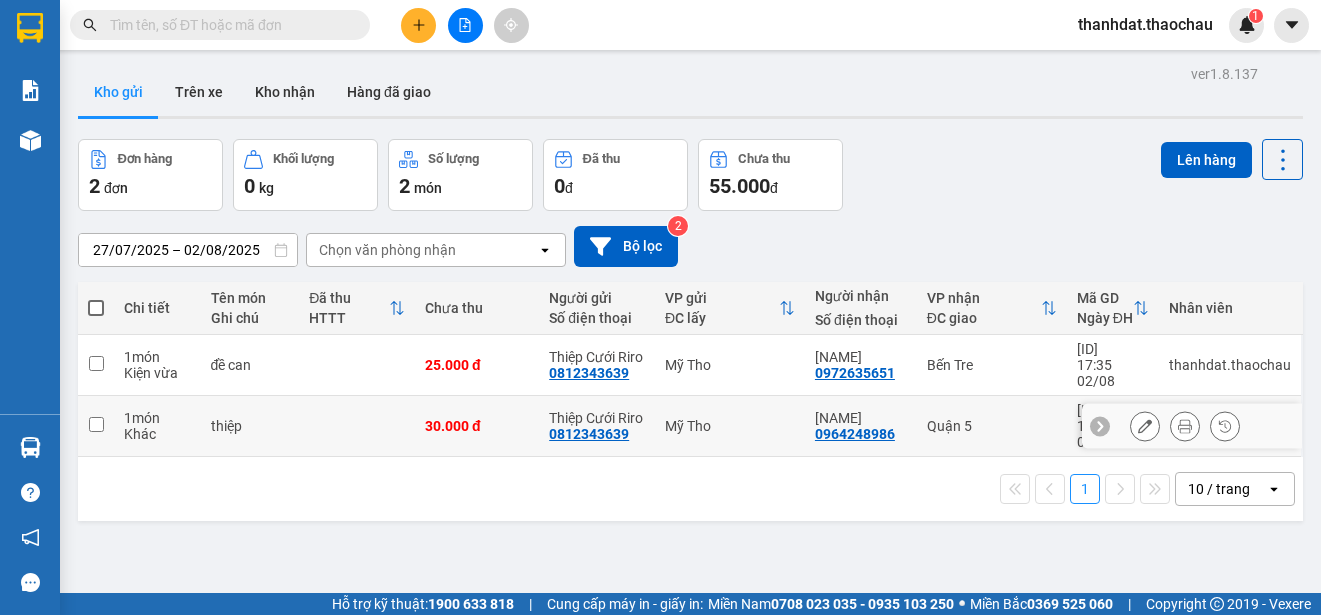 click at bounding box center (96, 424) 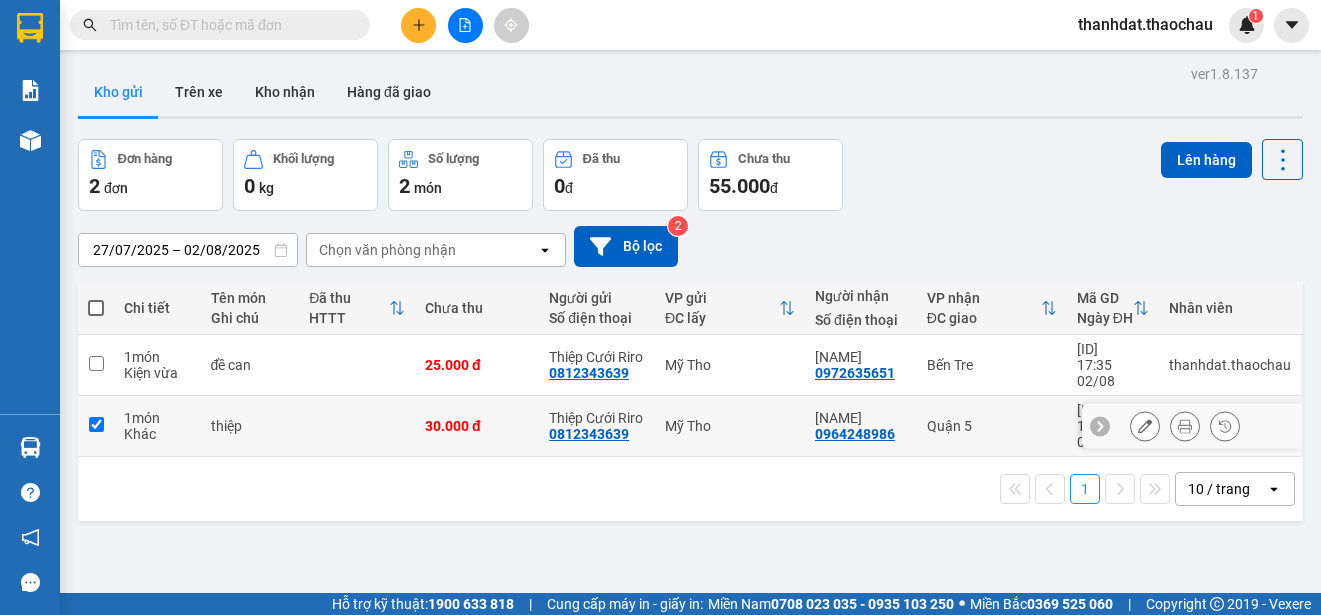 checkbox on "true" 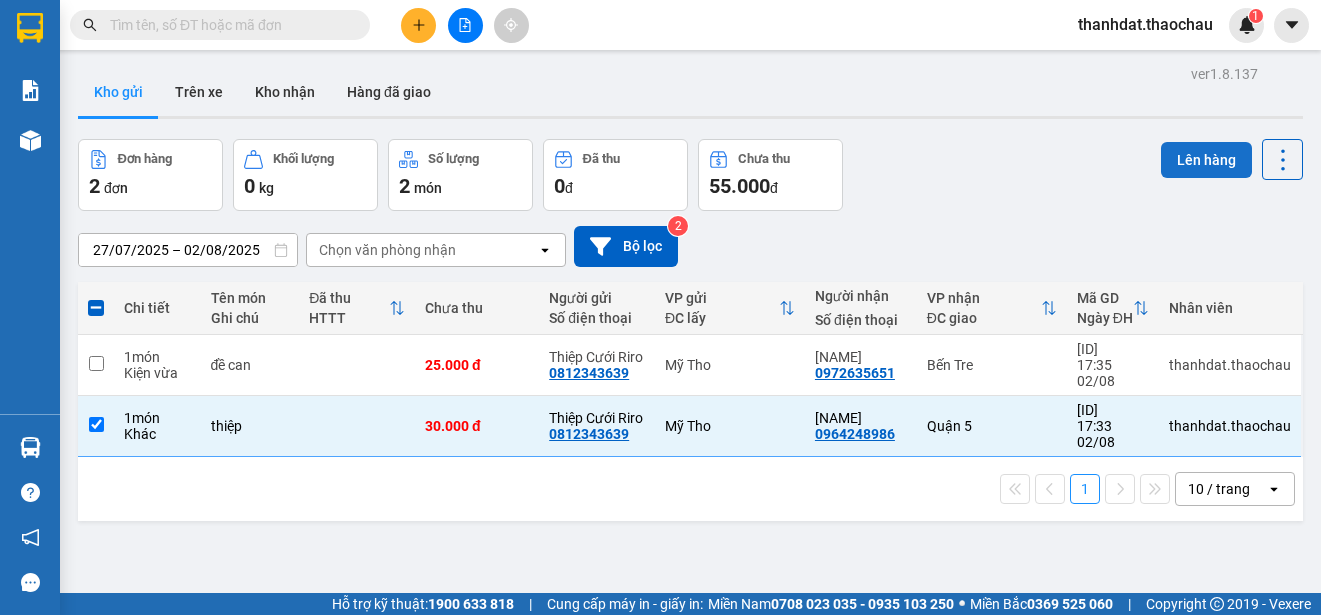 click on "Lên hàng" at bounding box center [1206, 160] 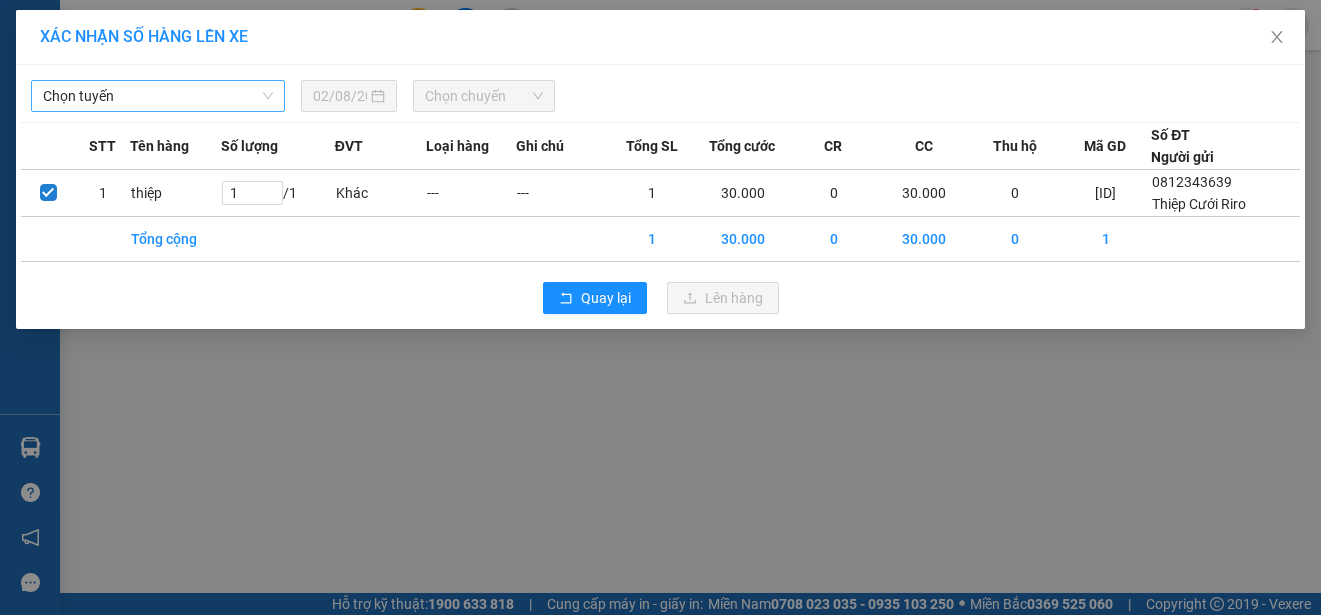 click on "Chọn tuyến" at bounding box center [158, 96] 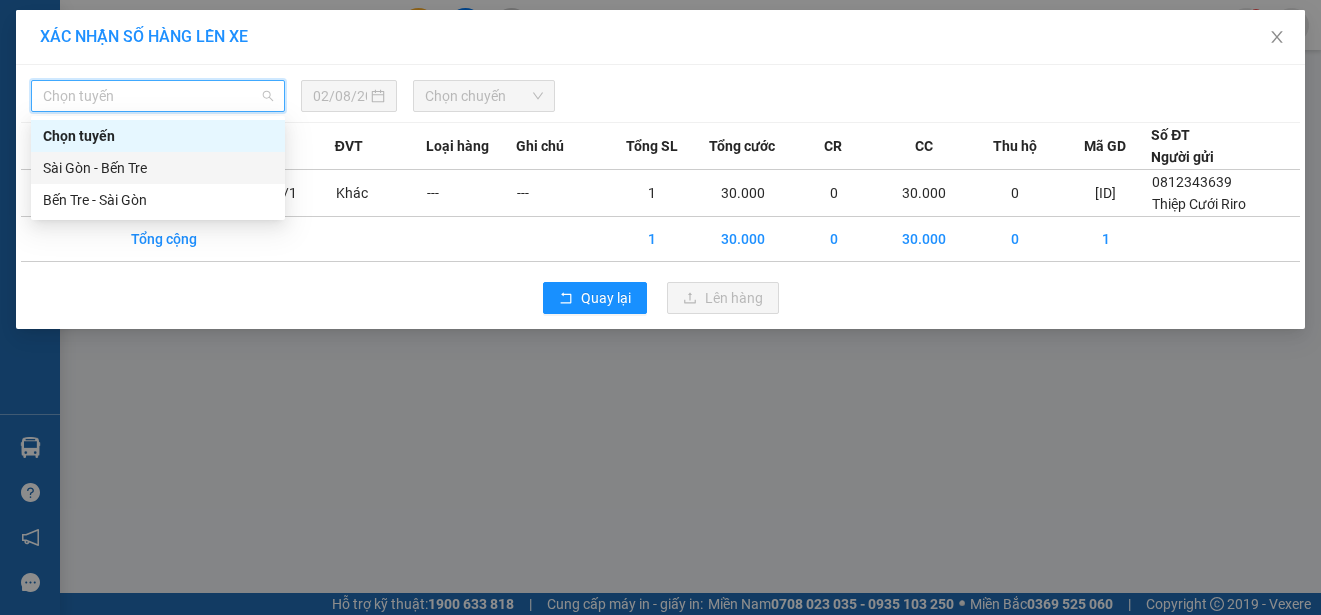click on "Sài Gòn - Bến Tre" at bounding box center (158, 168) 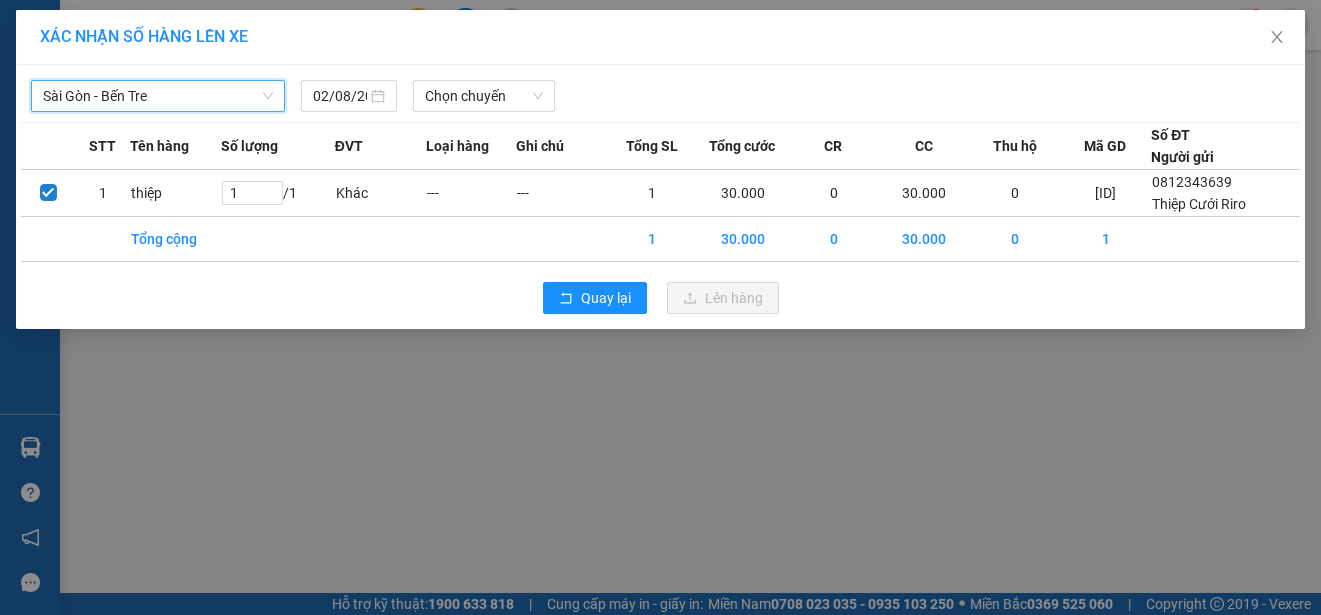 click on "Sài Gòn - Bến Tre" at bounding box center [158, 96] 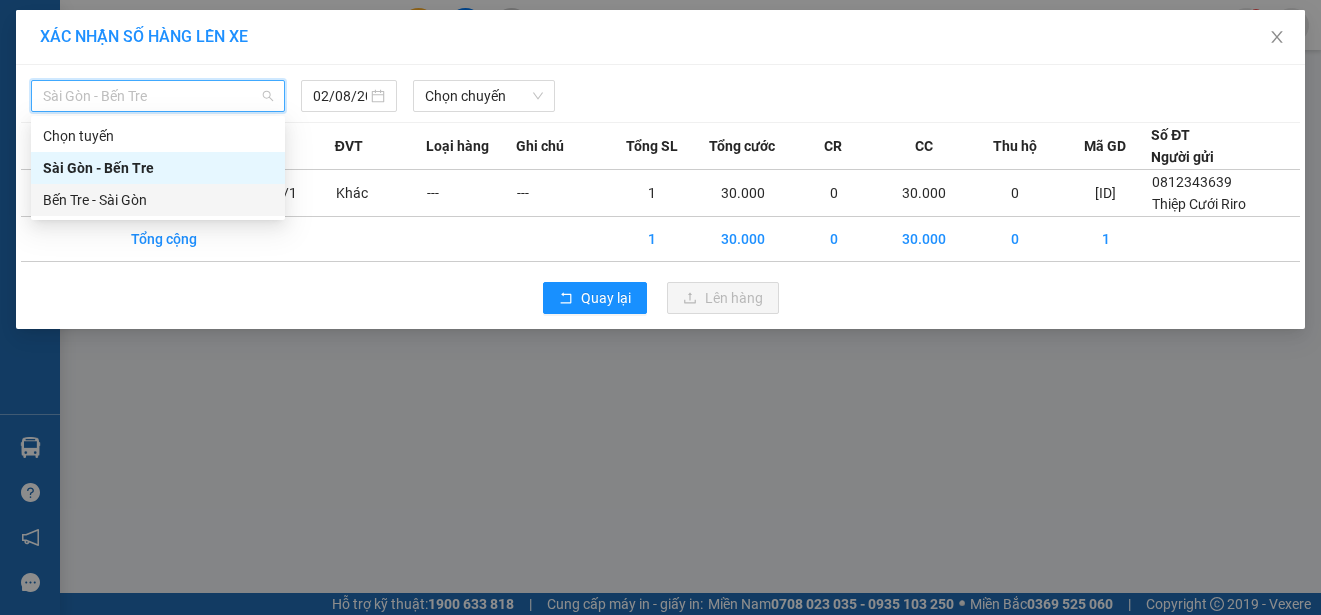 click on "Bến Tre - Sài Gòn" at bounding box center [158, 200] 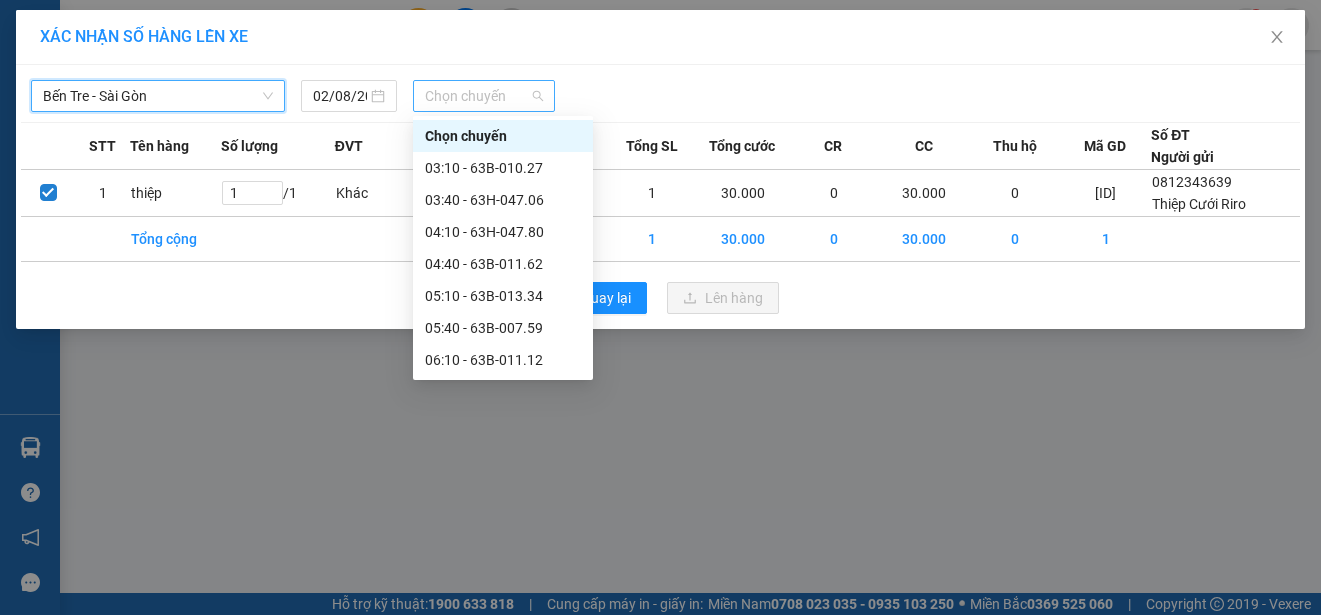 click on "Chọn chuyến" at bounding box center [483, 96] 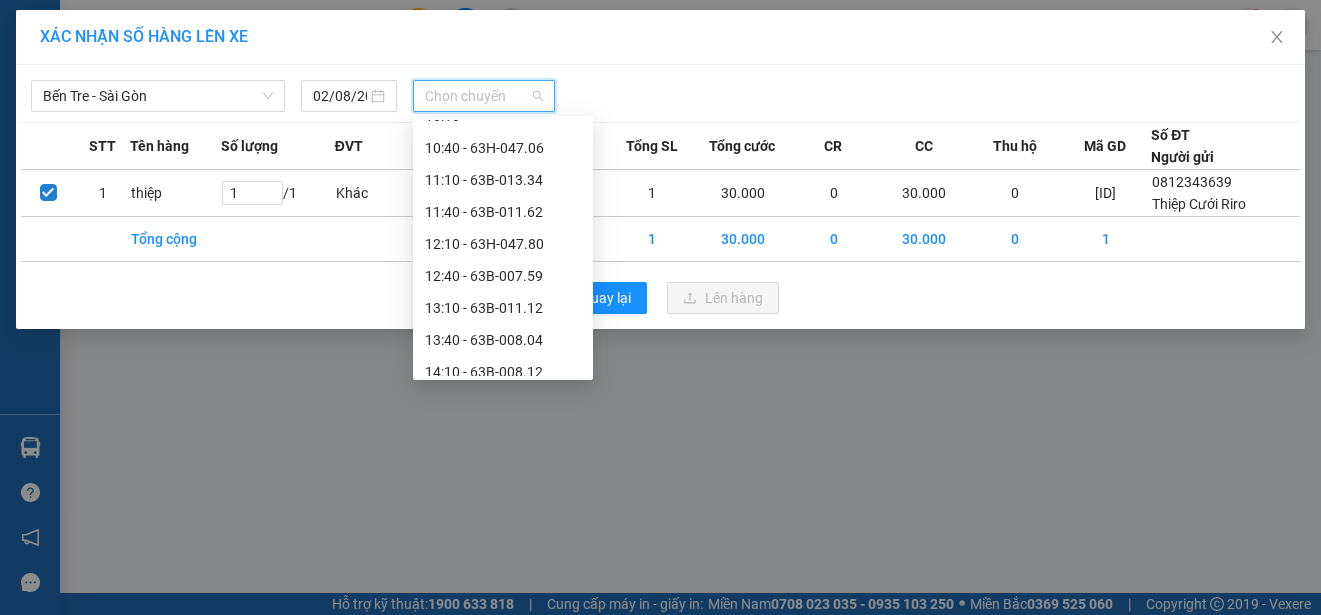 scroll, scrollTop: 736, scrollLeft: 0, axis: vertical 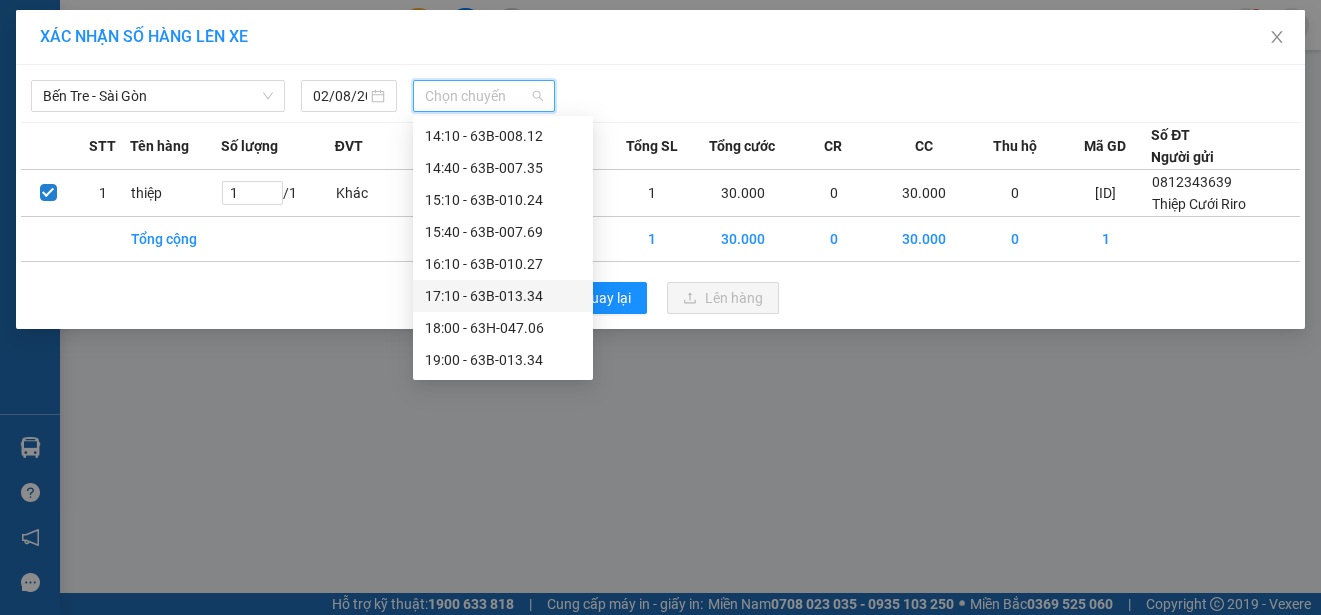 click on "[TIME]     - [PLATE]" at bounding box center (503, 296) 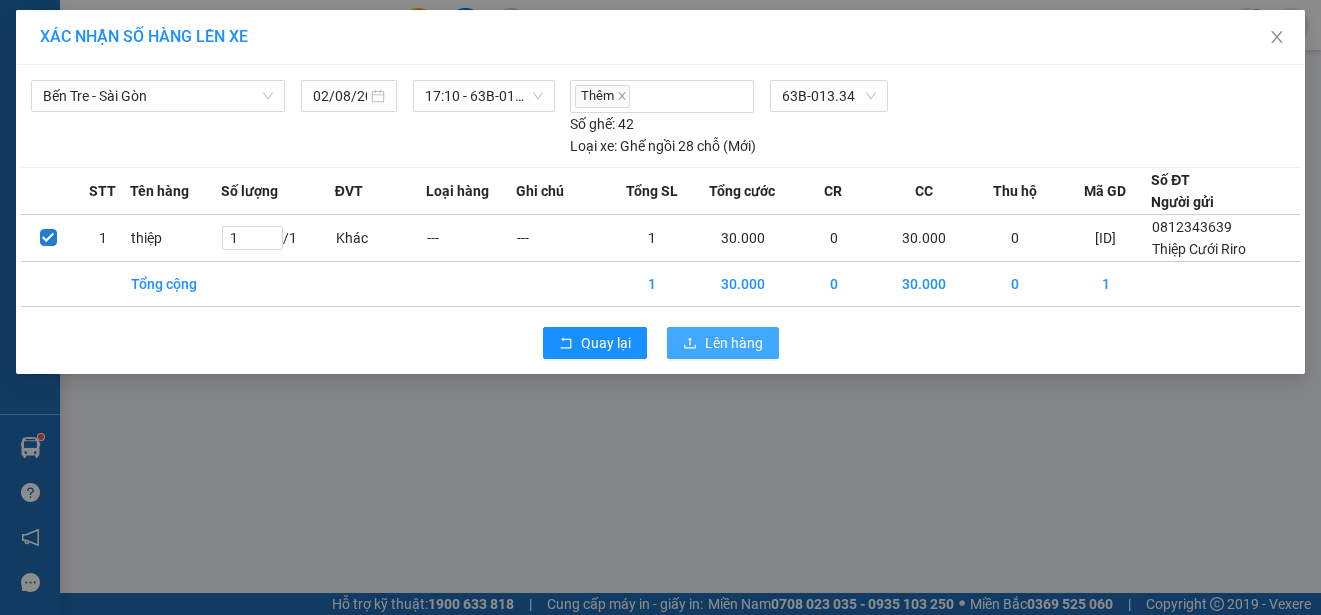 click on "Lên hàng" at bounding box center [734, 343] 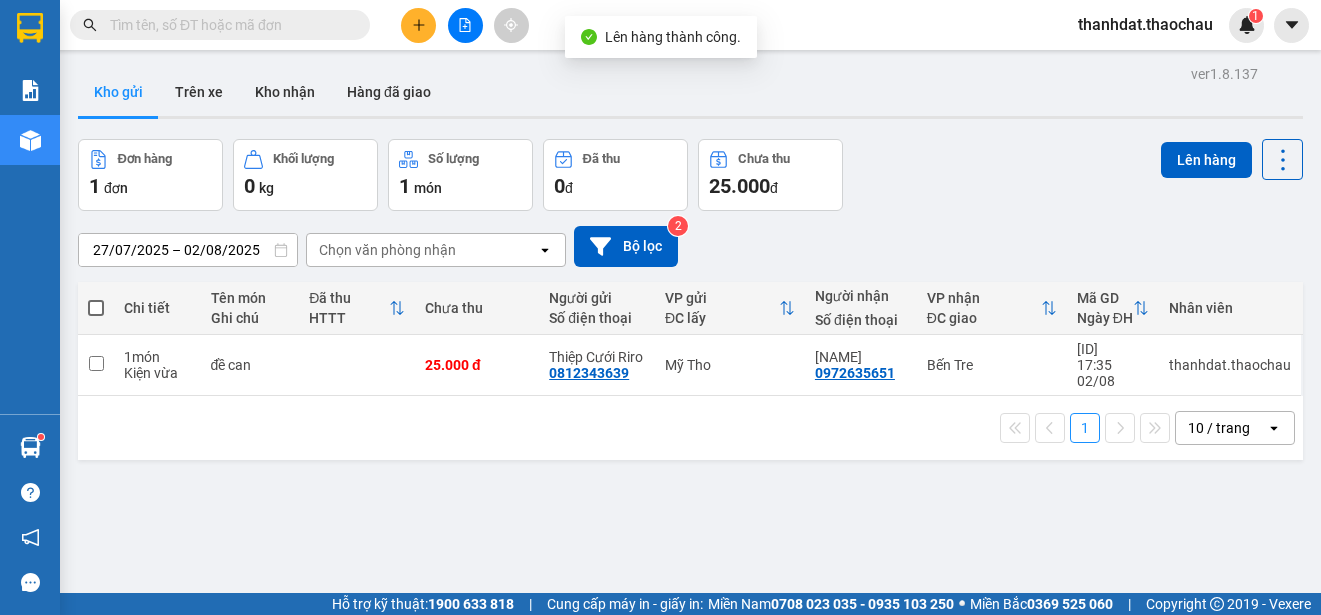 click at bounding box center (96, 308) 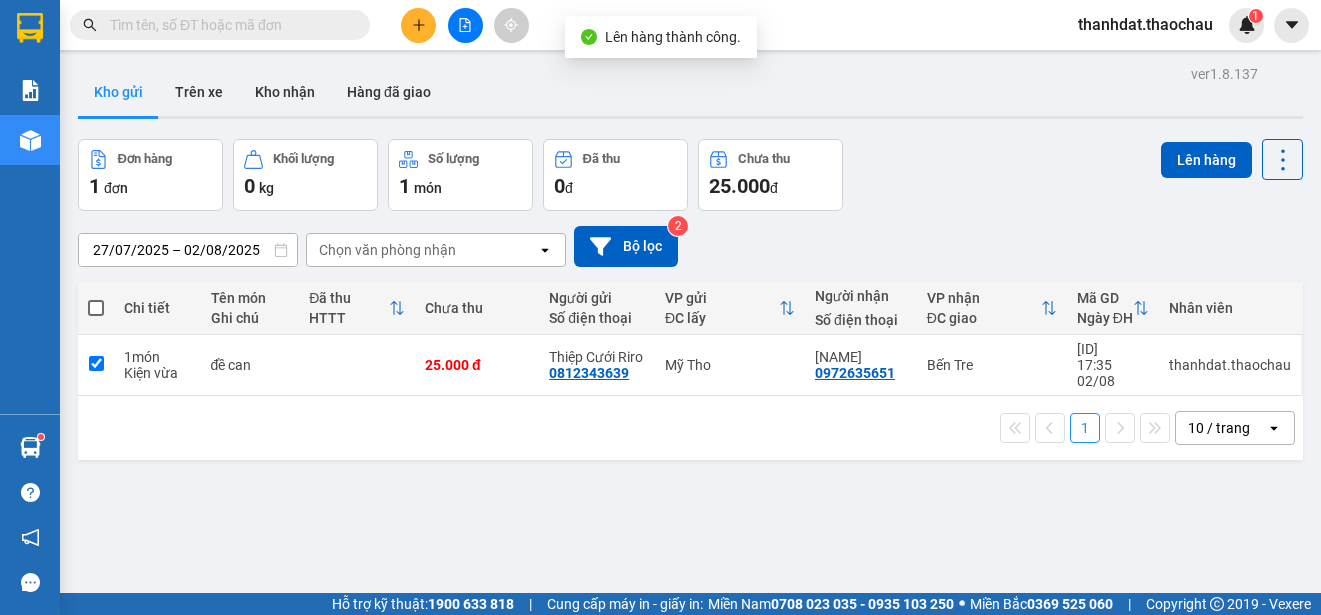 checkbox on "true" 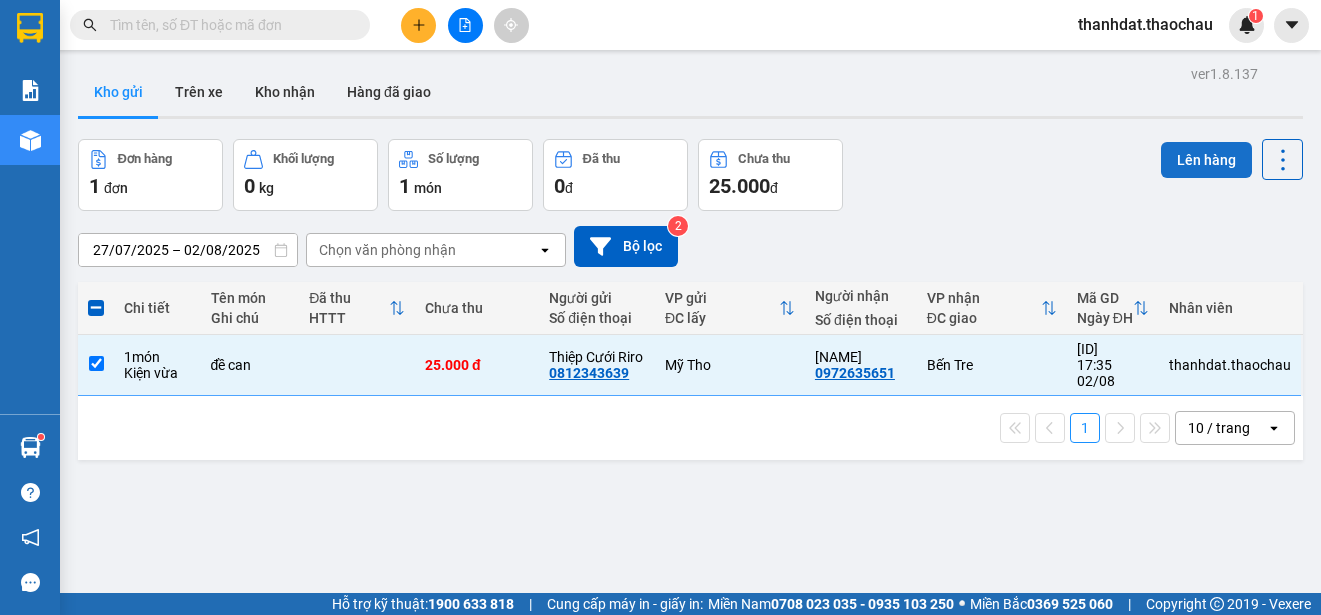 click on "Lên hàng" at bounding box center [1206, 160] 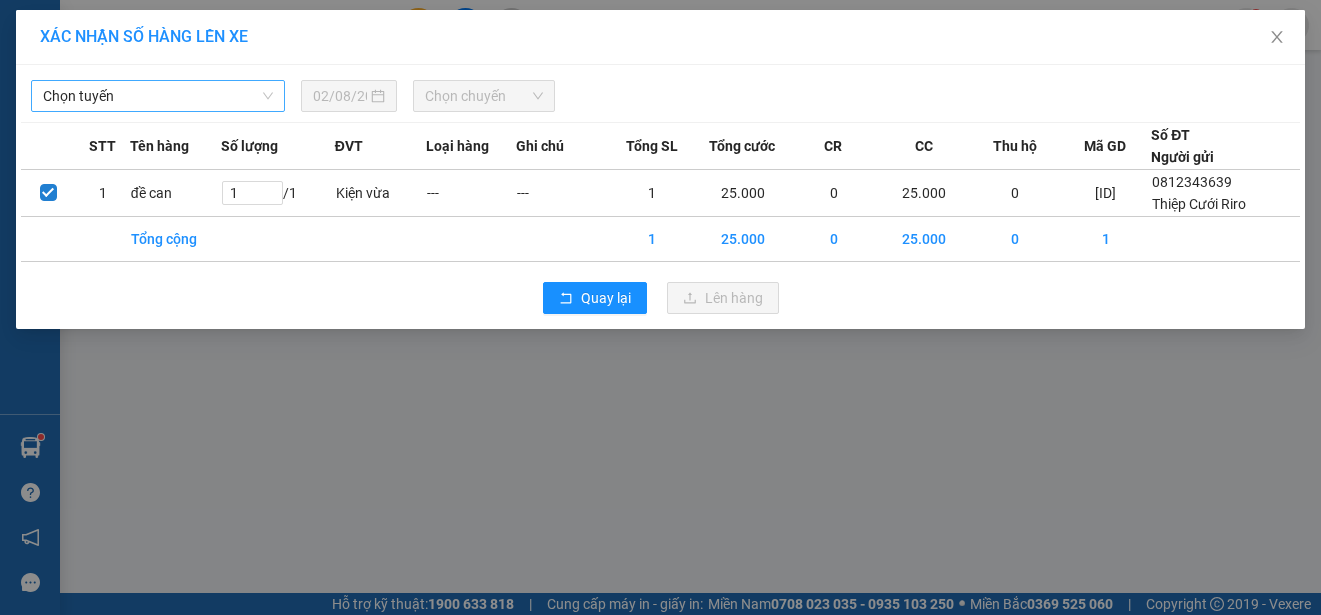 click on "Chọn tuyến" at bounding box center [158, 96] 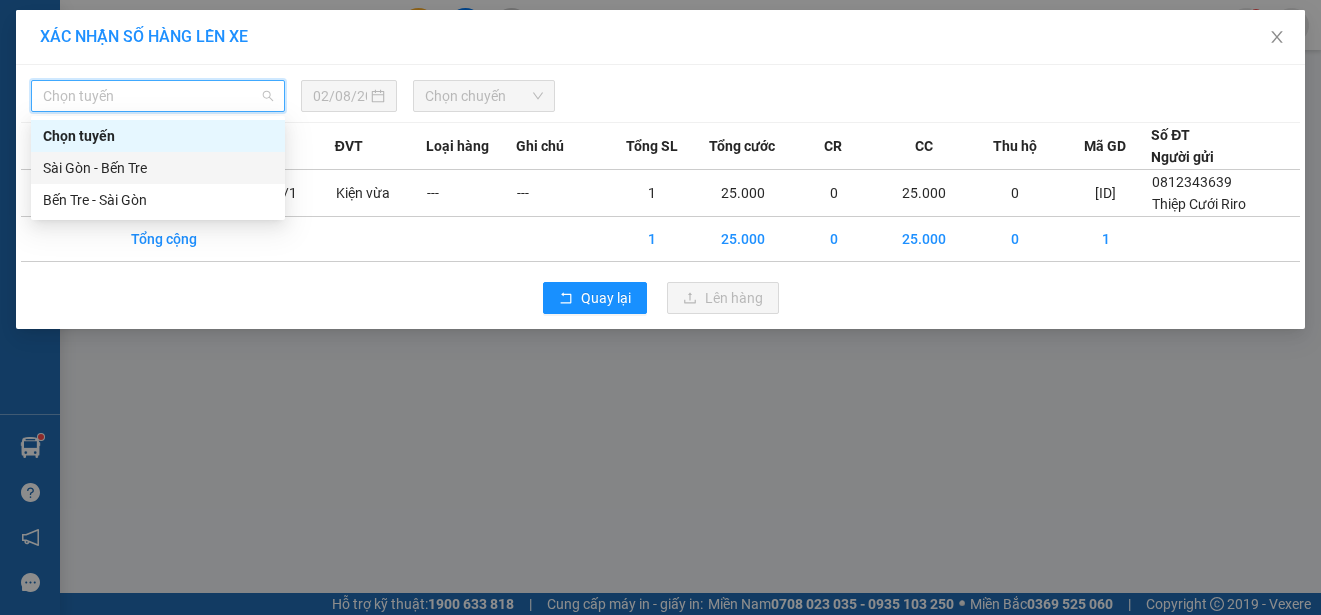click on "Sài Gòn - Bến Tre" at bounding box center (158, 168) 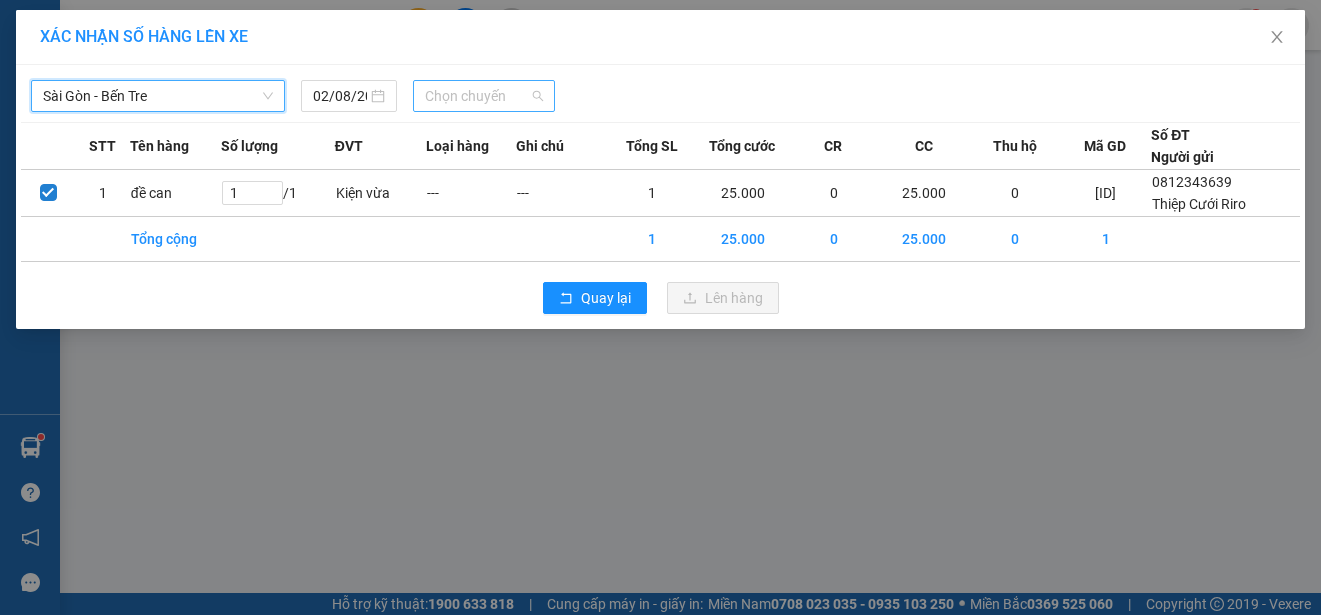 click on "Chọn chuyến" at bounding box center (483, 96) 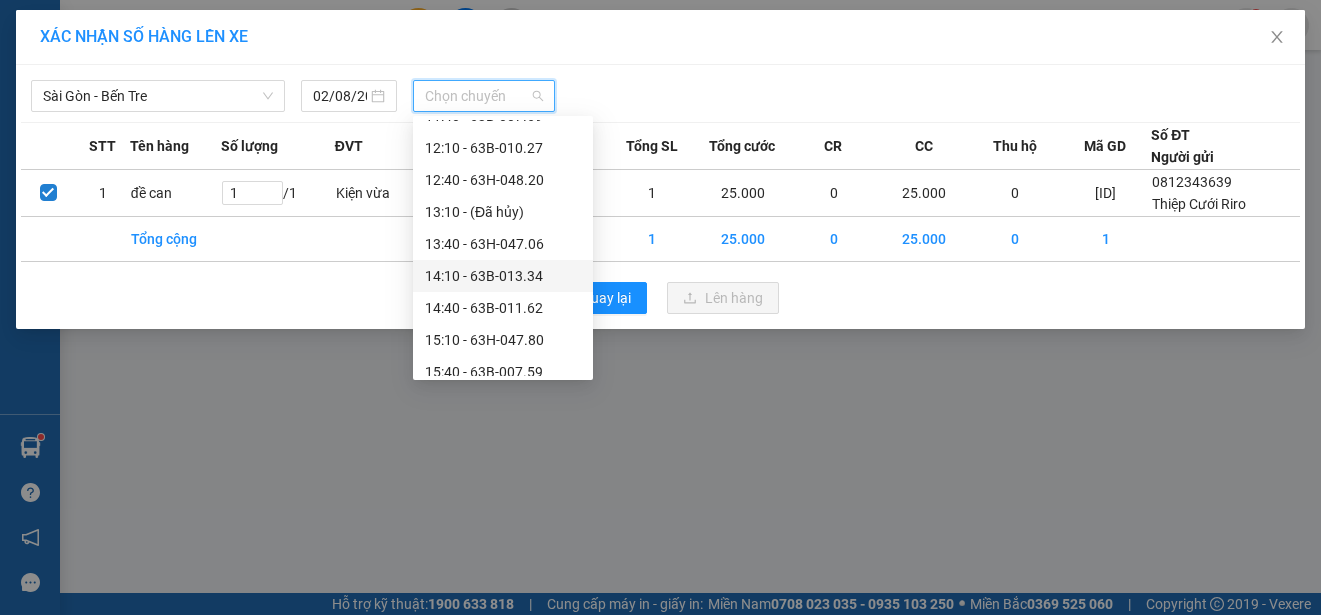 scroll, scrollTop: 600, scrollLeft: 0, axis: vertical 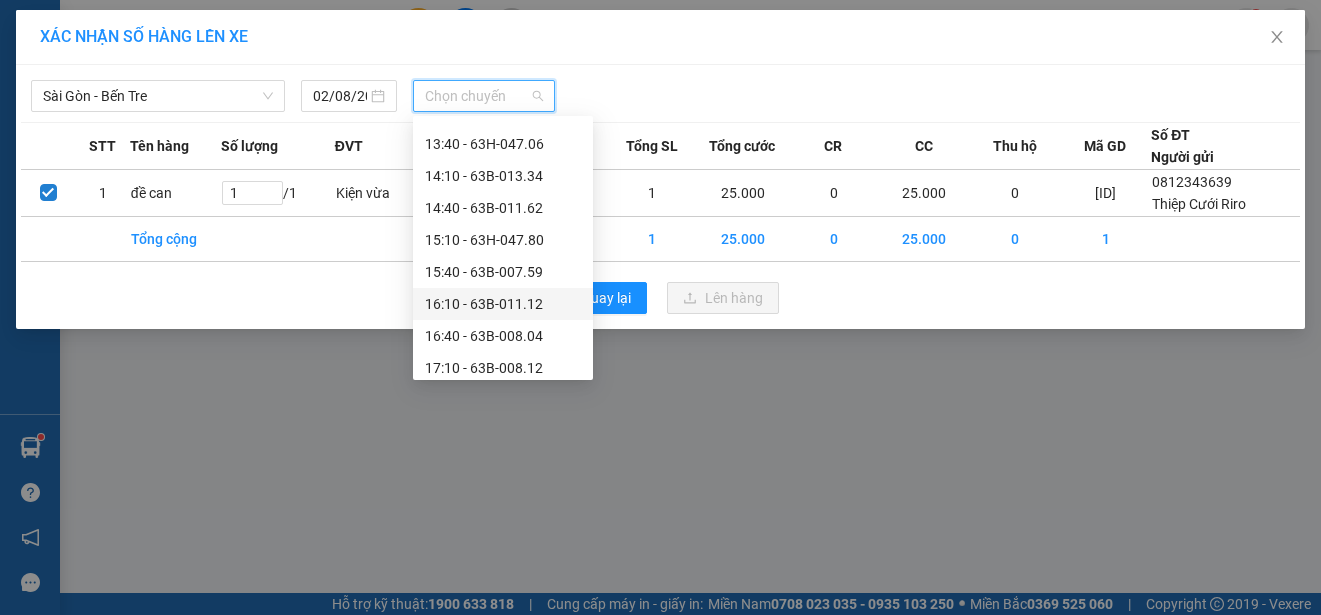 click on "16:10     - 63B-011.12" at bounding box center (503, 304) 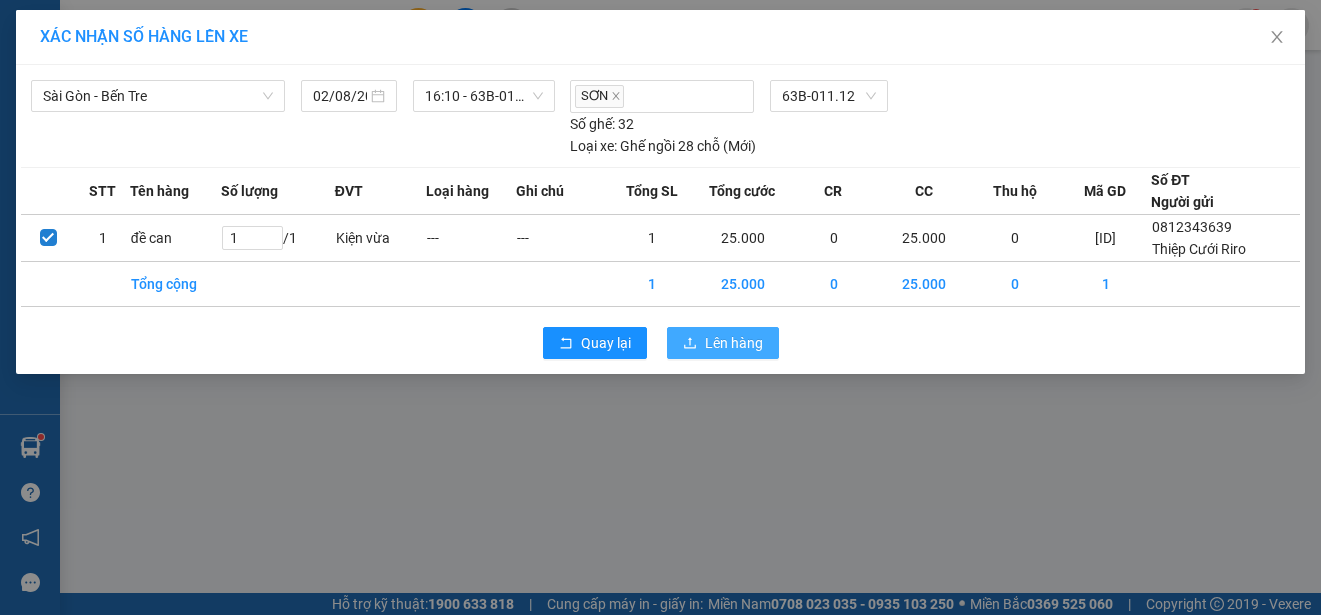 click on "Lên hàng" at bounding box center (734, 343) 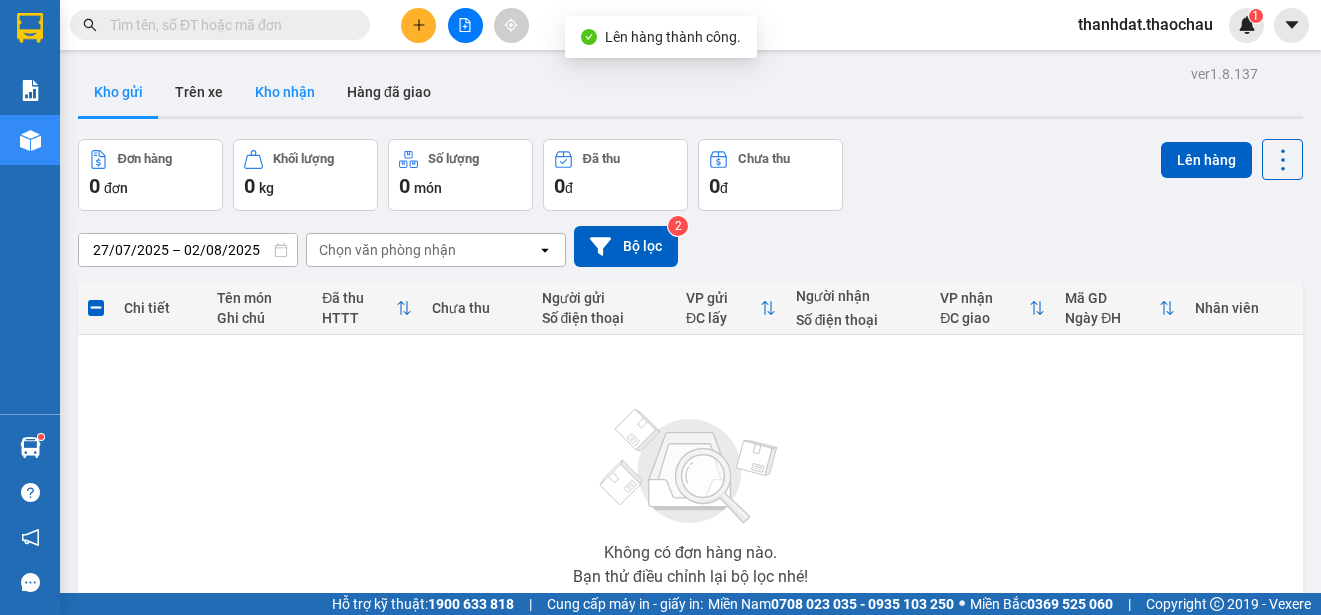 click on "Kho nhận" at bounding box center (285, 92) 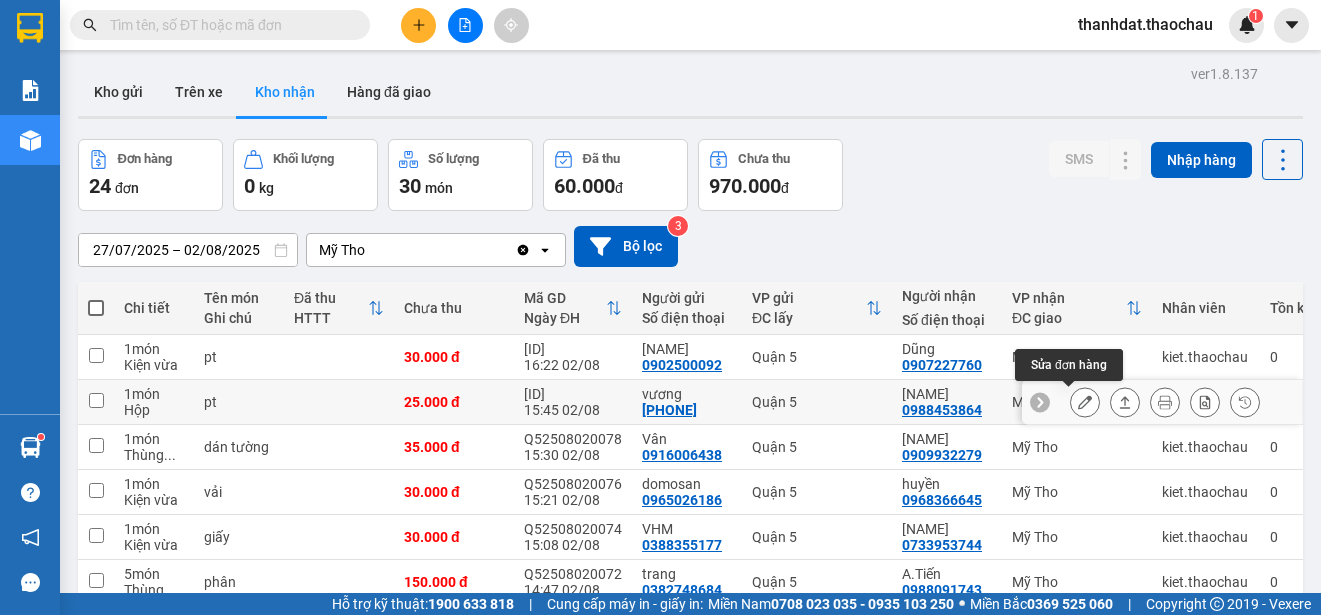 click 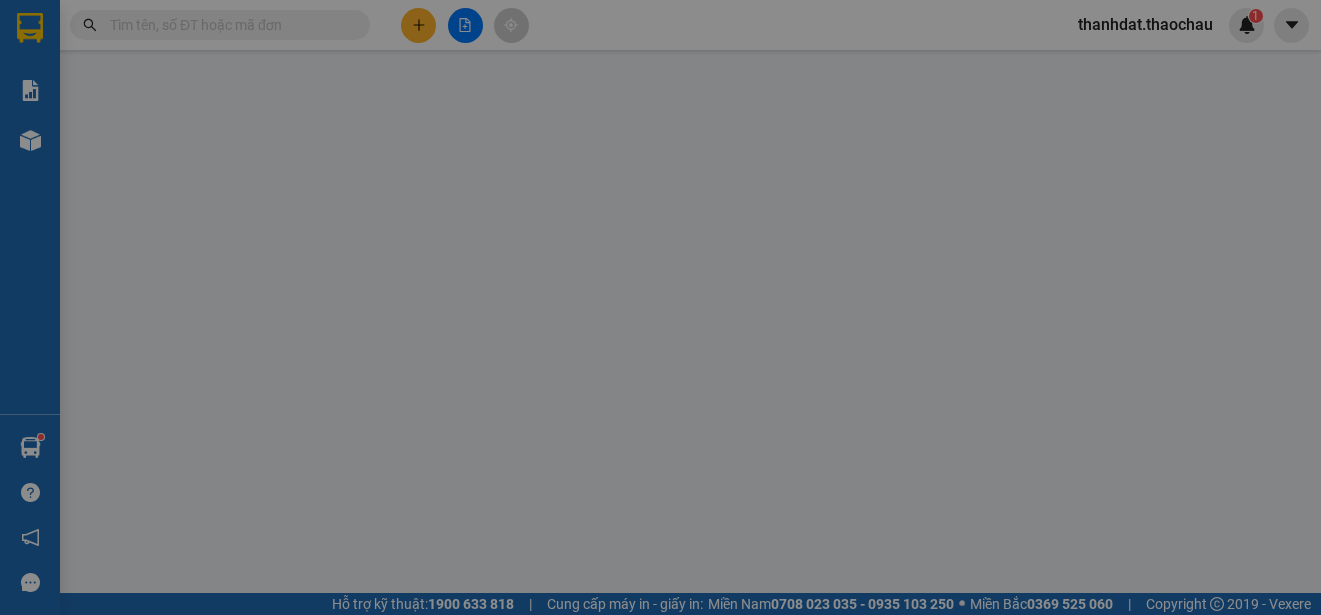 type on "[PHONE]" 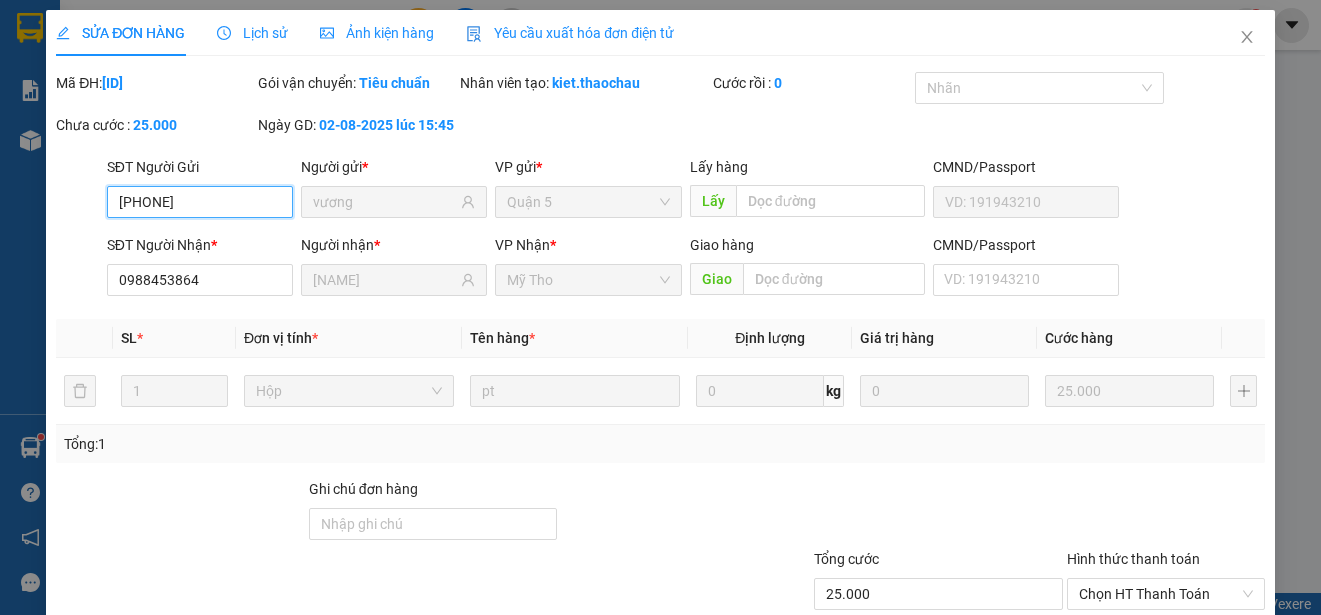 scroll, scrollTop: 151, scrollLeft: 0, axis: vertical 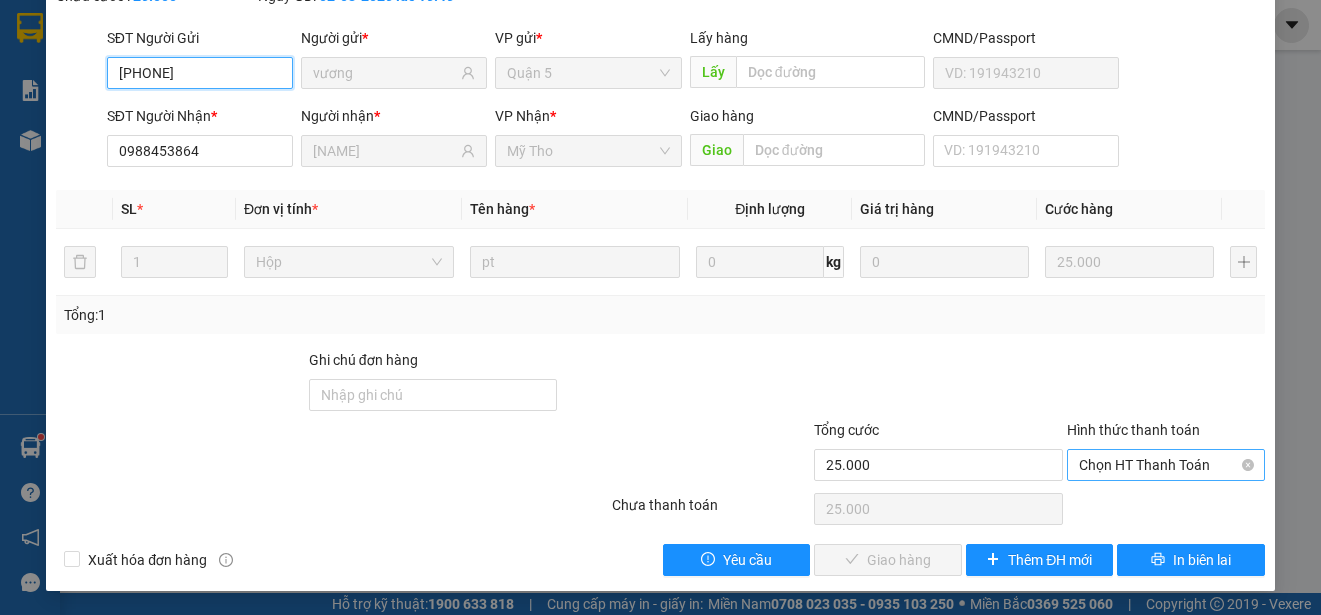 click on "Chọn HT Thanh Toán" at bounding box center [1166, 465] 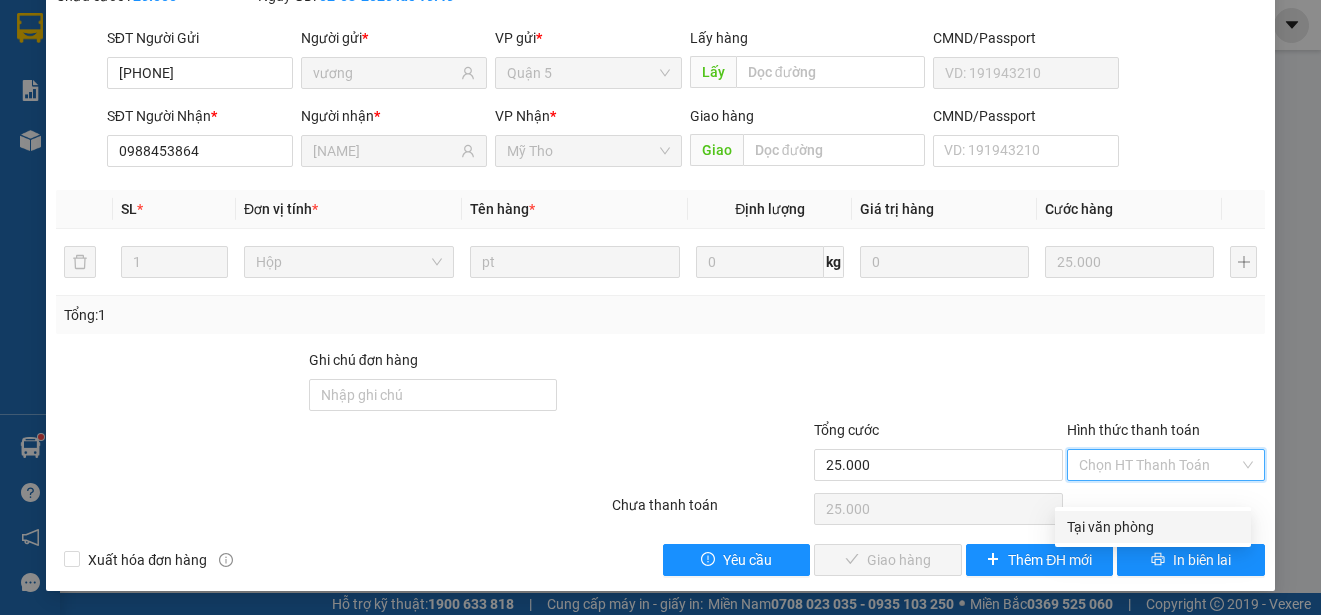 click on "Tại văn phòng" at bounding box center (1153, 527) 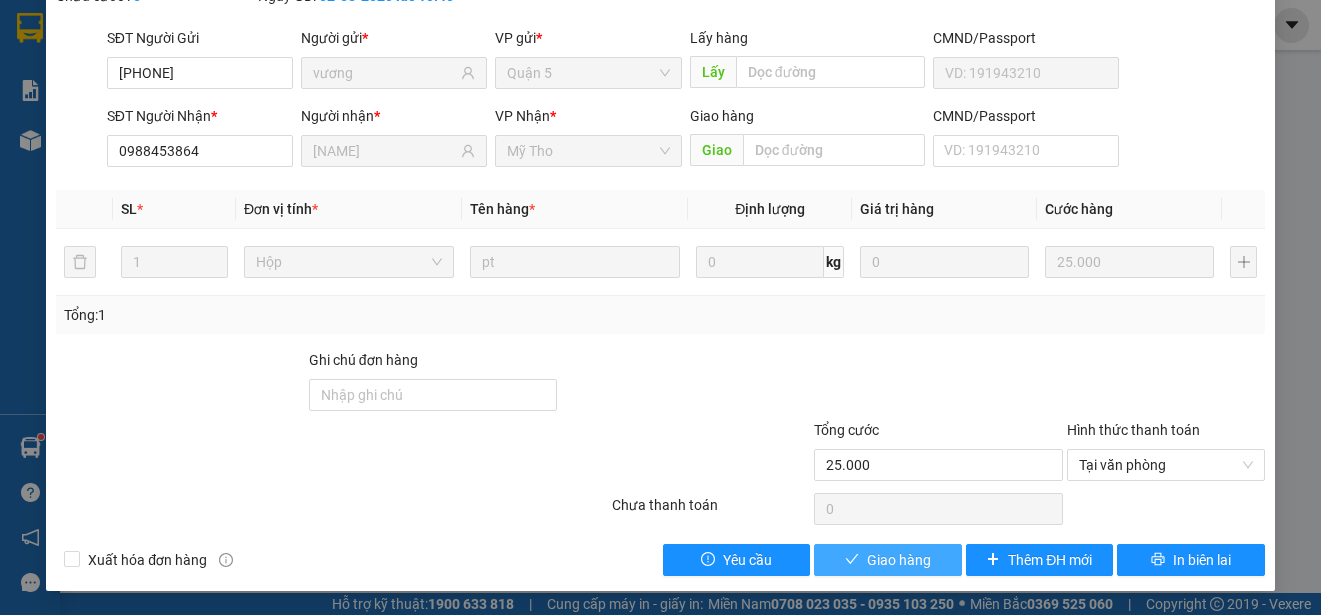 click on "Giao hàng" at bounding box center (899, 560) 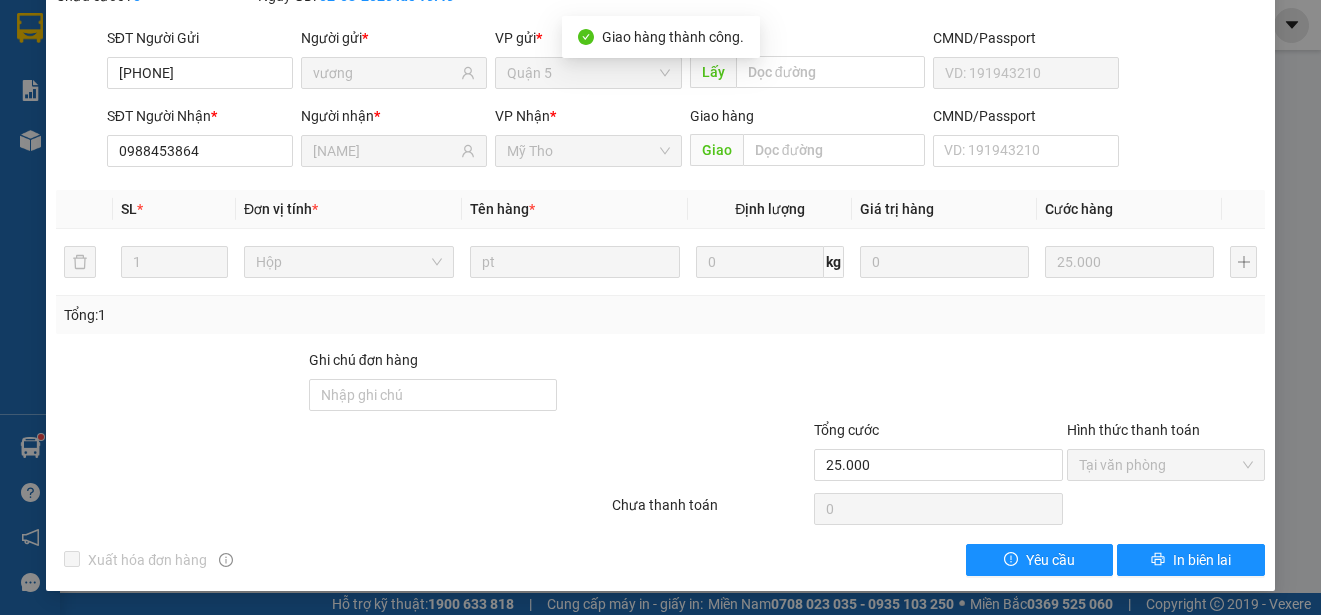 scroll, scrollTop: 0, scrollLeft: 0, axis: both 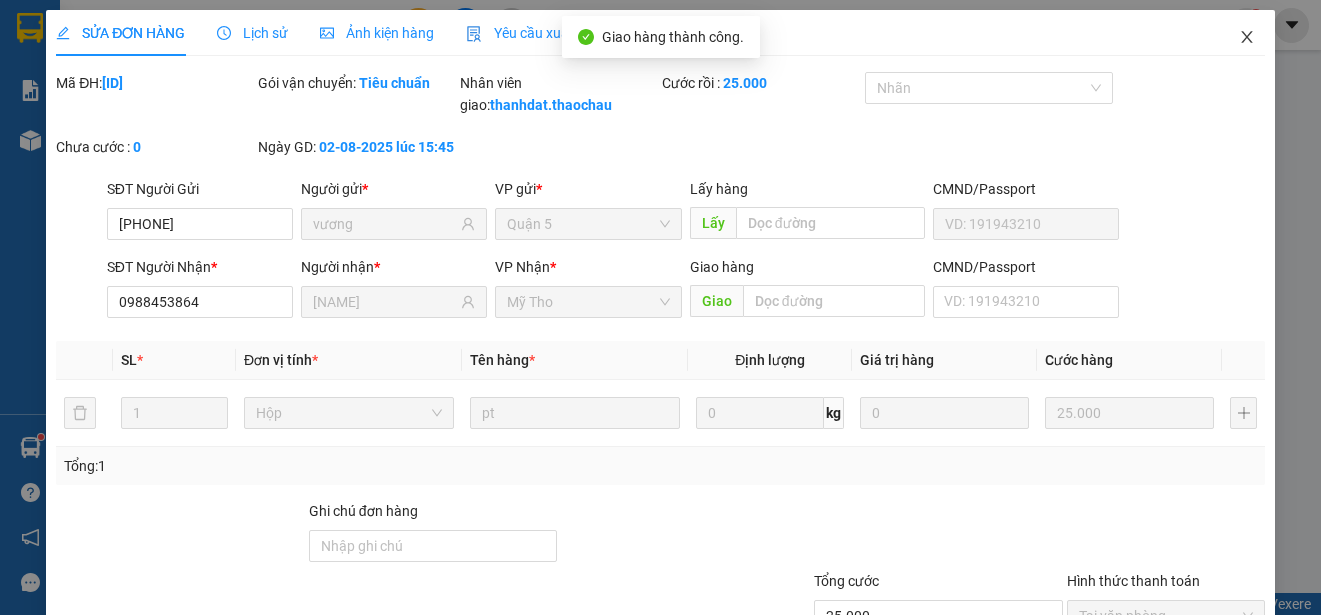 click 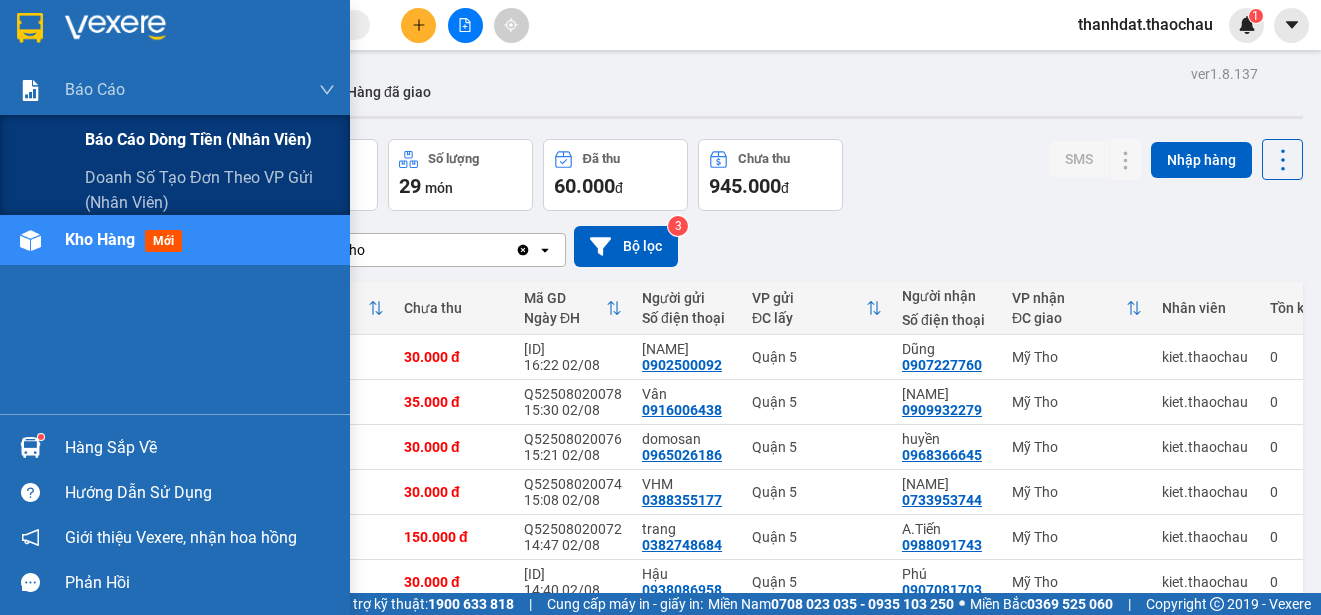 click on "Báo cáo dòng tiền (nhân viên)" at bounding box center [198, 139] 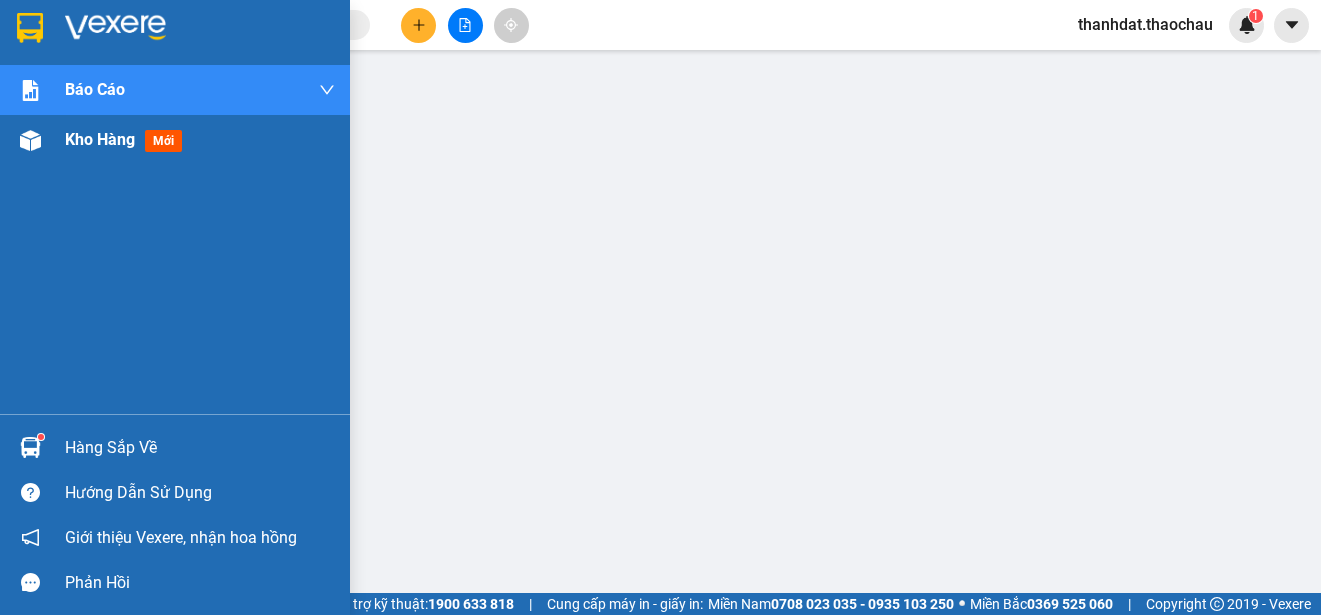 click on "Kho hàng" at bounding box center (100, 139) 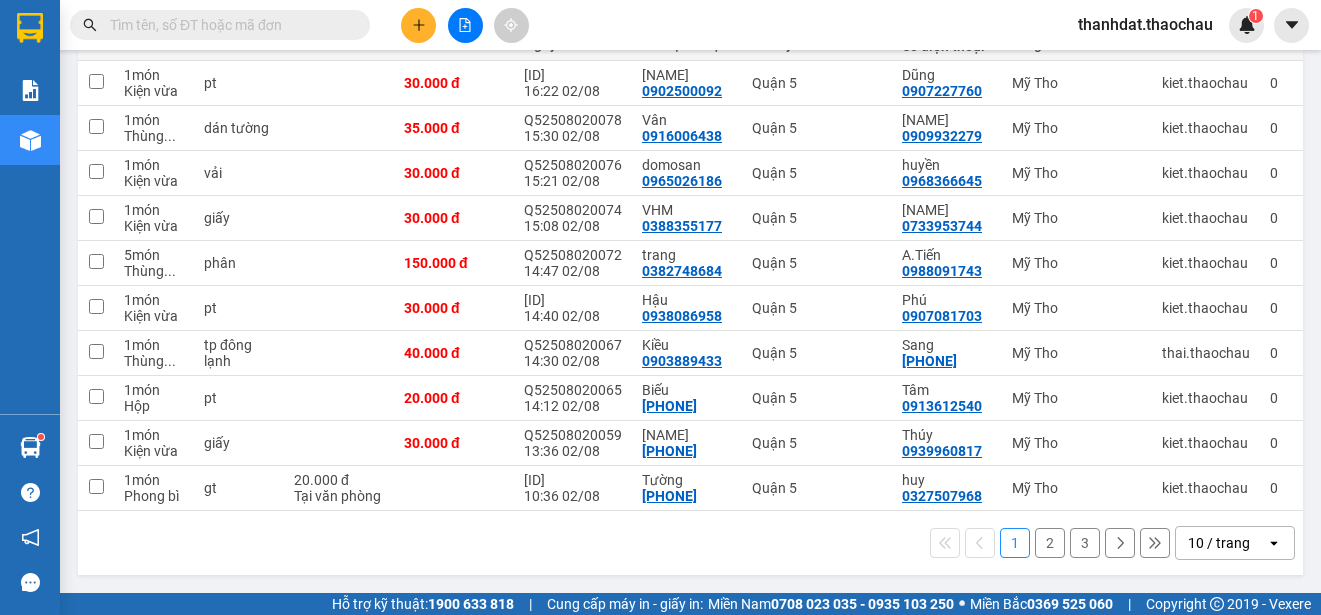 scroll, scrollTop: 0, scrollLeft: 0, axis: both 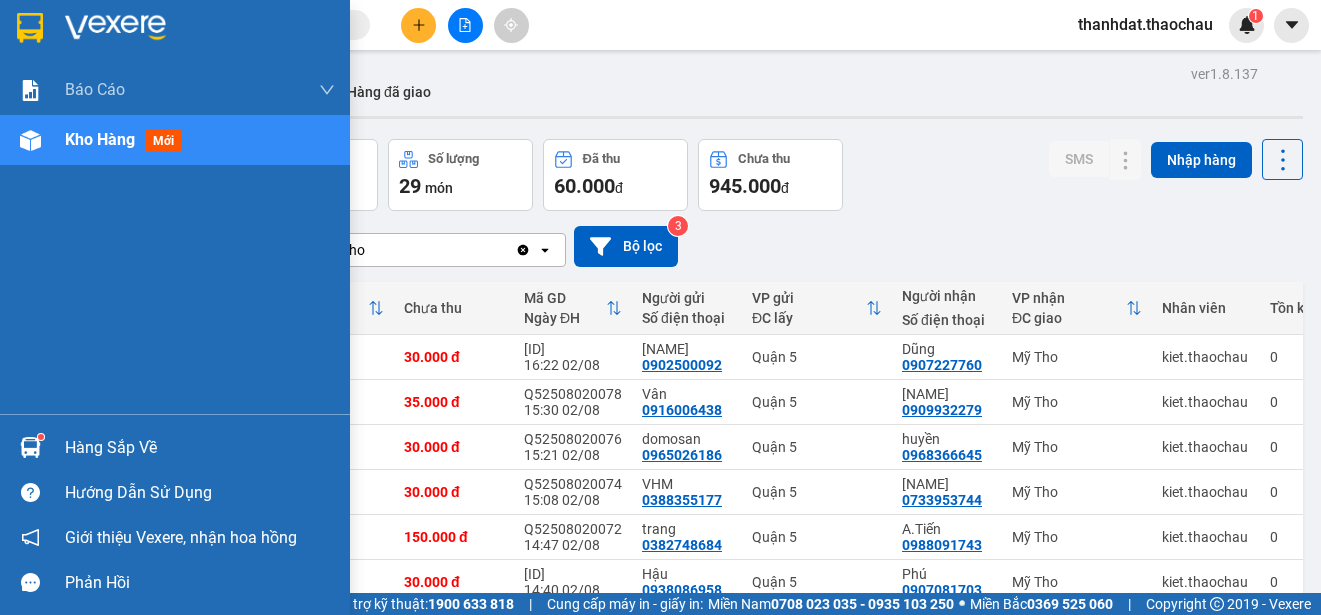 click on "Hàng sắp về" at bounding box center (200, 448) 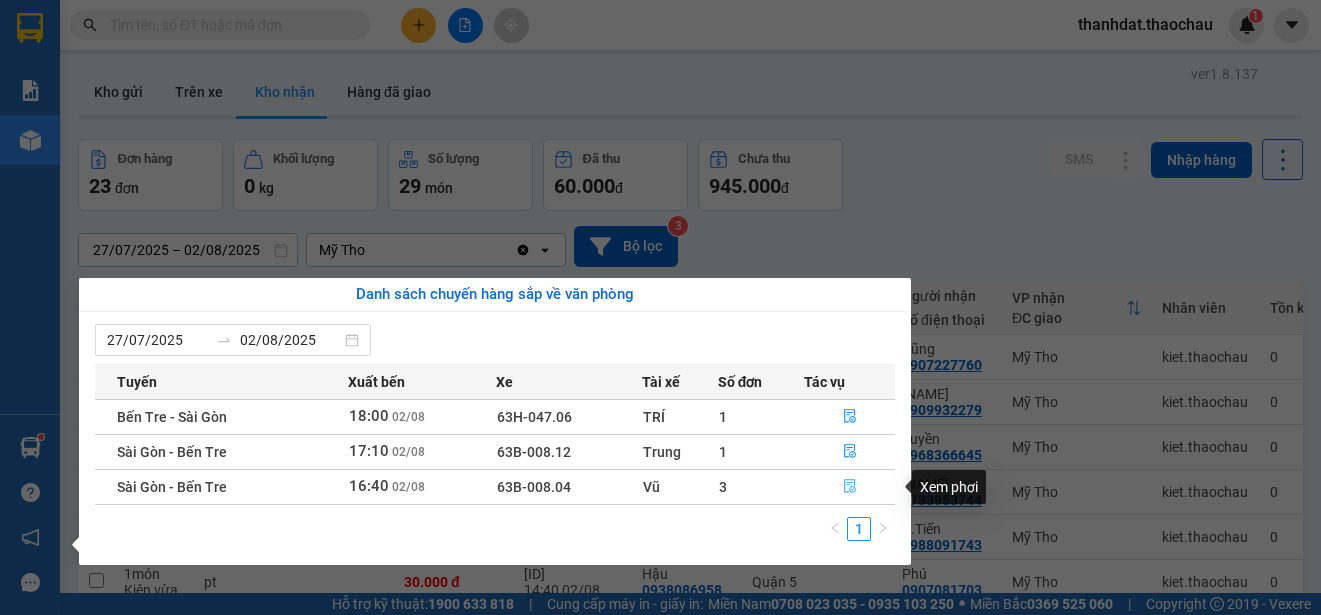 click 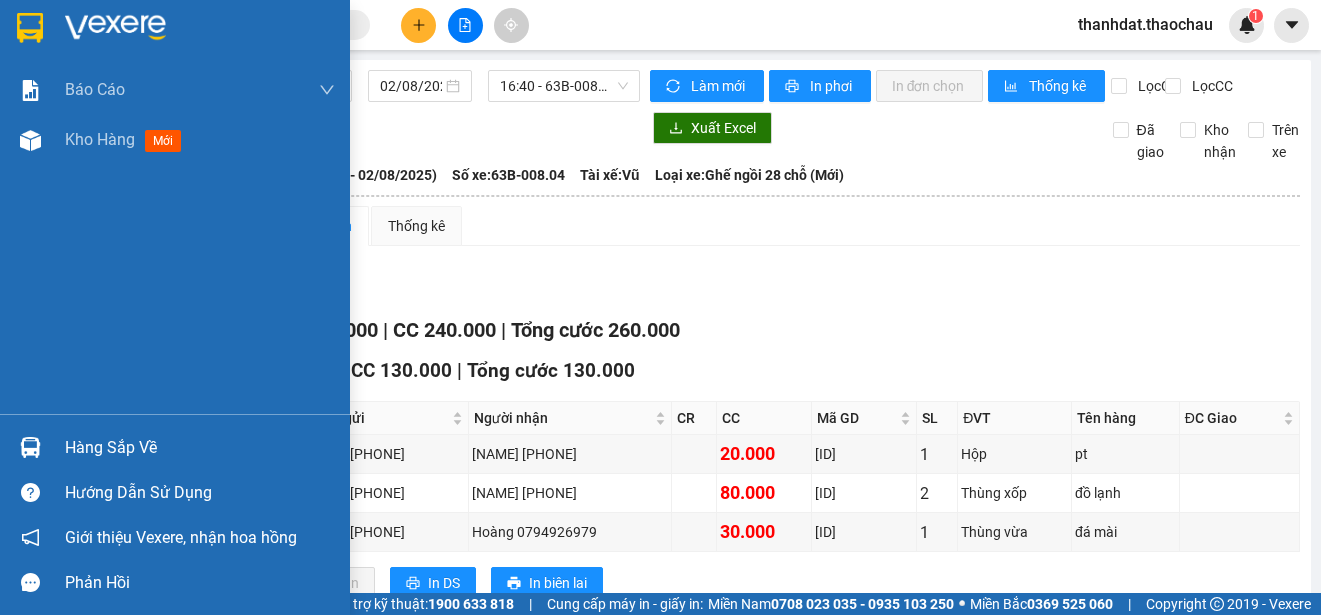 click on "Hàng sắp về" at bounding box center (175, 447) 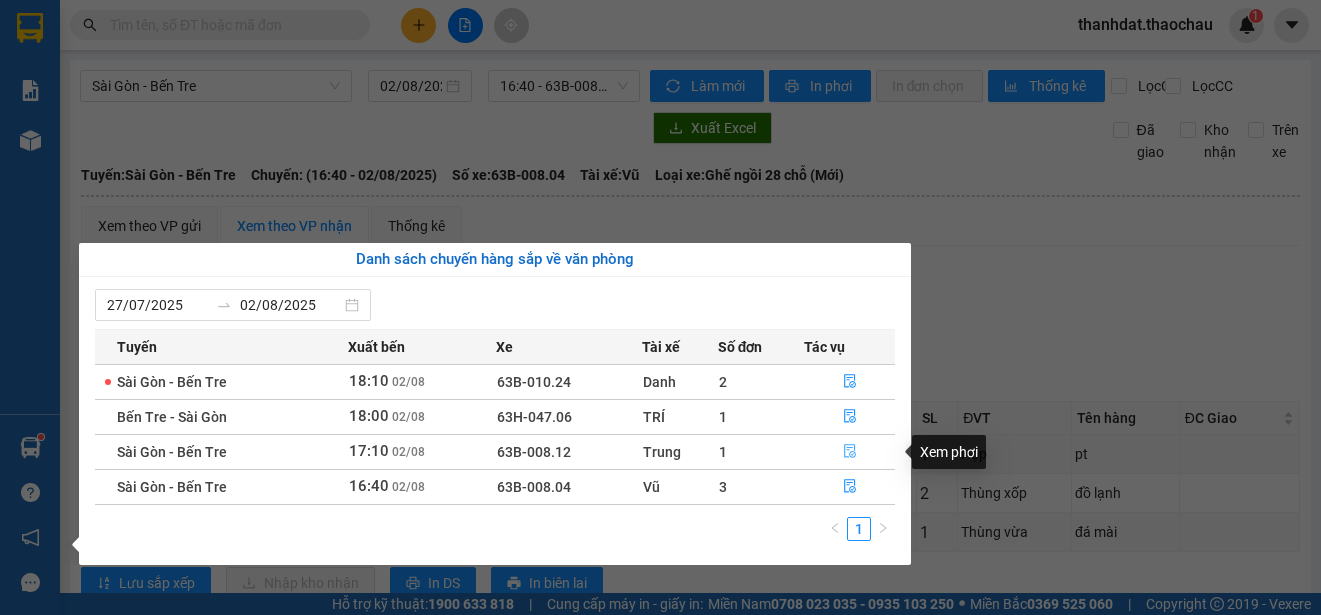 click 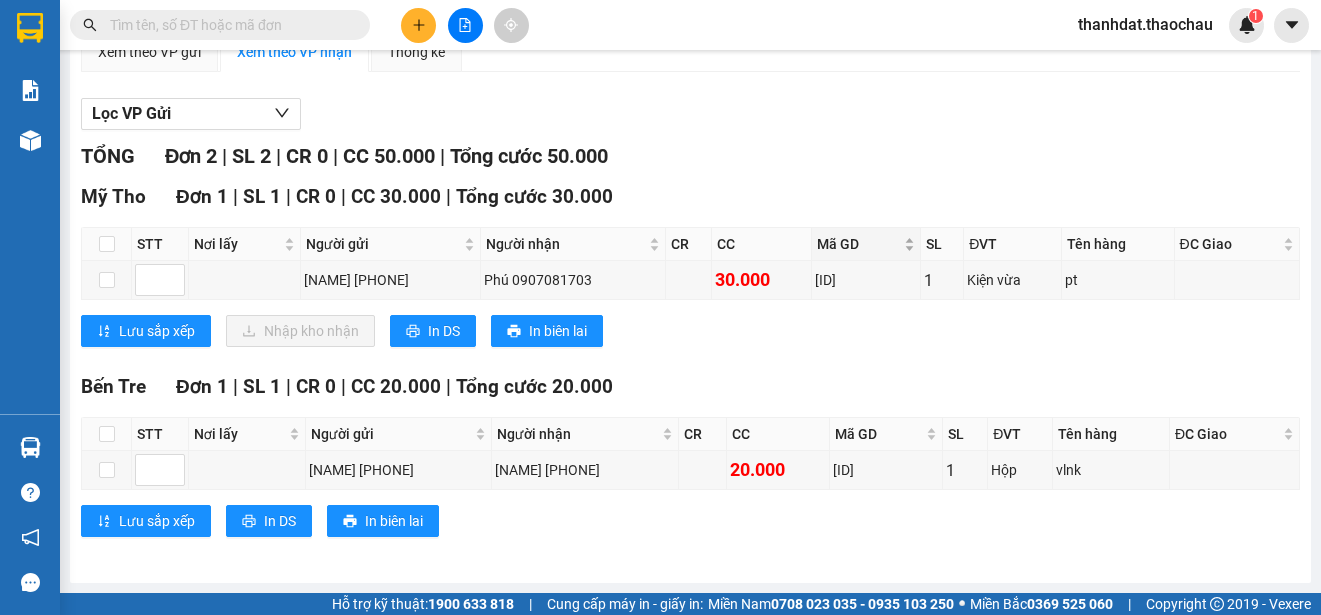 scroll, scrollTop: 206, scrollLeft: 0, axis: vertical 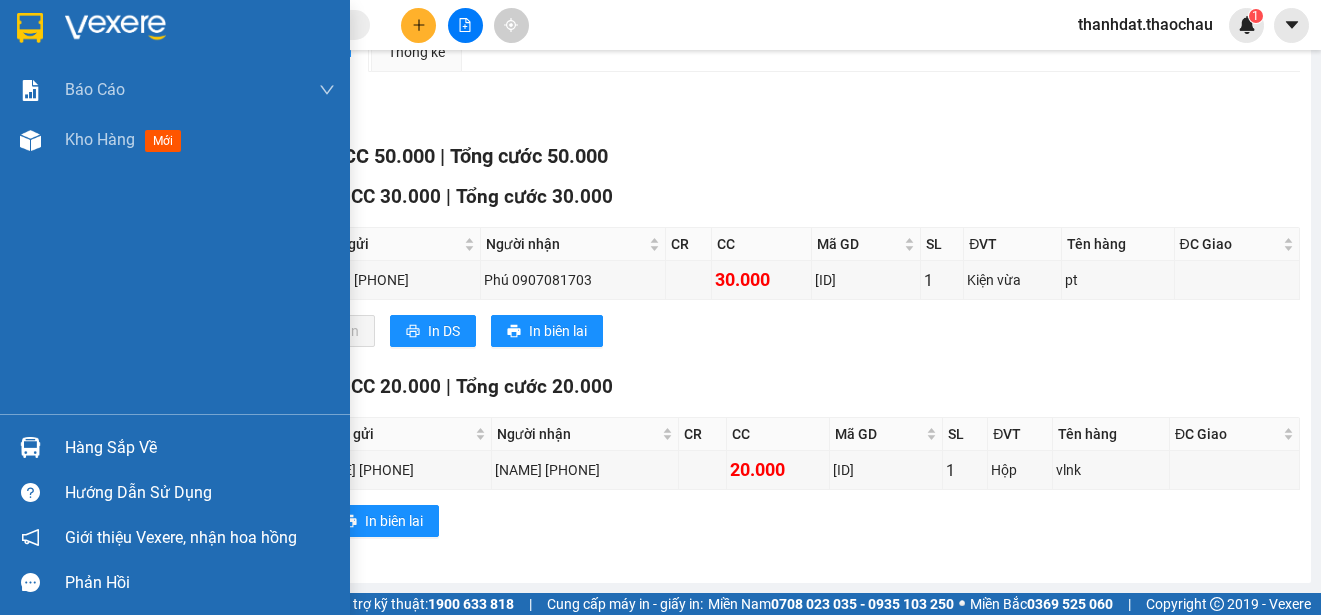 click on "Hàng sắp về" at bounding box center (200, 448) 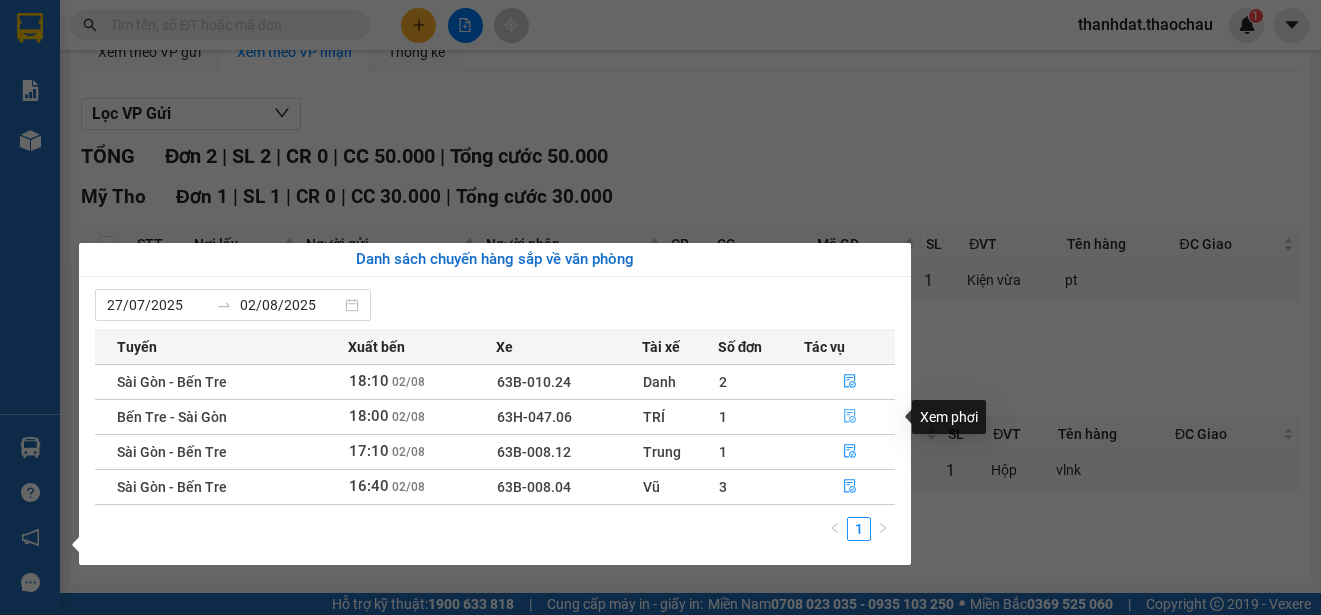 click 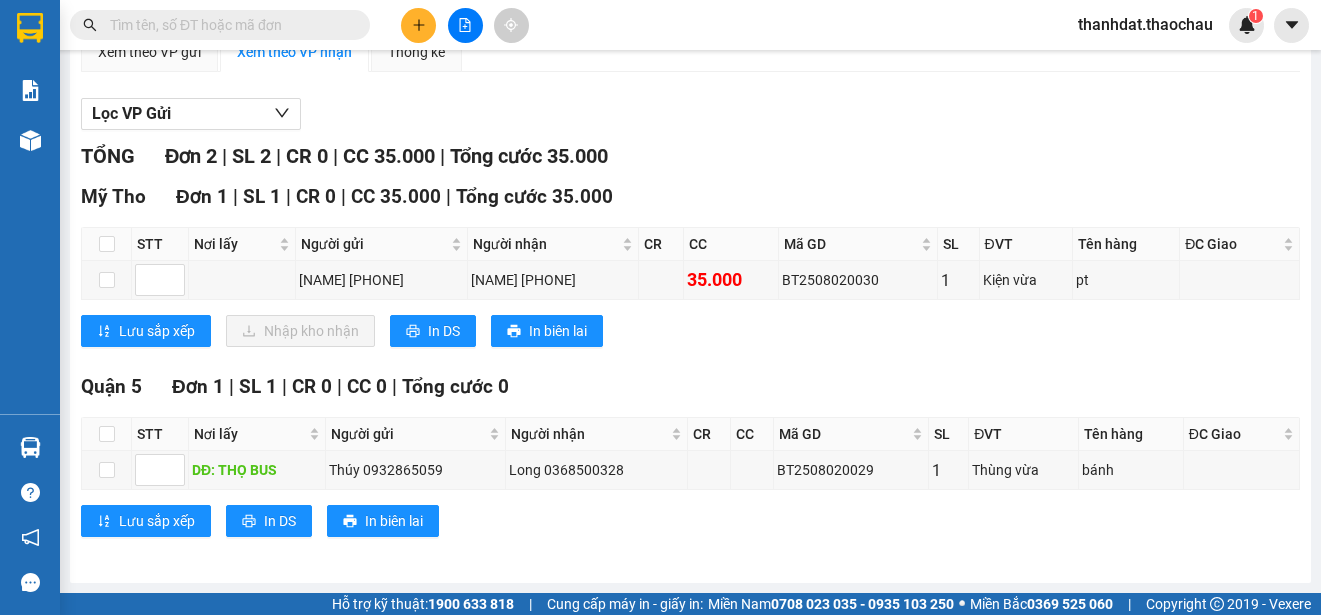 scroll, scrollTop: 206, scrollLeft: 0, axis: vertical 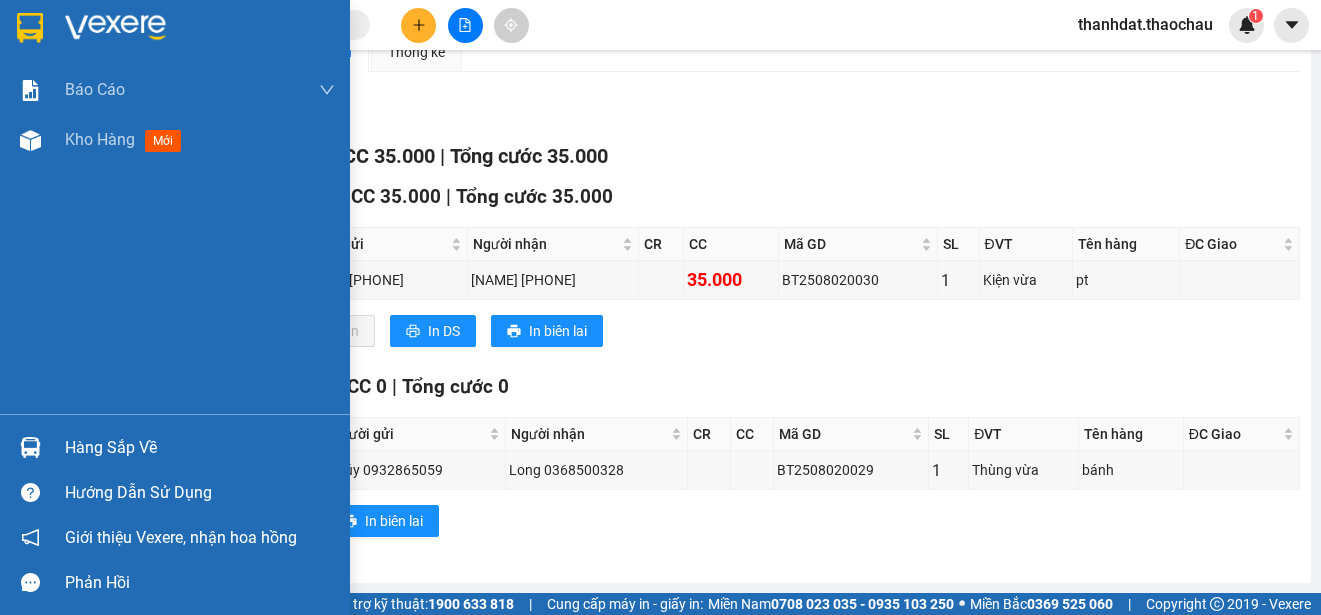 click on "Hàng sắp về" at bounding box center [200, 448] 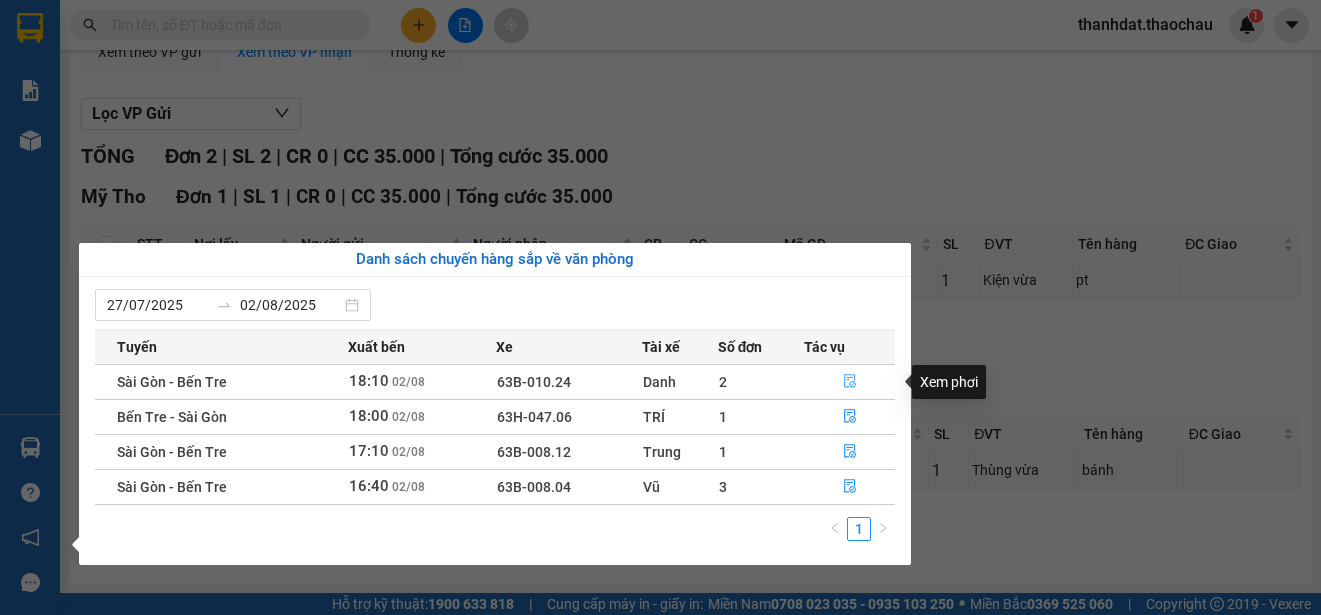 click 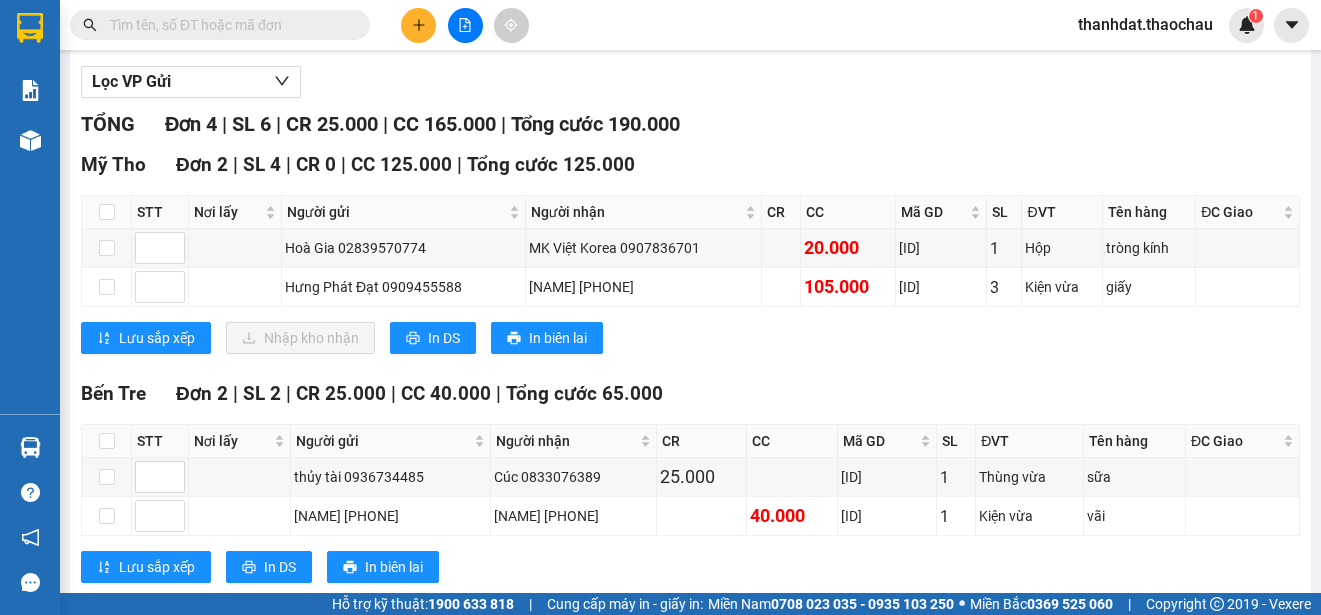 scroll, scrollTop: 0, scrollLeft: 0, axis: both 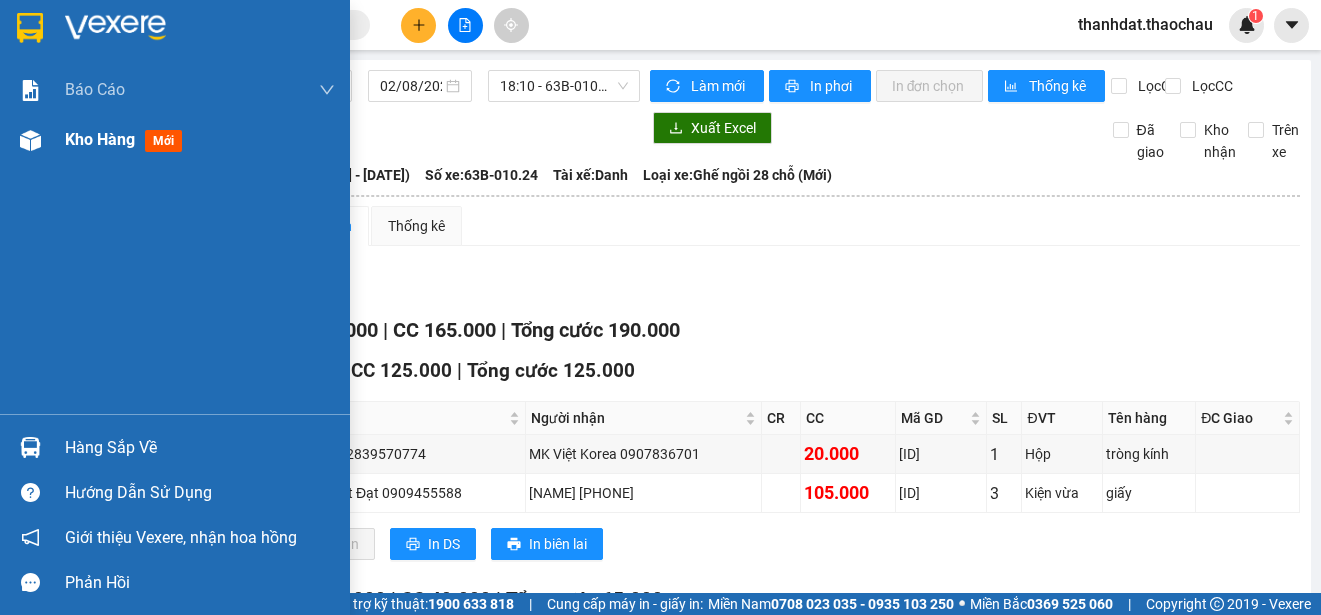 click on "Kho hàng" at bounding box center [100, 139] 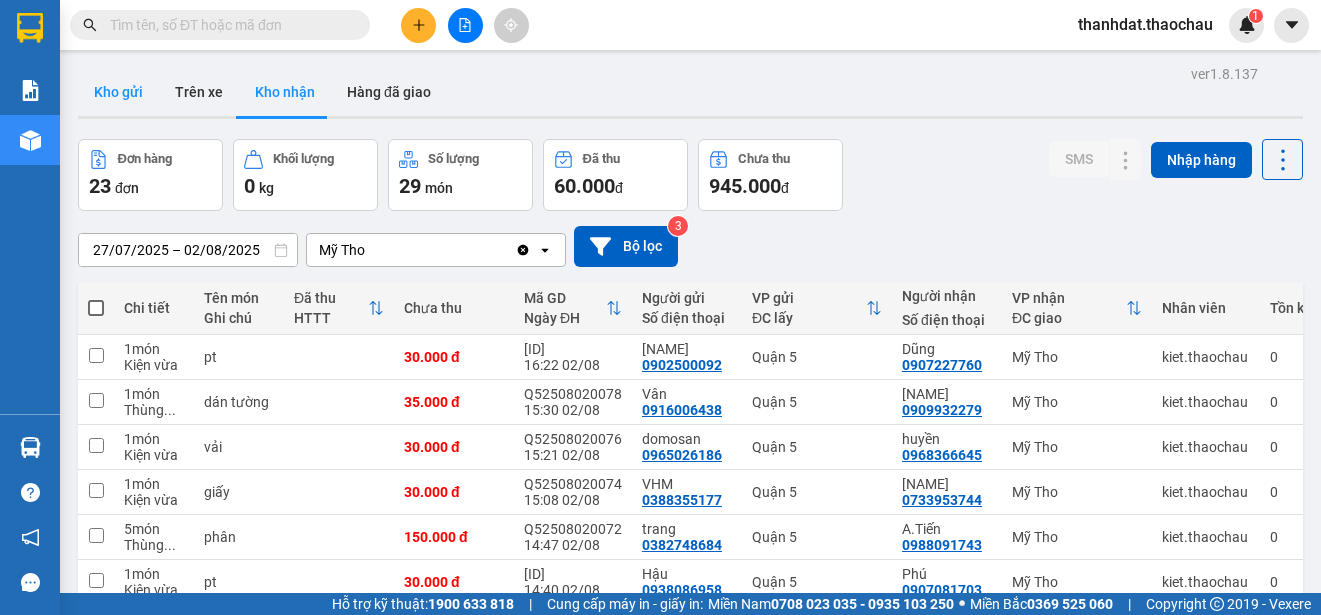click on "Kho gửi" at bounding box center [118, 92] 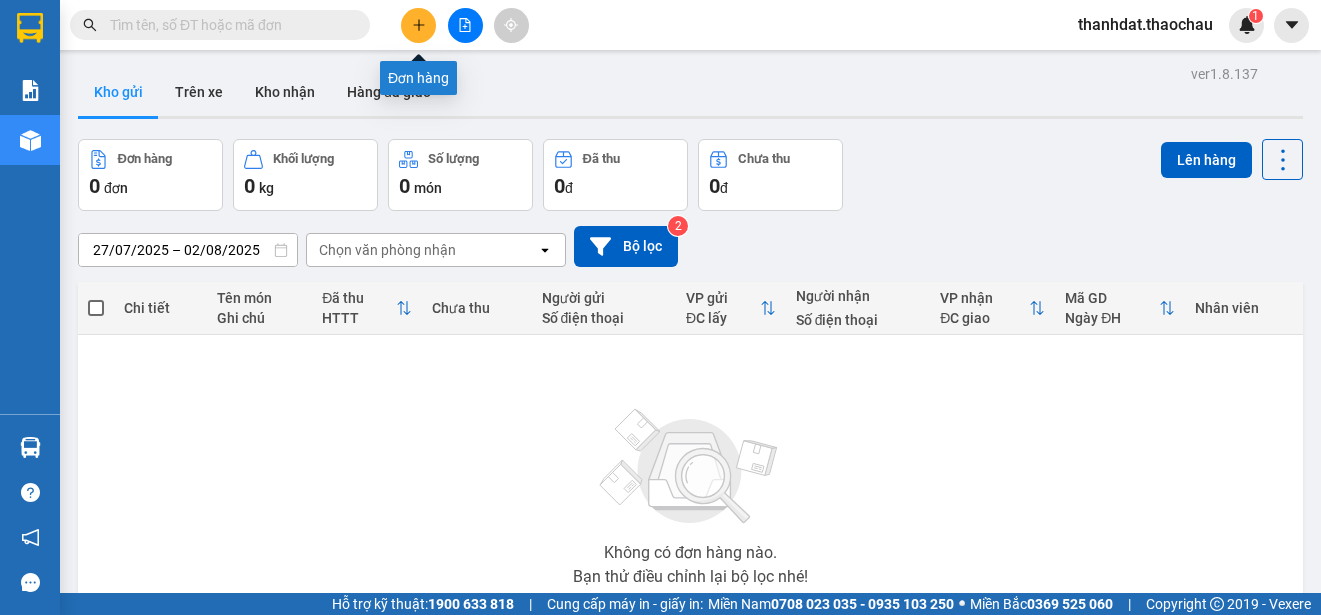 click at bounding box center (418, 25) 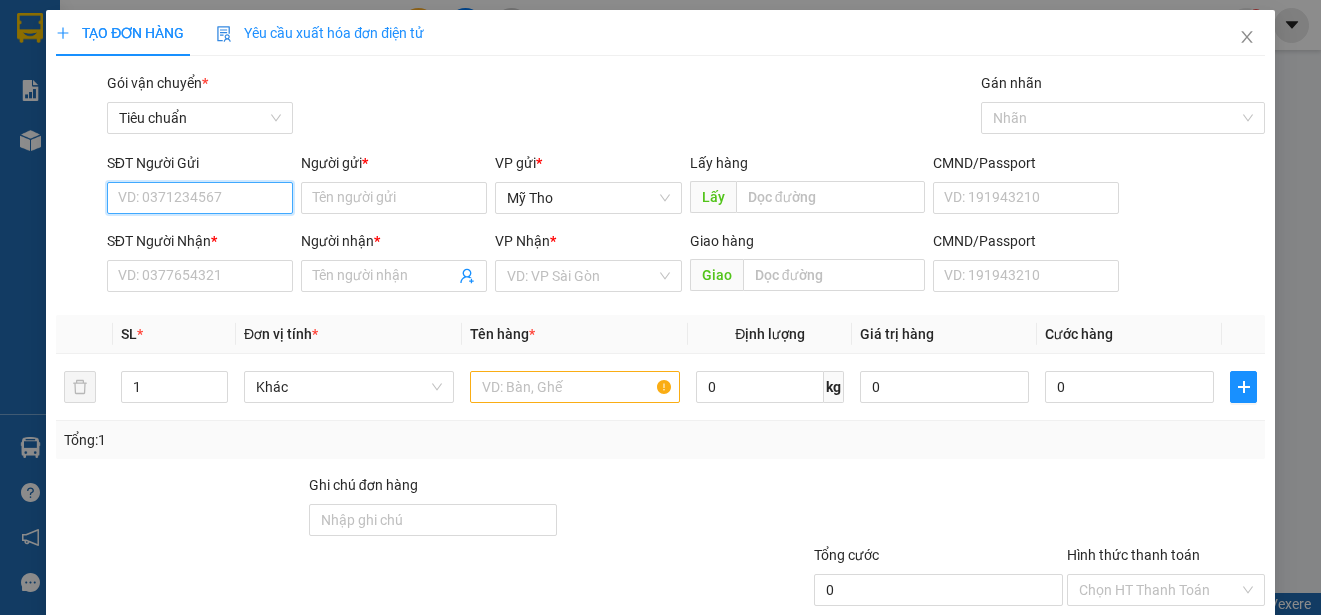 click on "SĐT Người Gửi" at bounding box center (200, 198) 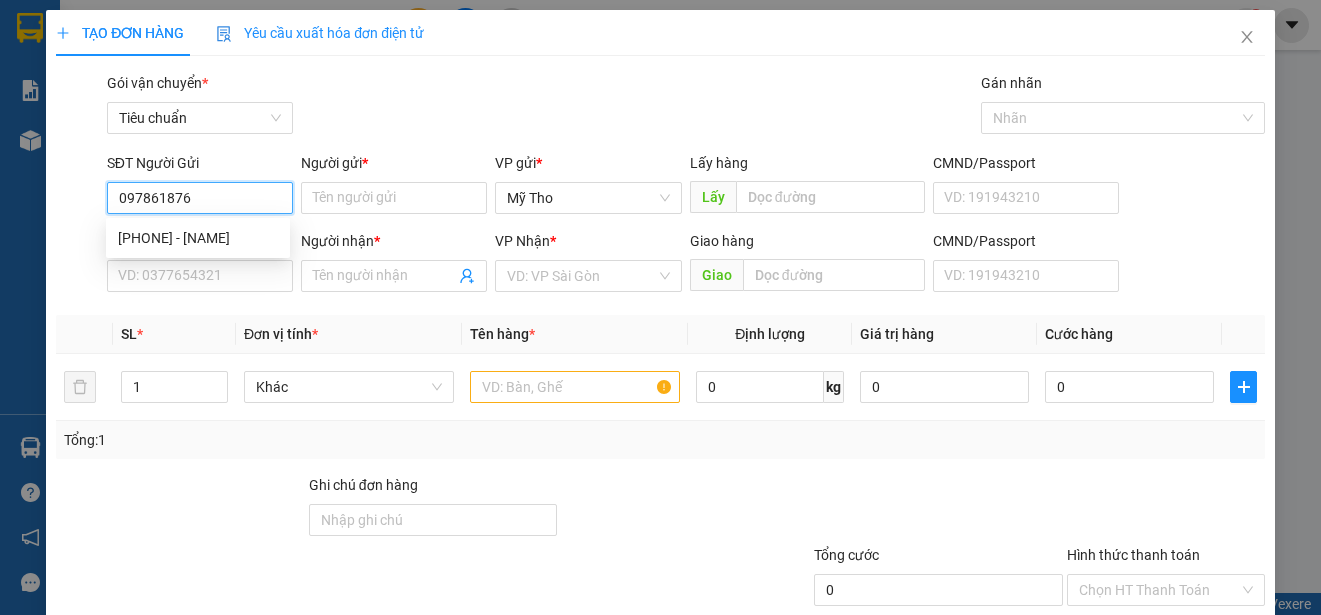 type on "0978618767" 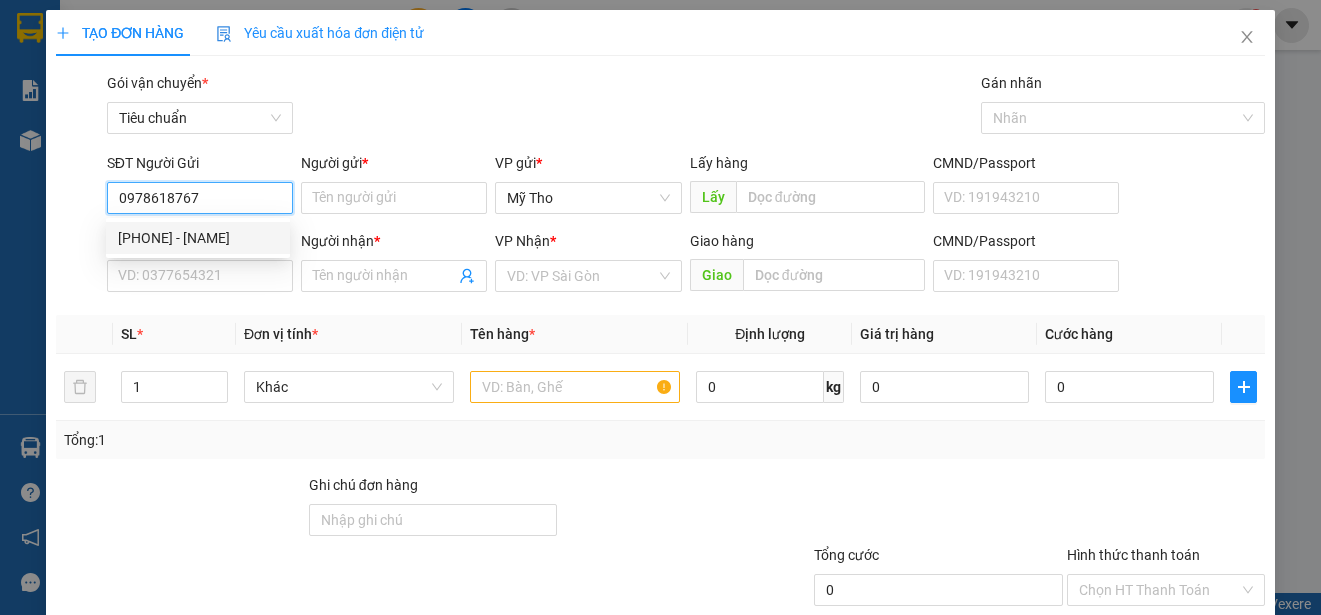 click on "[PHONE] - [NAME]" at bounding box center [198, 238] 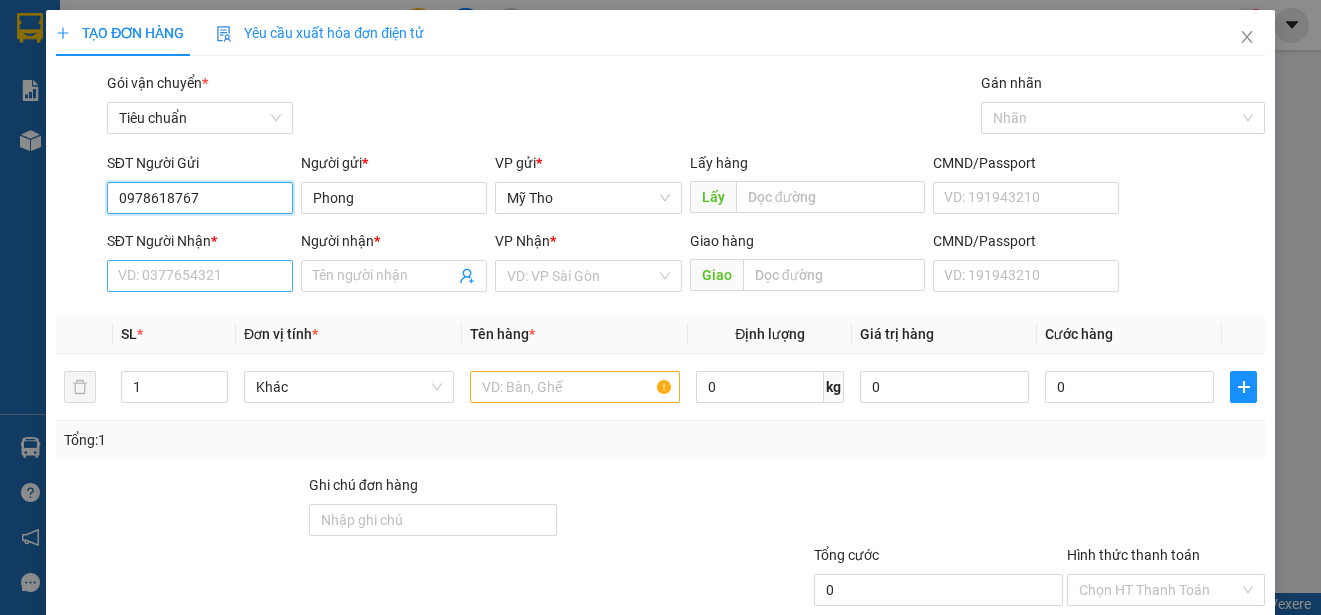 type on "0978618767" 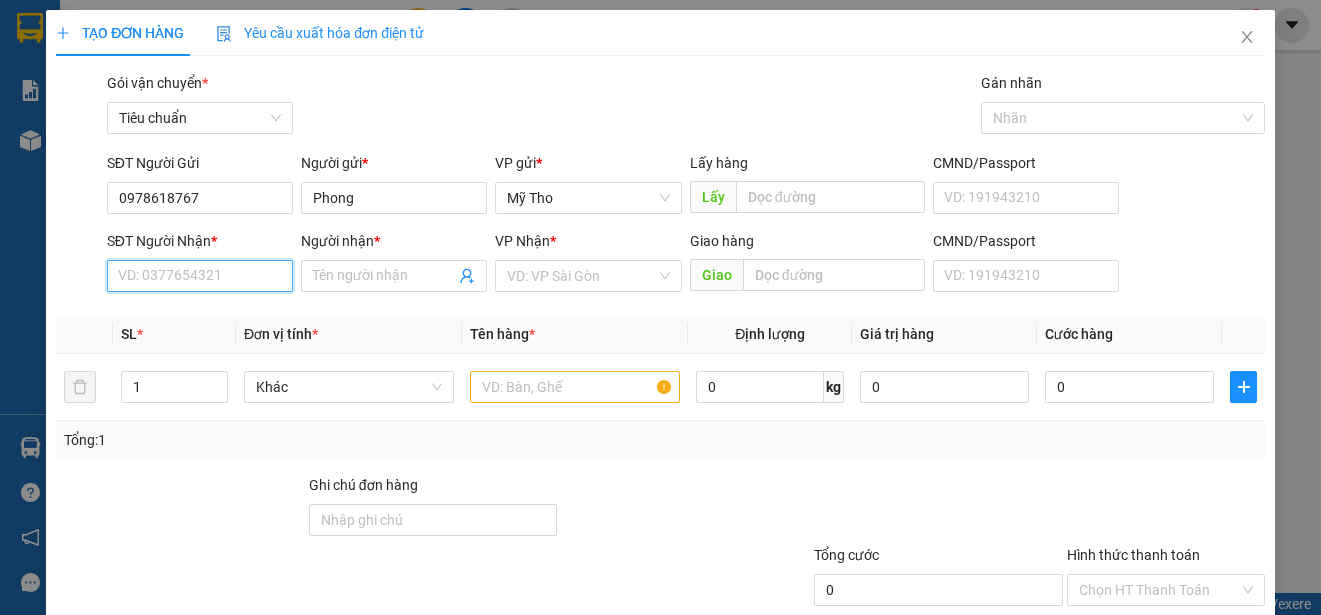 click on "SĐT Người Nhận  *" at bounding box center (200, 276) 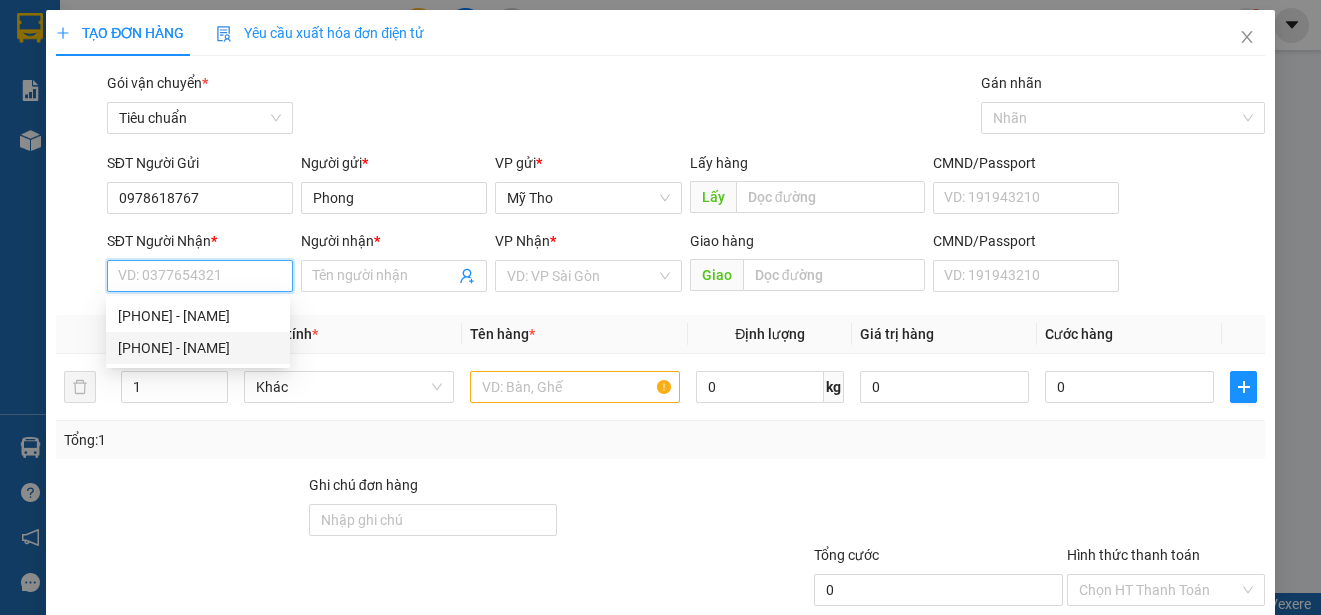 click on "[PHONE] - [NAME]" at bounding box center [198, 348] 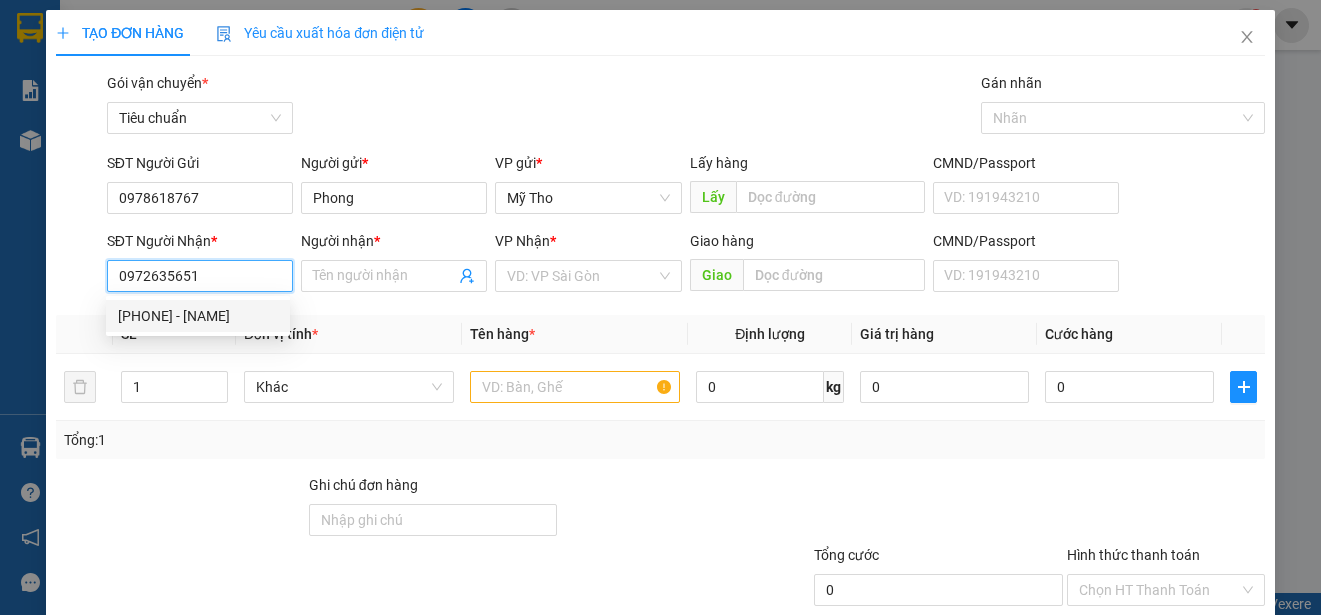 type on "[NAME]" 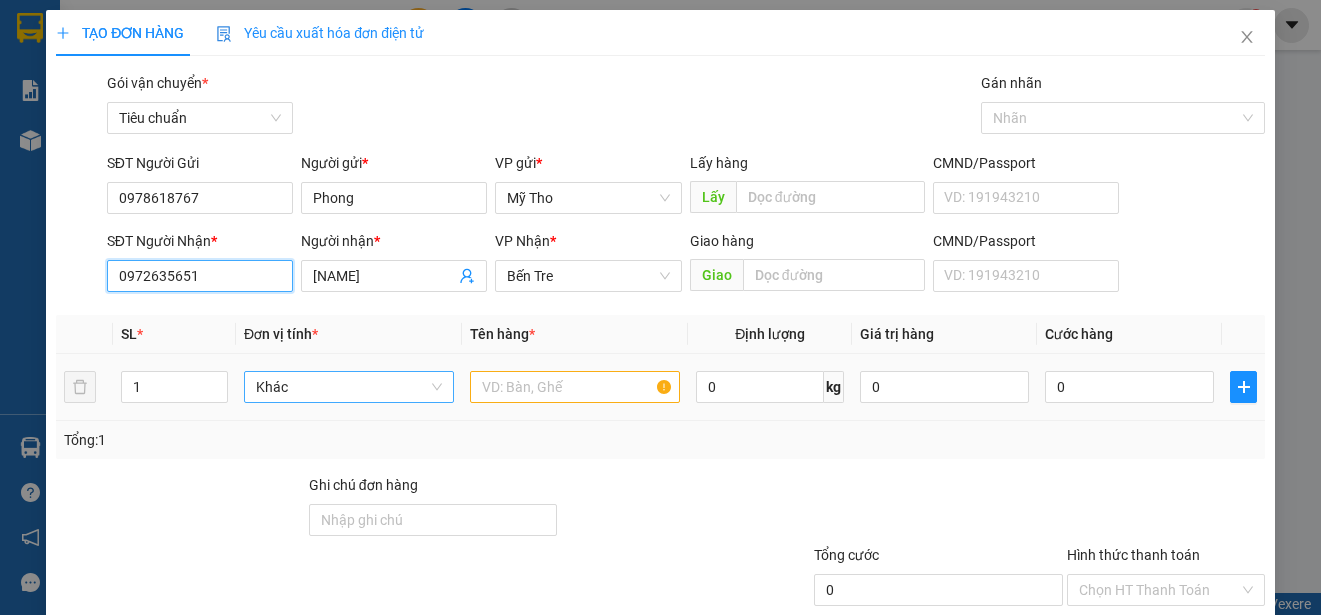 click on "Khác" at bounding box center (349, 387) 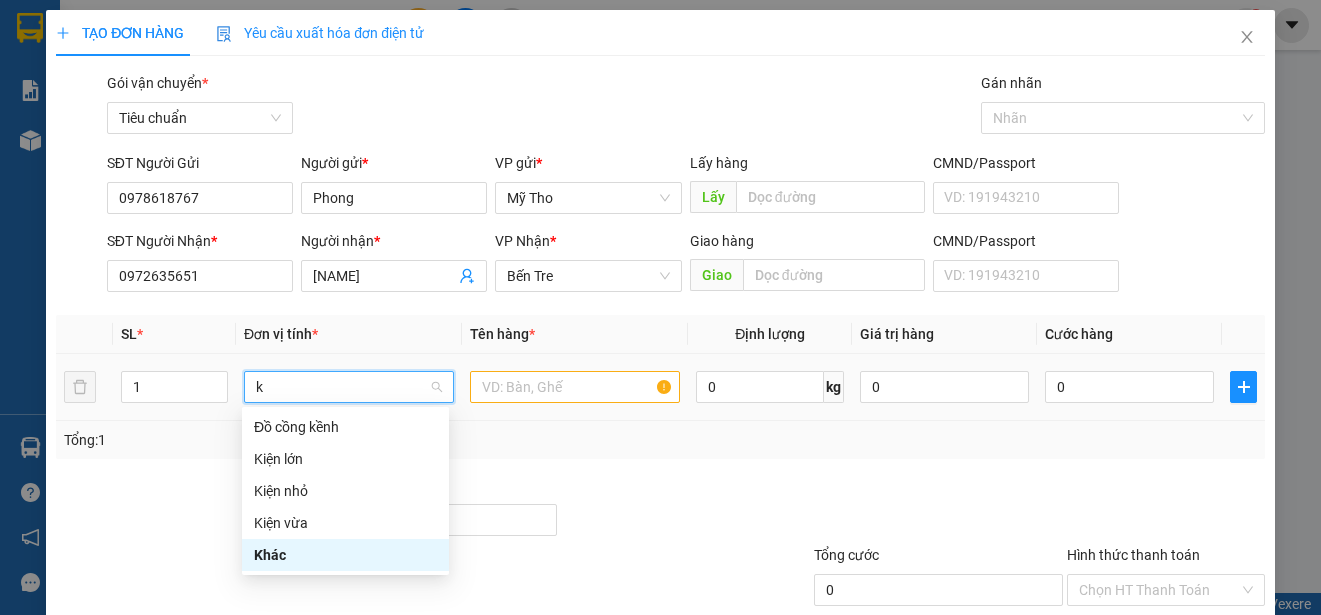 scroll, scrollTop: 0, scrollLeft: 0, axis: both 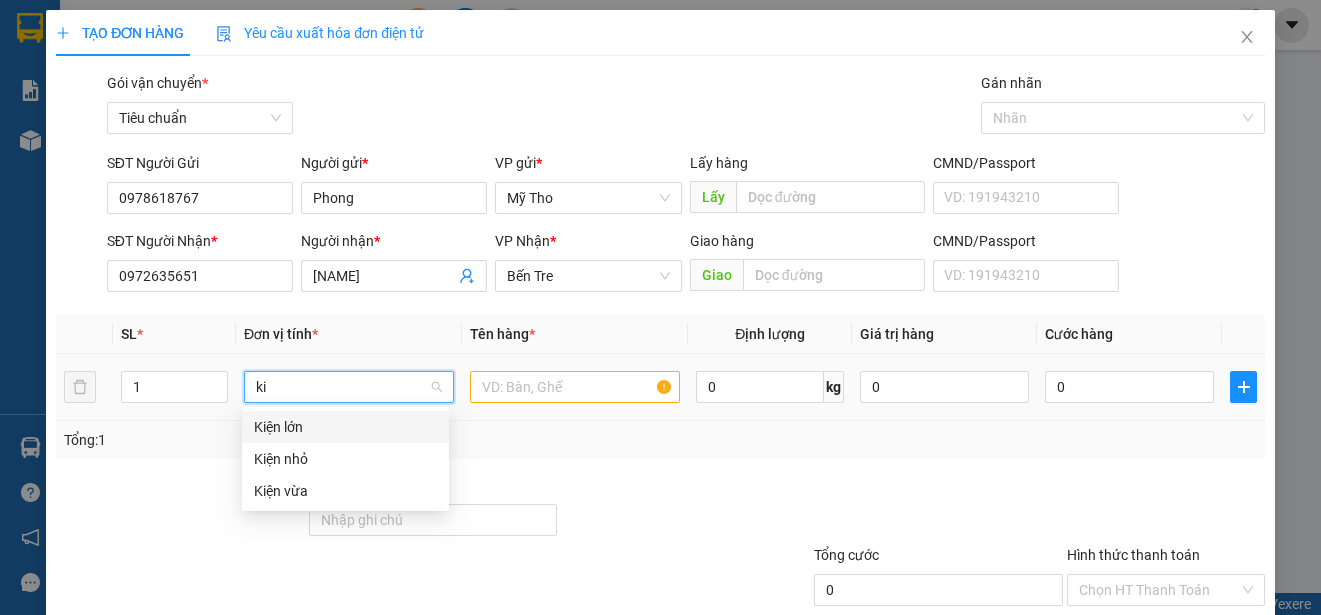 type on "kie" 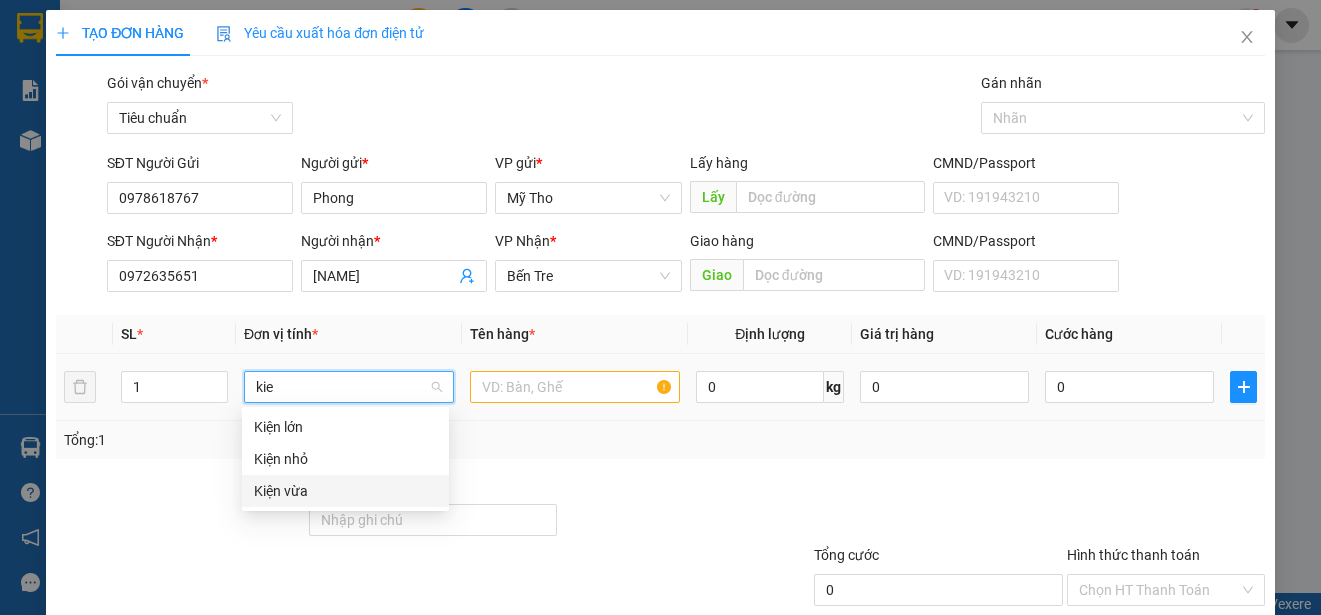 drag, startPoint x: 269, startPoint y: 486, endPoint x: 478, endPoint y: 488, distance: 209.00957 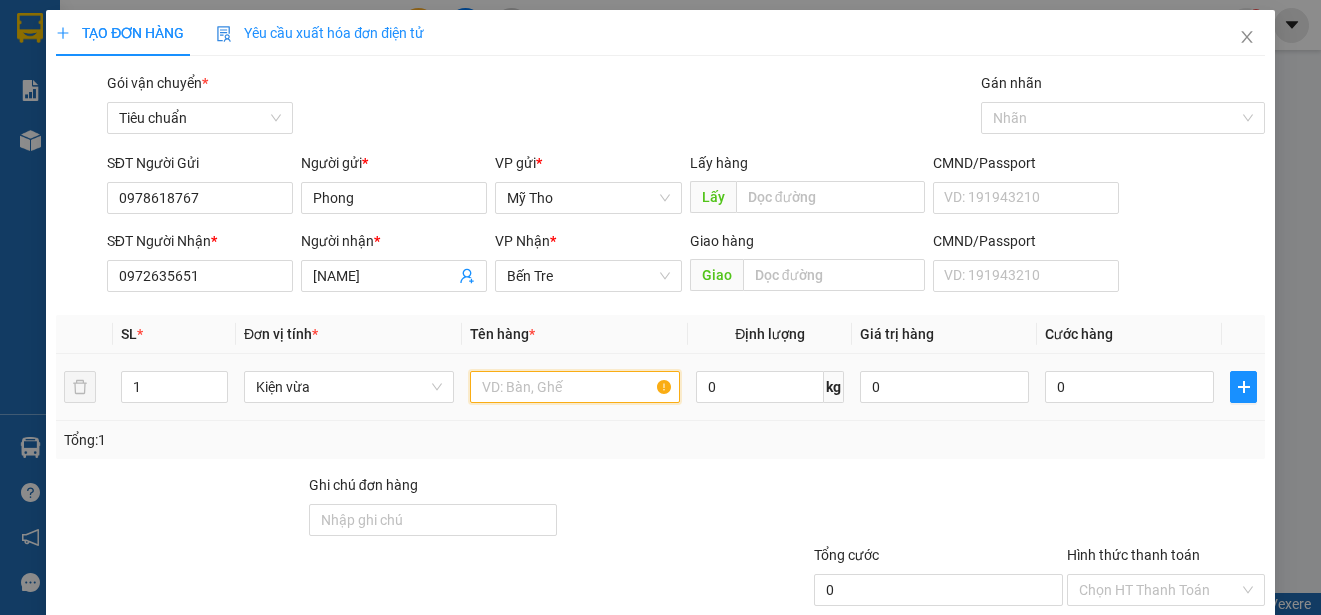 click at bounding box center (575, 387) 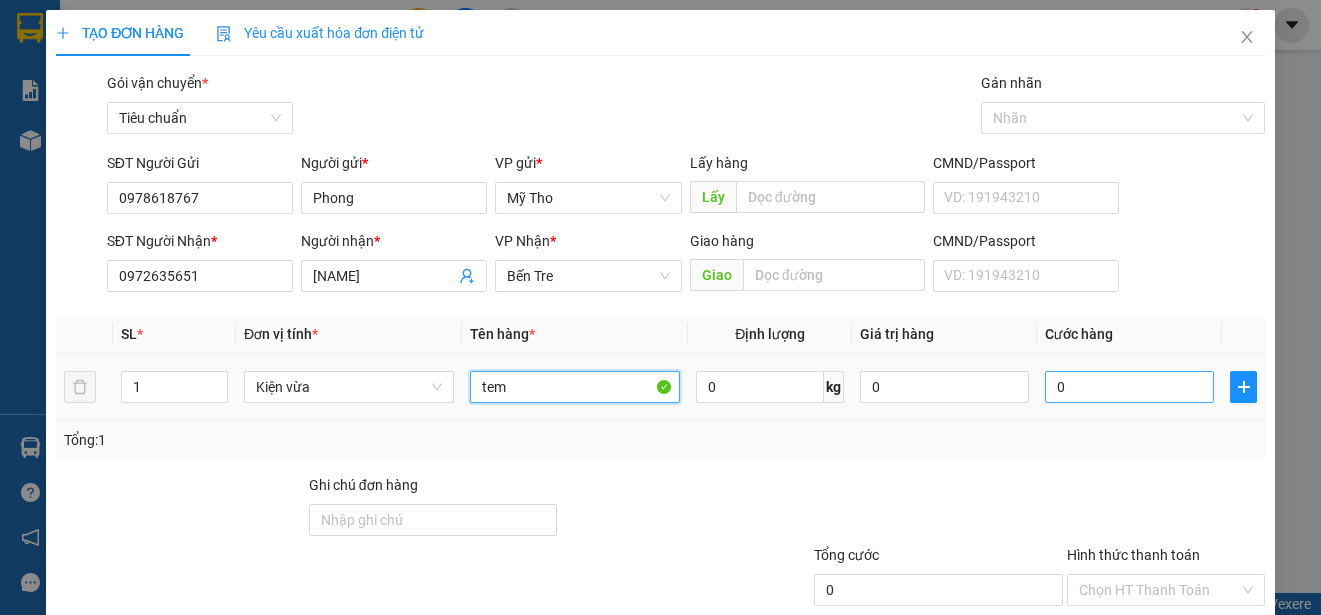 type on "tem" 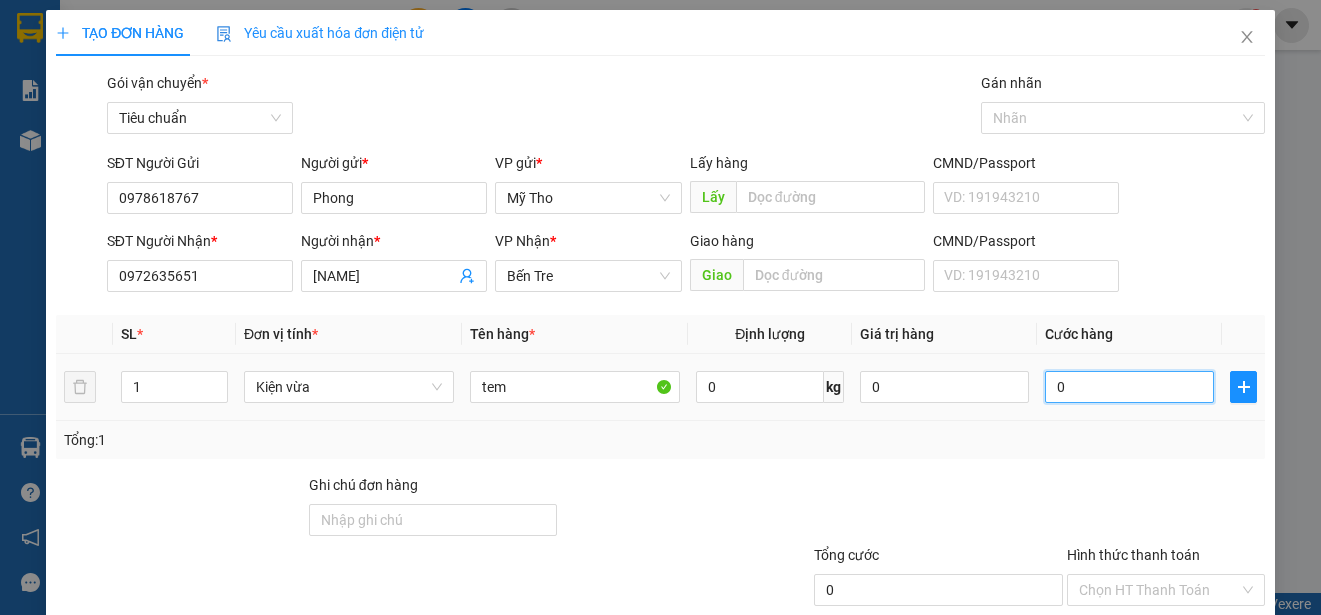 click on "0" at bounding box center (1129, 387) 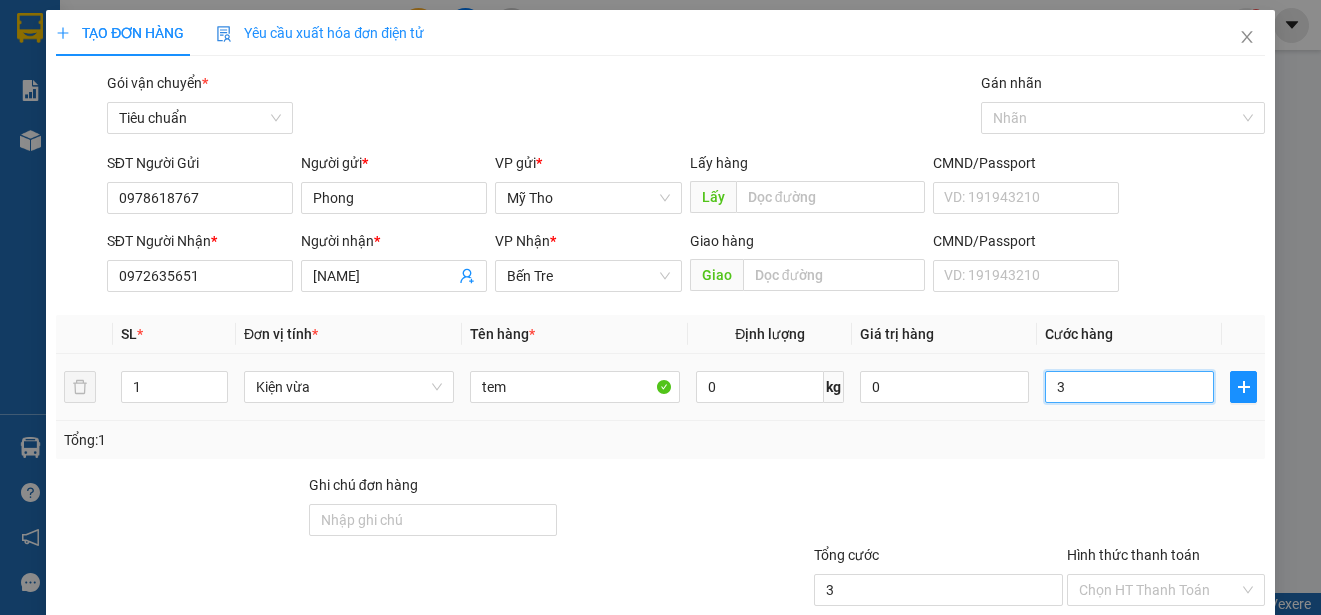 type on "30" 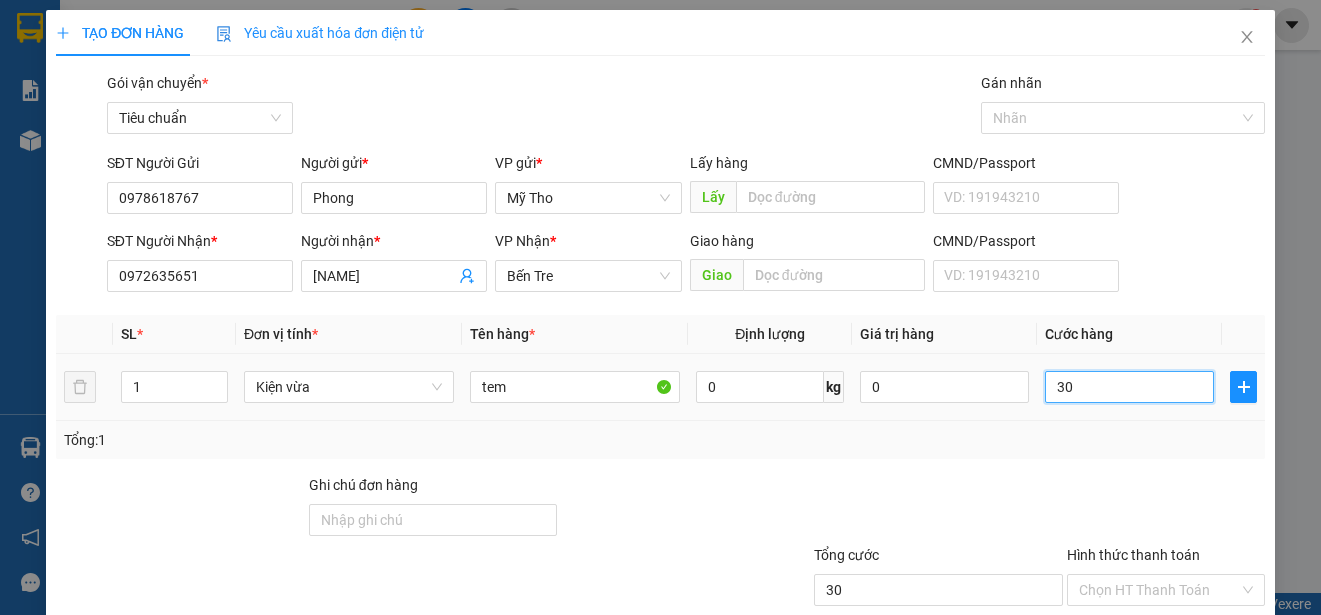 type on "300" 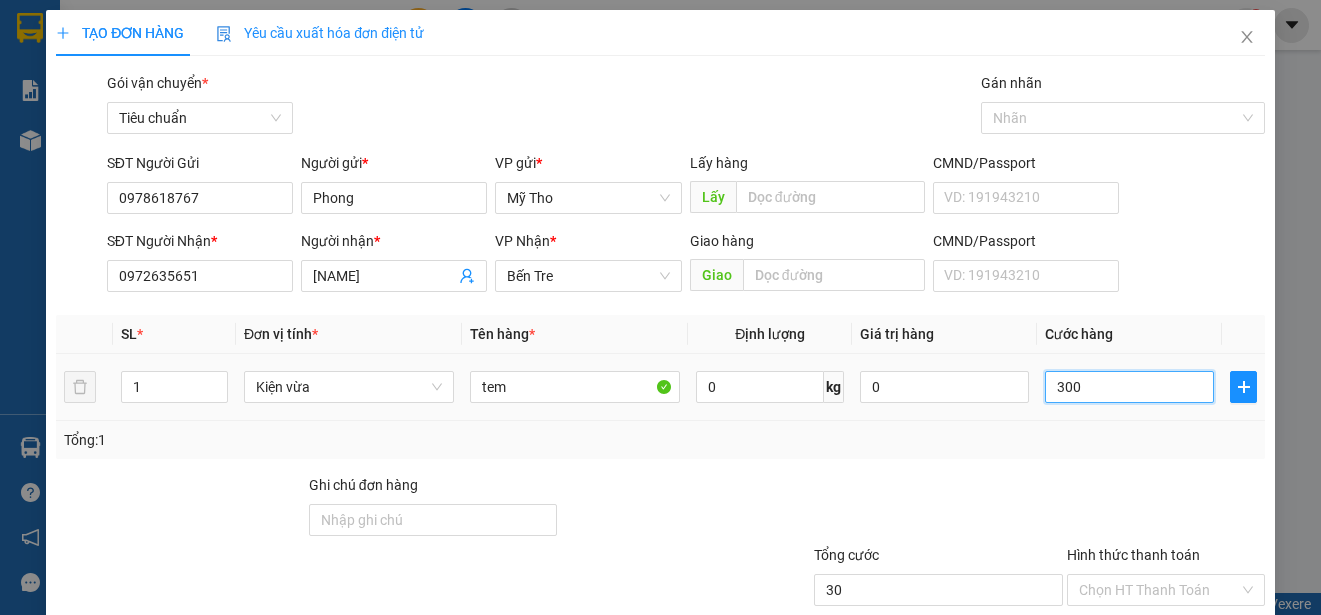 type on "300" 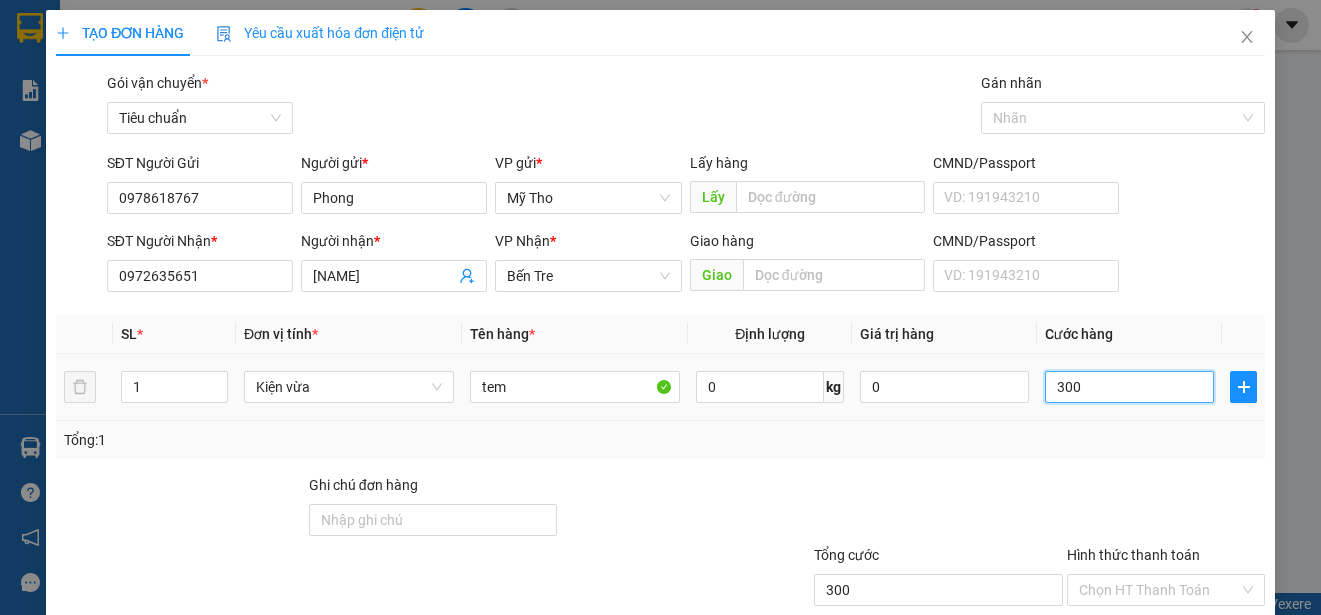 type on "3.000" 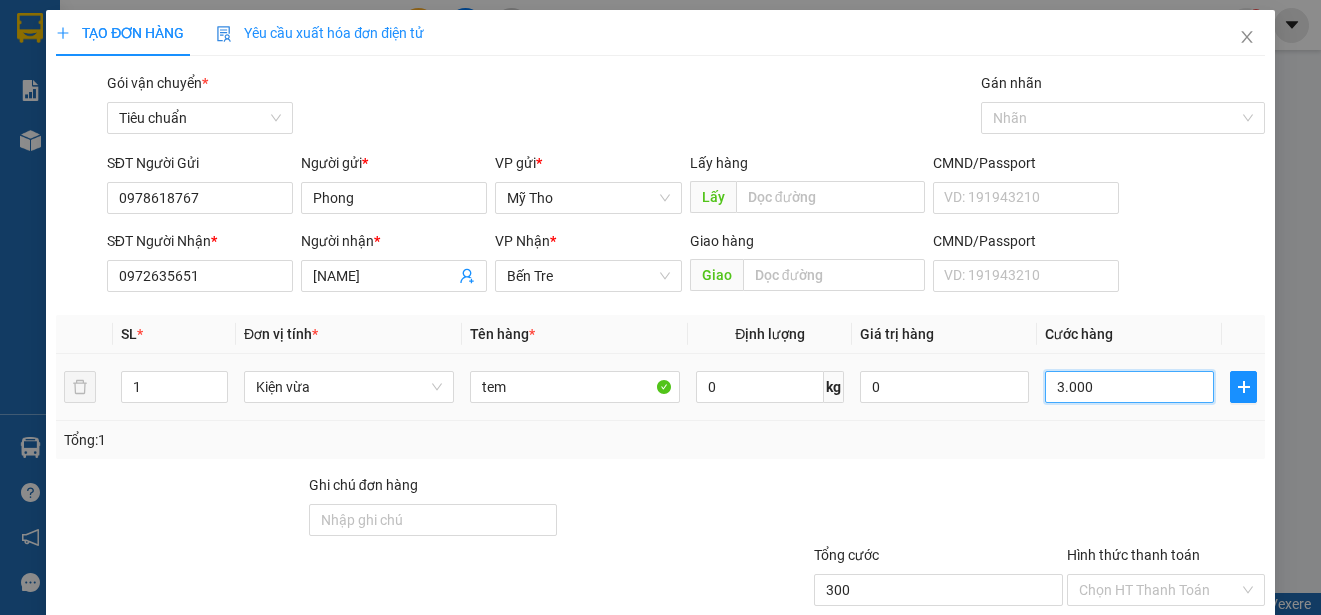 type on "3.000" 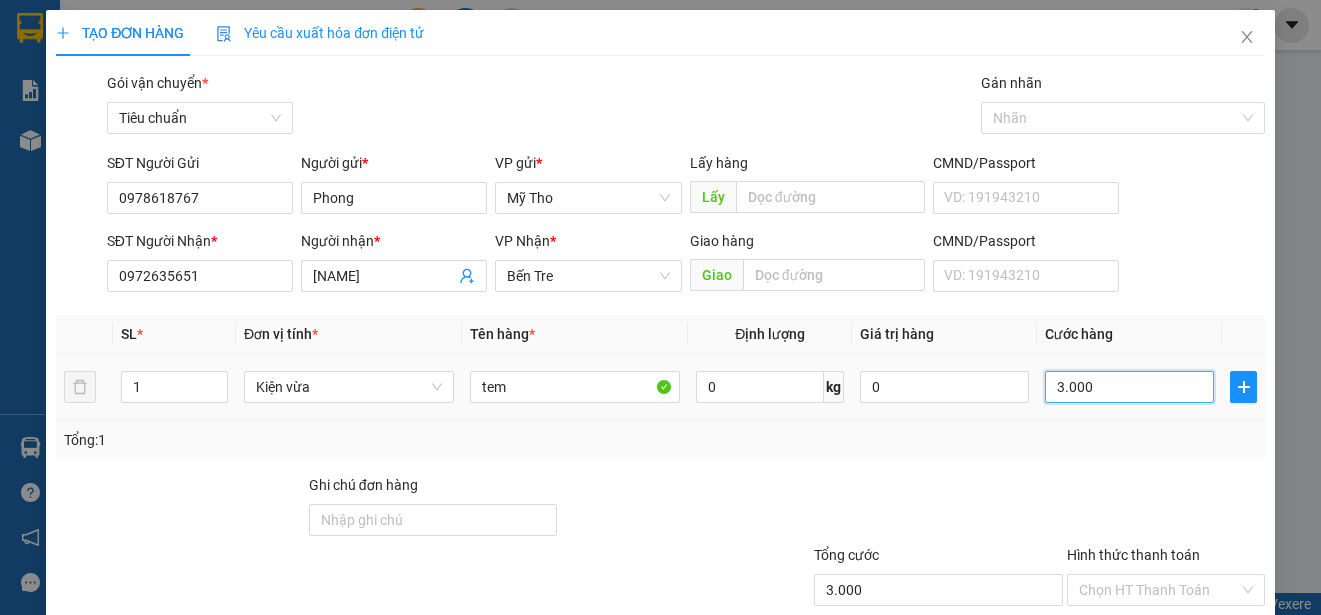 type on "30.000" 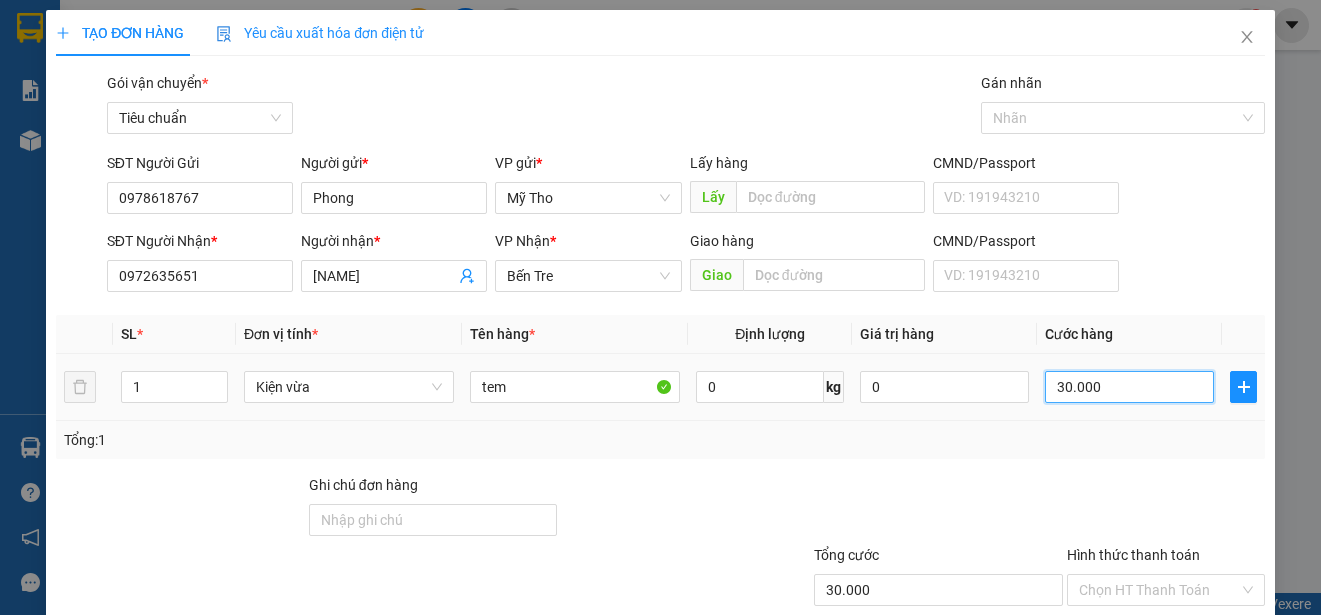 scroll, scrollTop: 125, scrollLeft: 0, axis: vertical 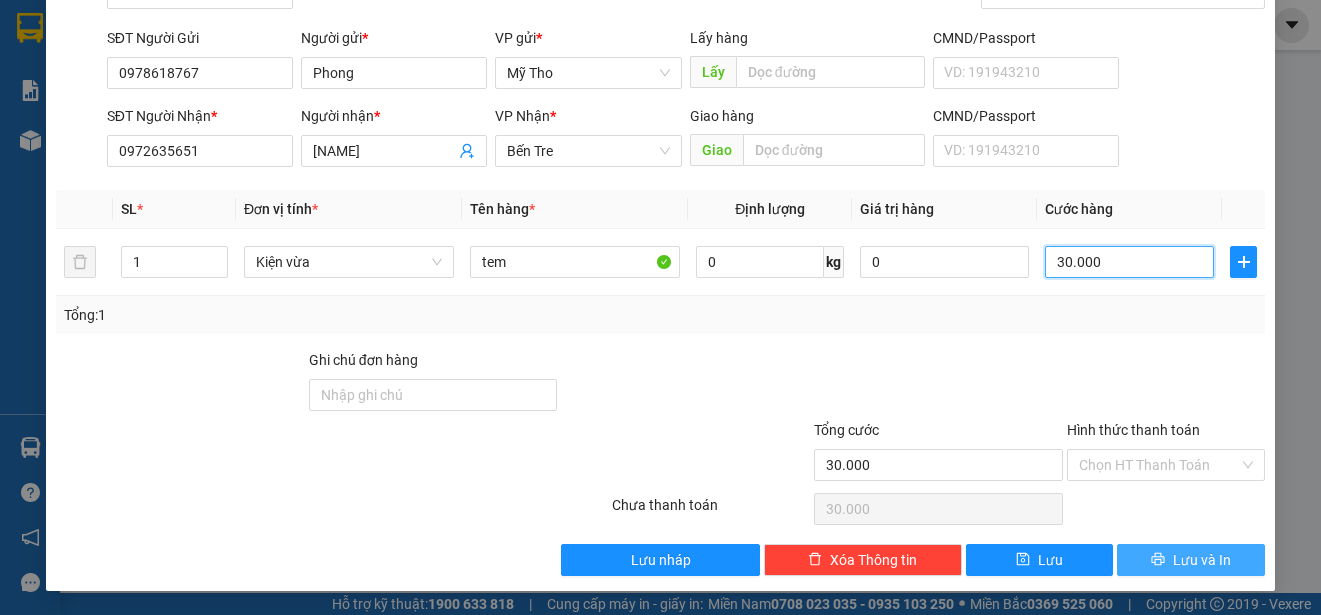 type on "30.000" 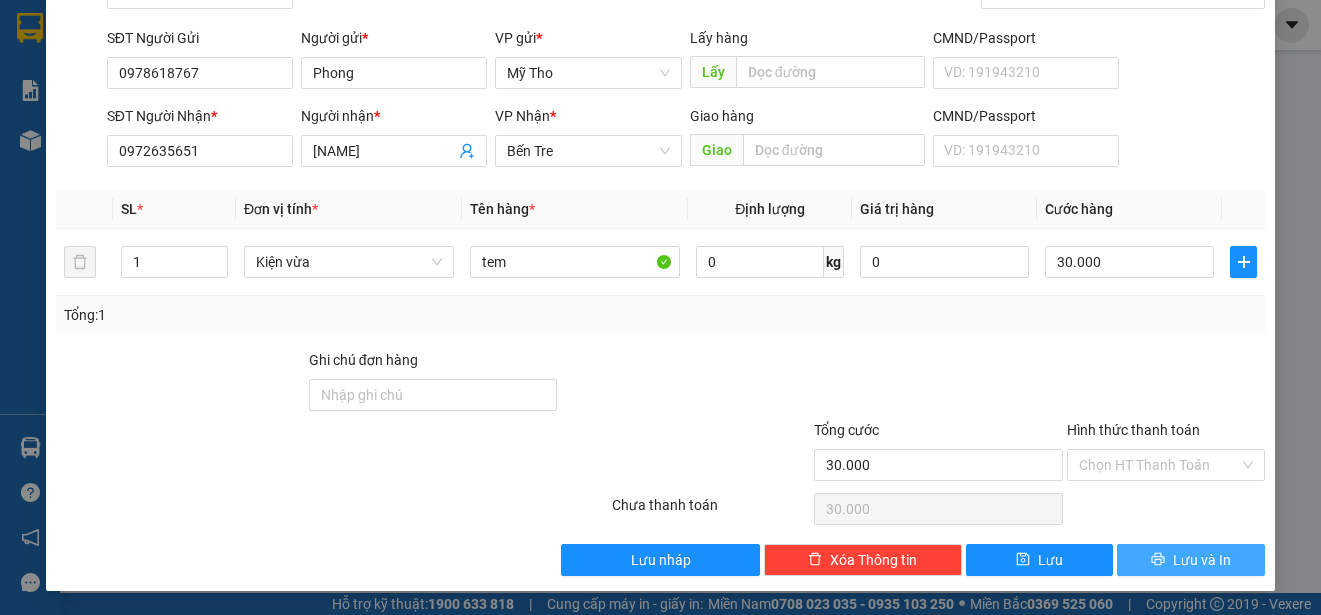 click on "Lưu và In" at bounding box center [1202, 560] 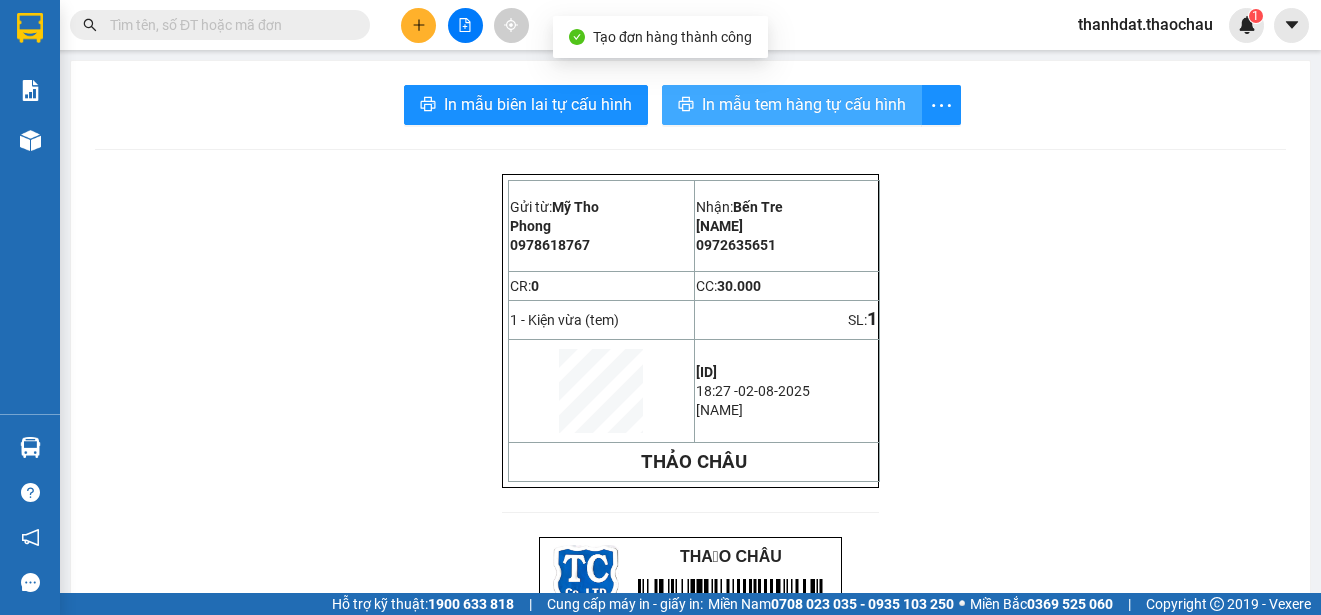click on "In mẫu tem hàng tự cấu hình" at bounding box center [804, 104] 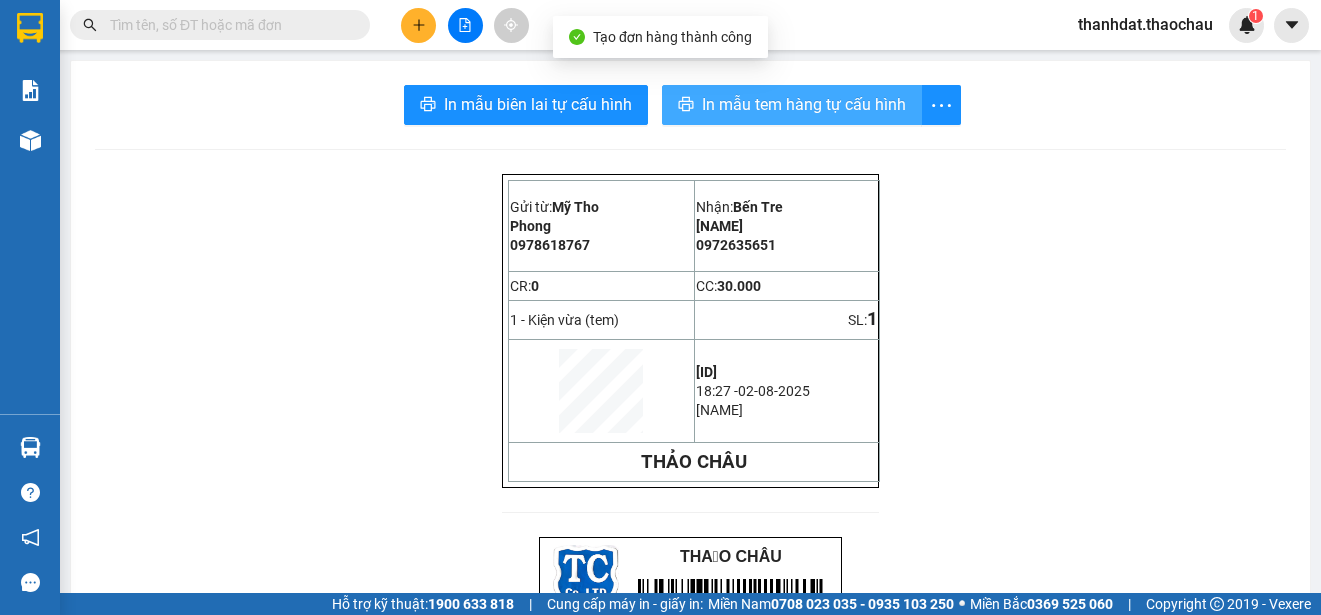 scroll, scrollTop: 0, scrollLeft: 0, axis: both 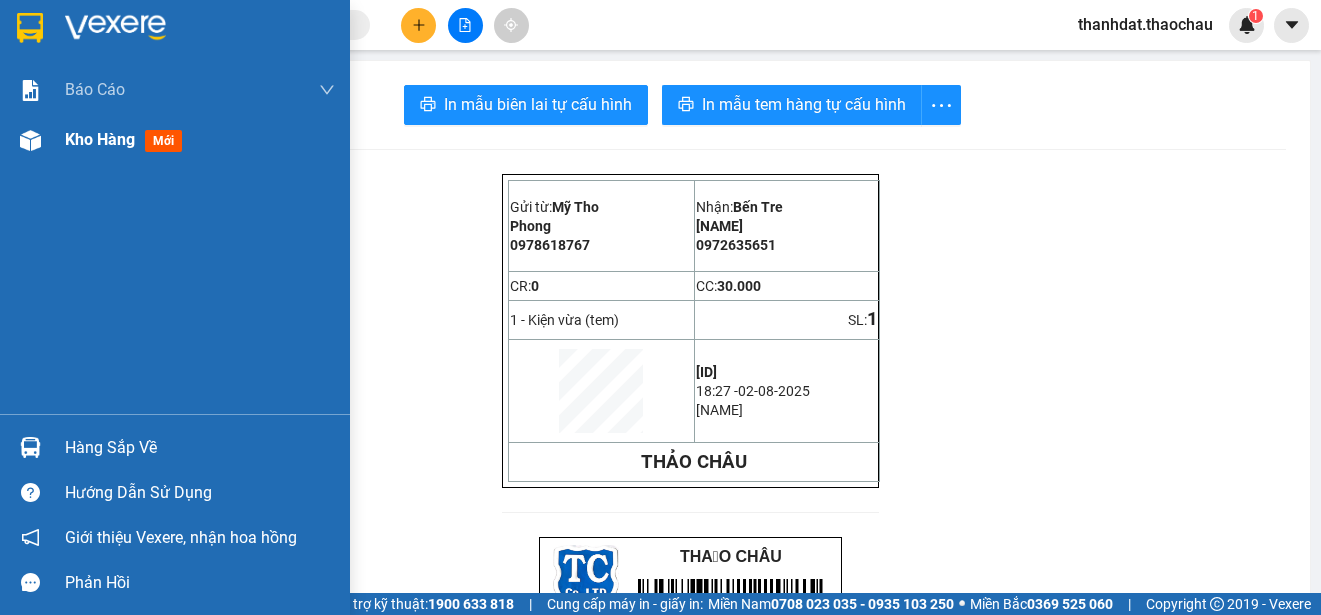 click on "Kho hàng mới" at bounding box center (175, 140) 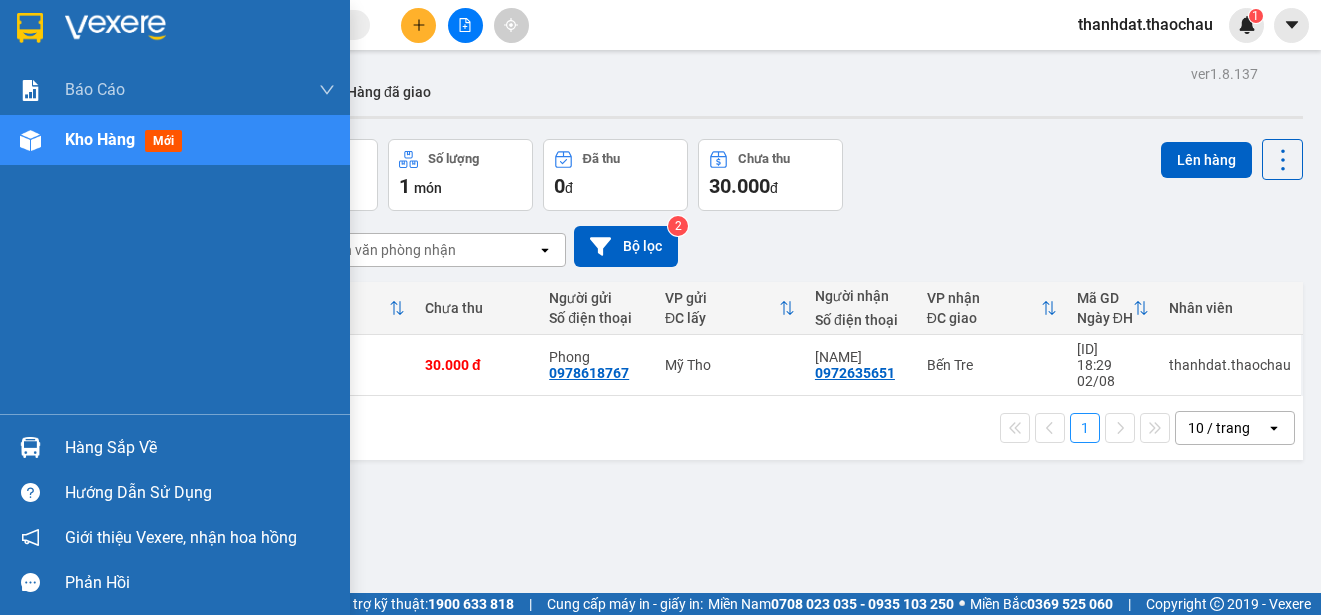 click on "Hàng sắp về" at bounding box center (200, 448) 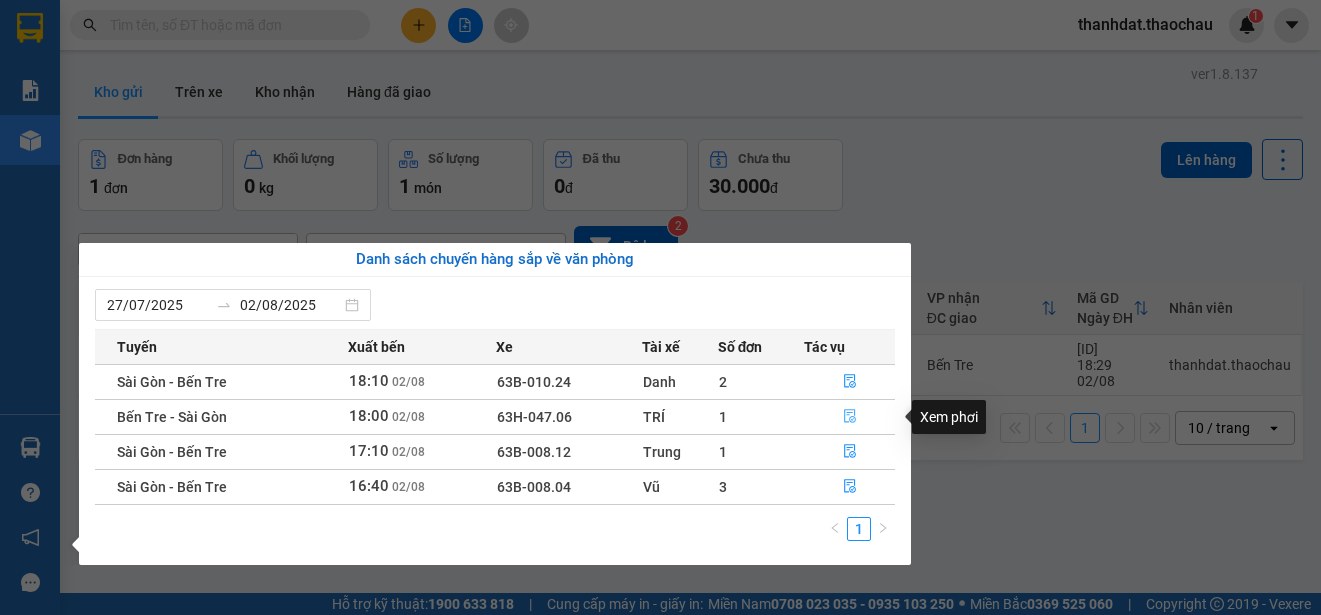 click 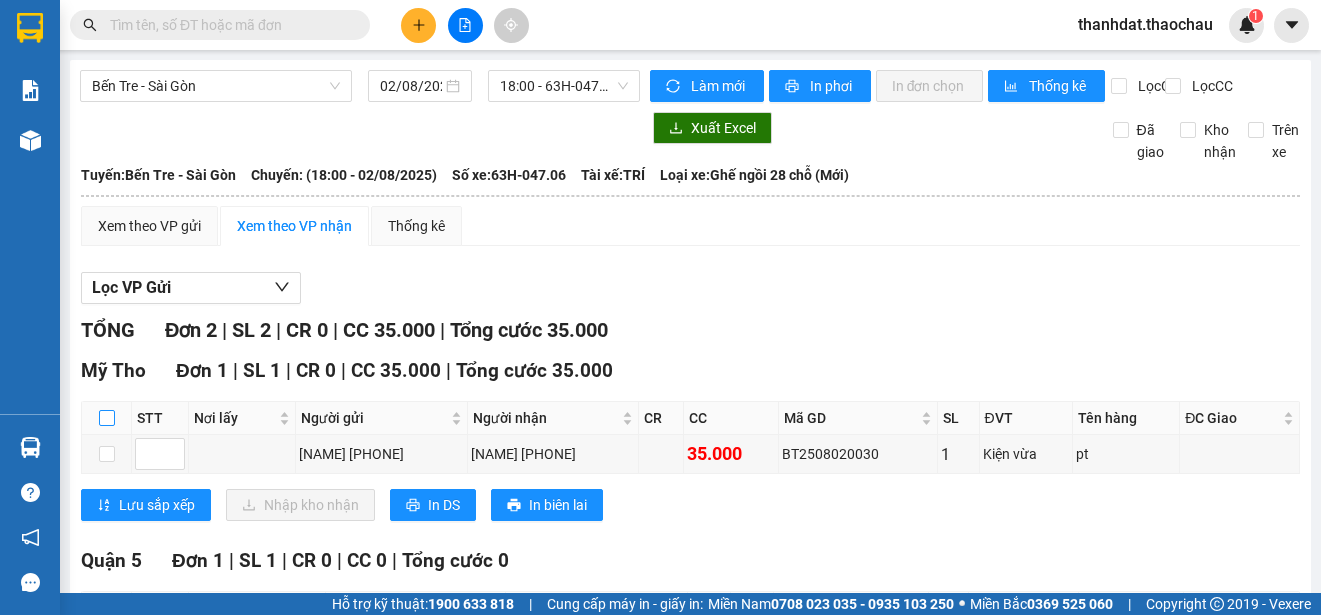 click at bounding box center [107, 418] 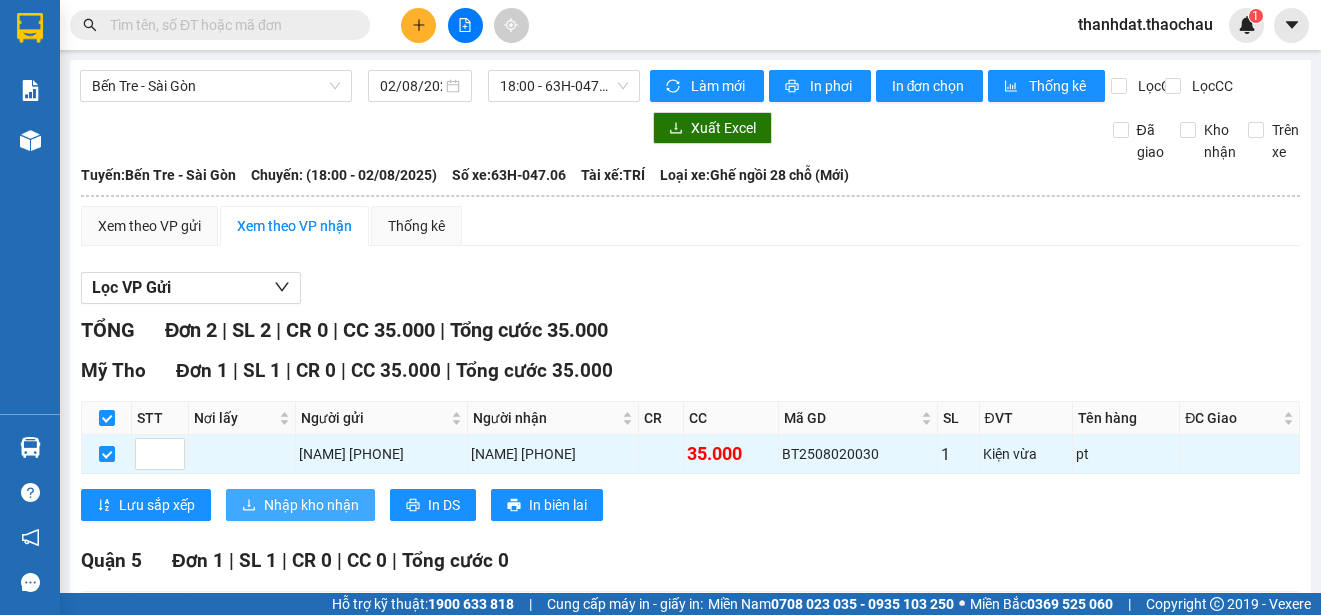 click on "Nhập kho nhận" at bounding box center (311, 505) 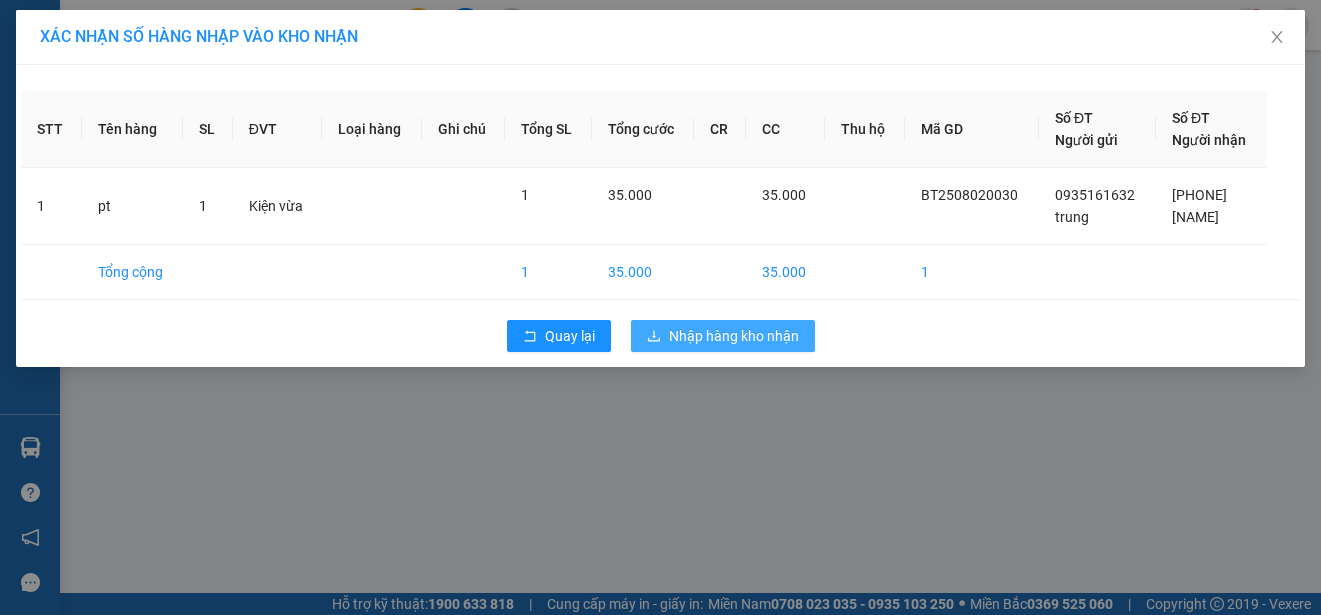 click on "Nhập hàng kho nhận" at bounding box center (734, 336) 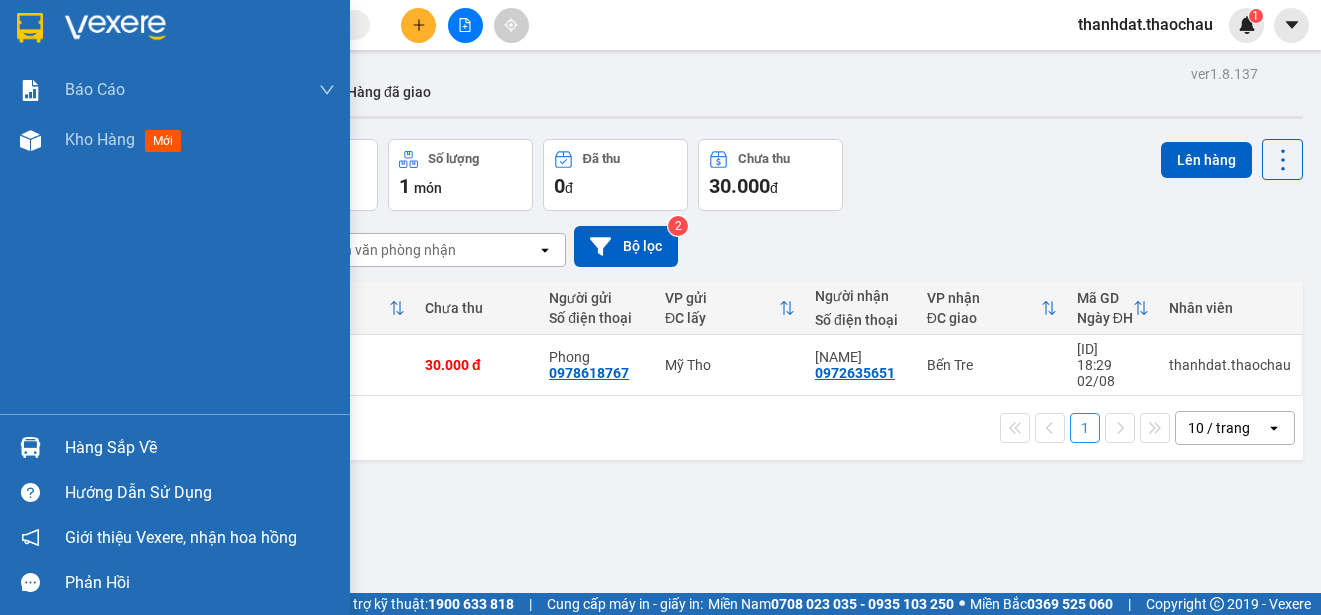 drag, startPoint x: 66, startPoint y: 444, endPoint x: 756, endPoint y: 507, distance: 692.8701 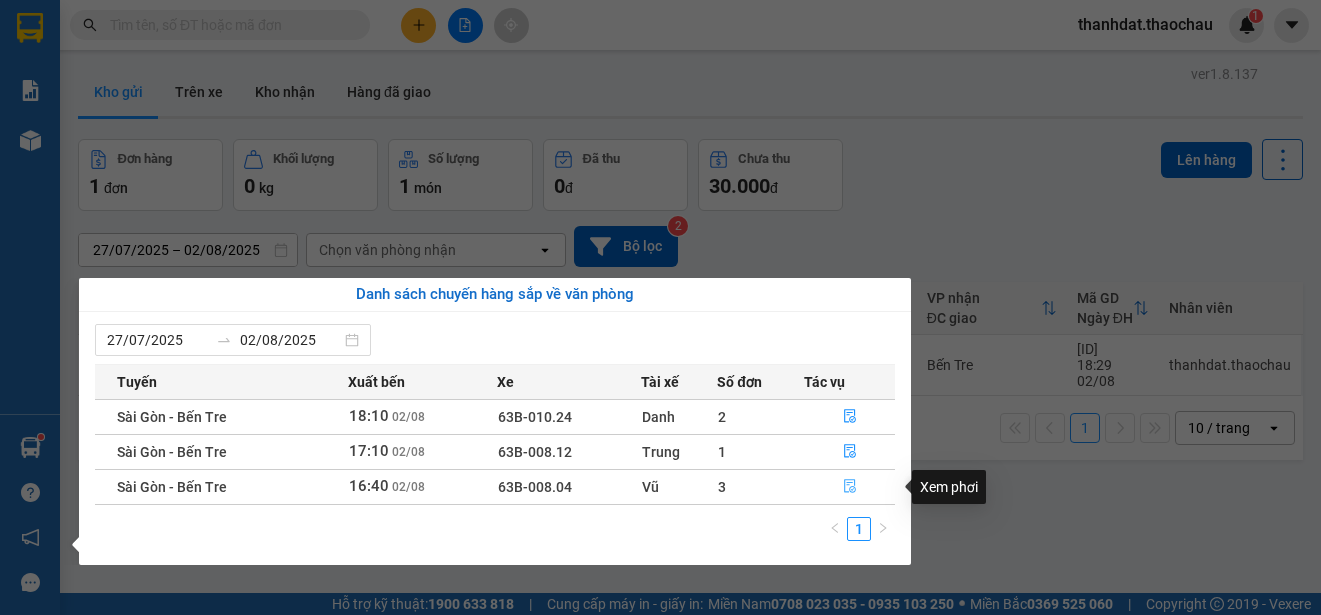 click 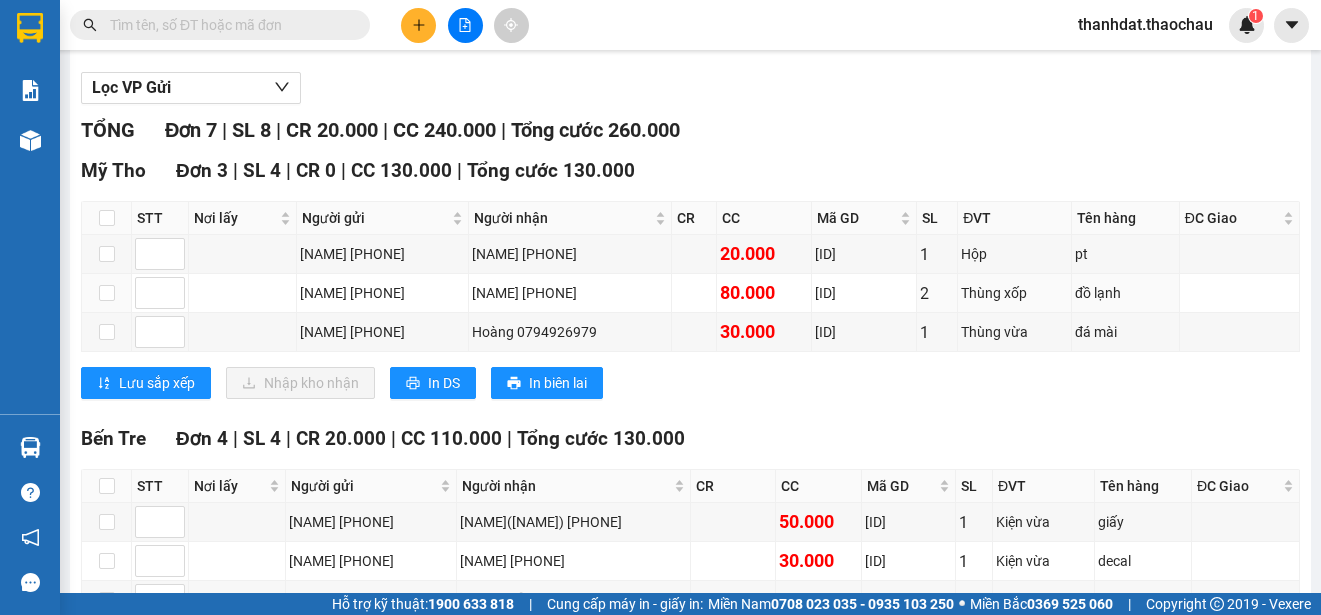 scroll, scrollTop: 300, scrollLeft: 0, axis: vertical 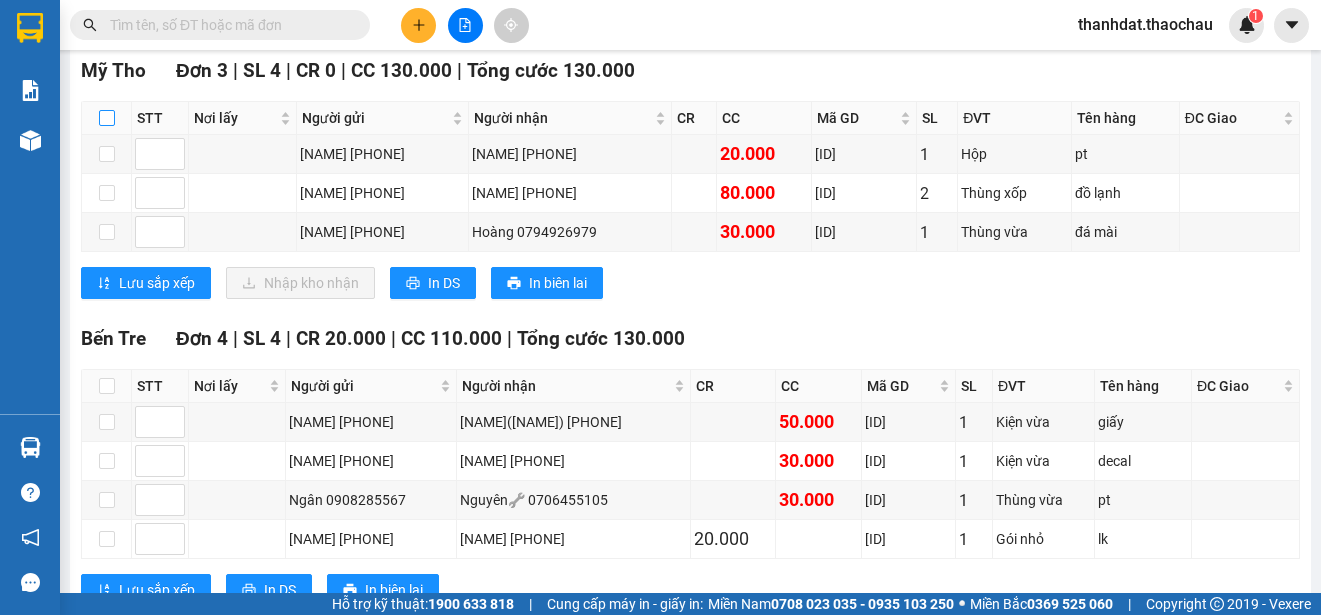 click at bounding box center (107, 118) 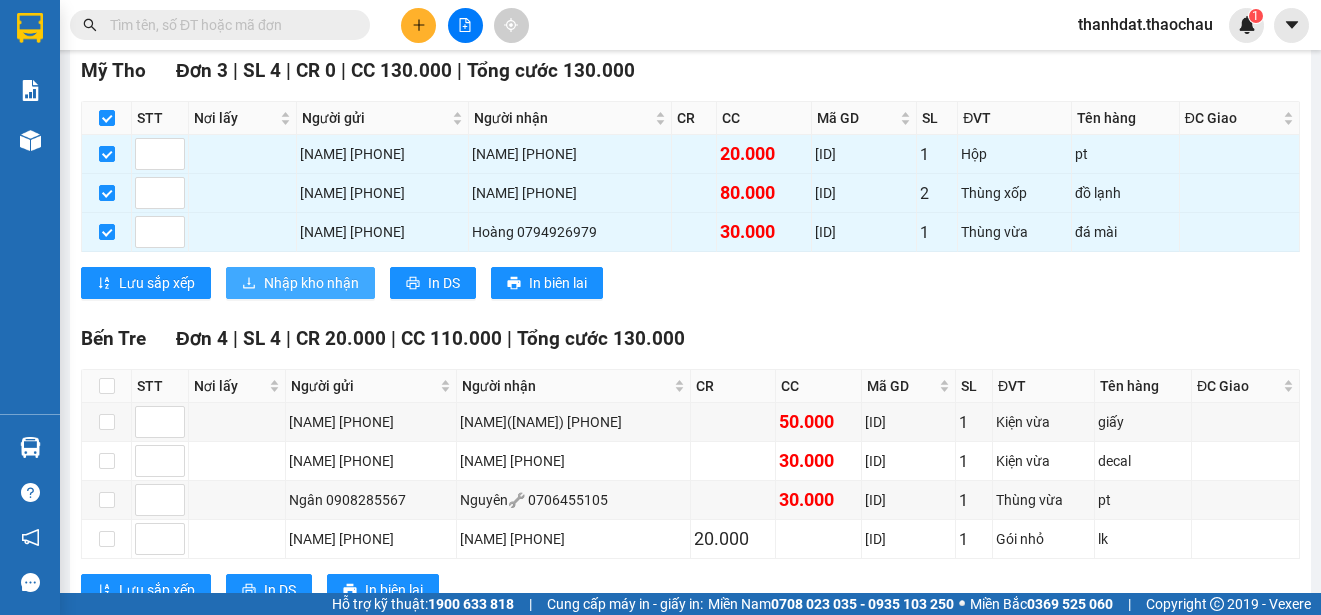 click on "Nhập kho nhận" at bounding box center [311, 283] 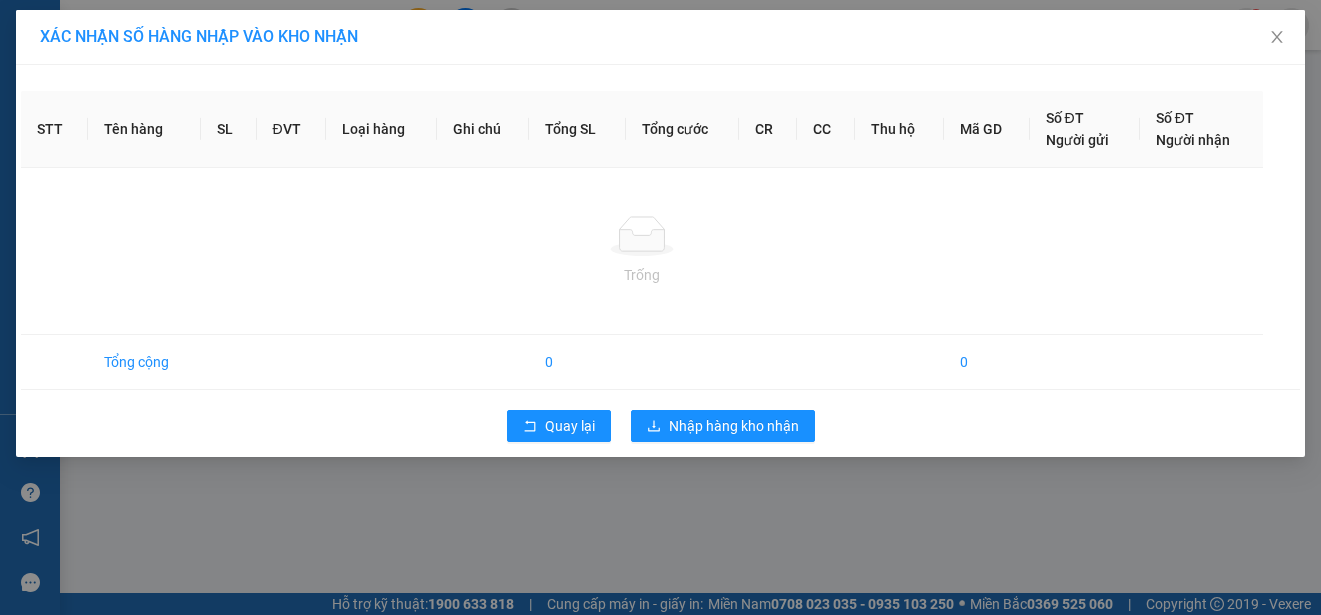 scroll, scrollTop: 0, scrollLeft: 0, axis: both 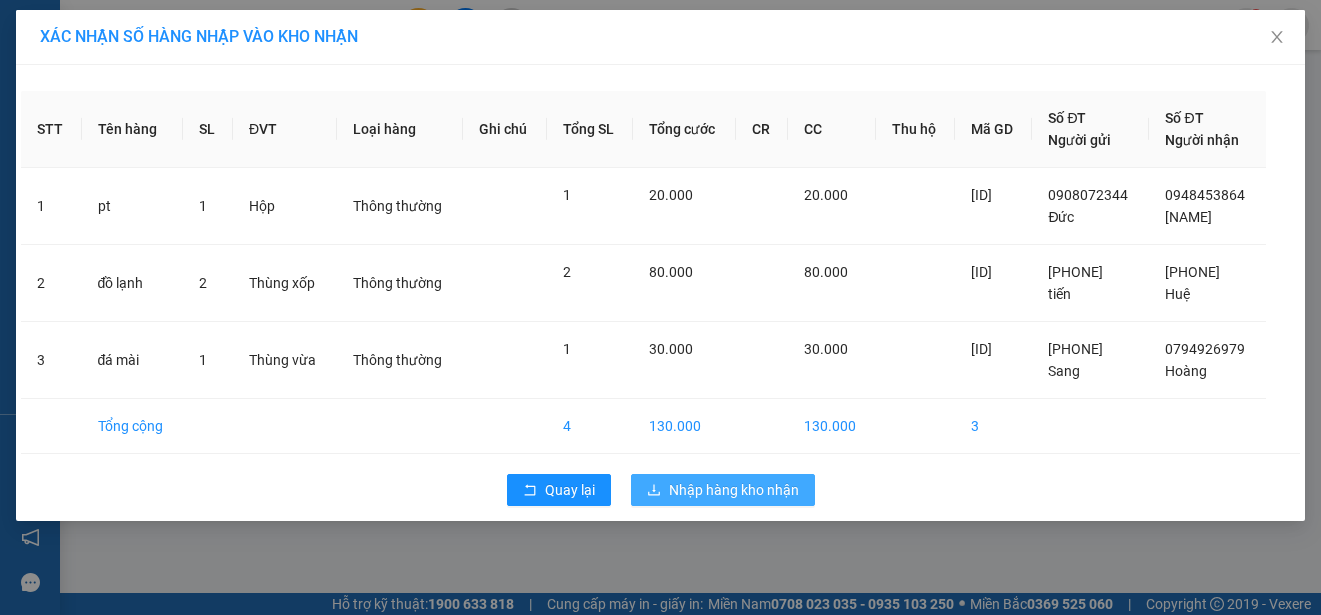 click on "Nhập hàng kho nhận" at bounding box center (734, 490) 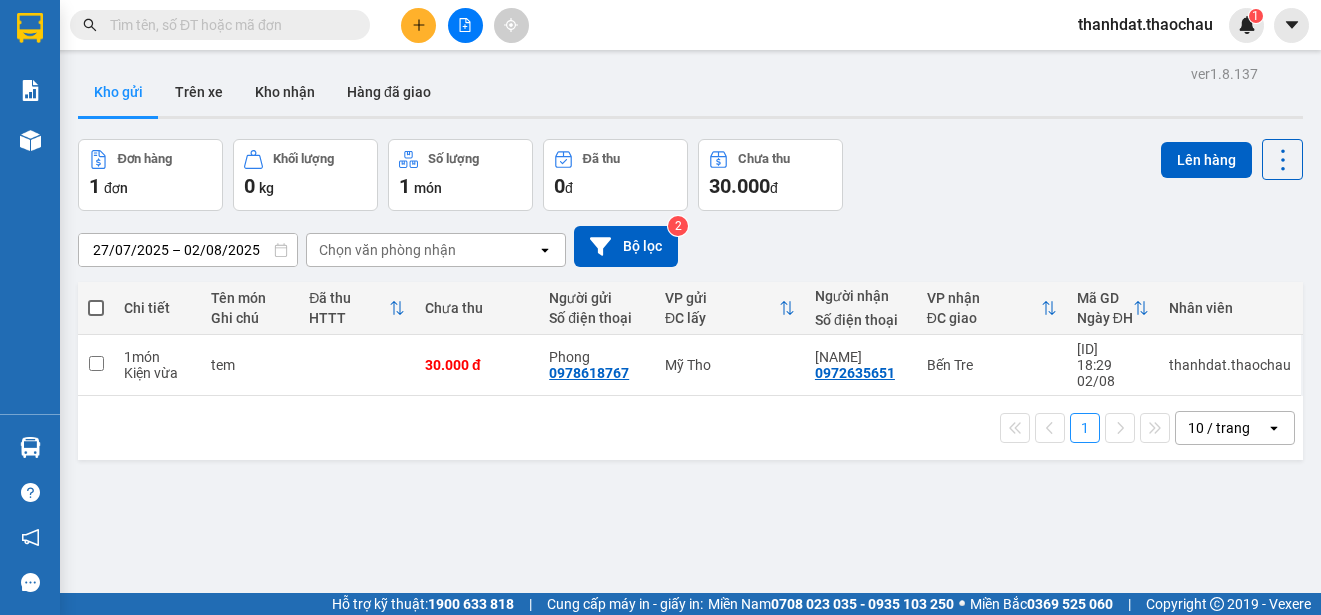 click at bounding box center [96, 308] 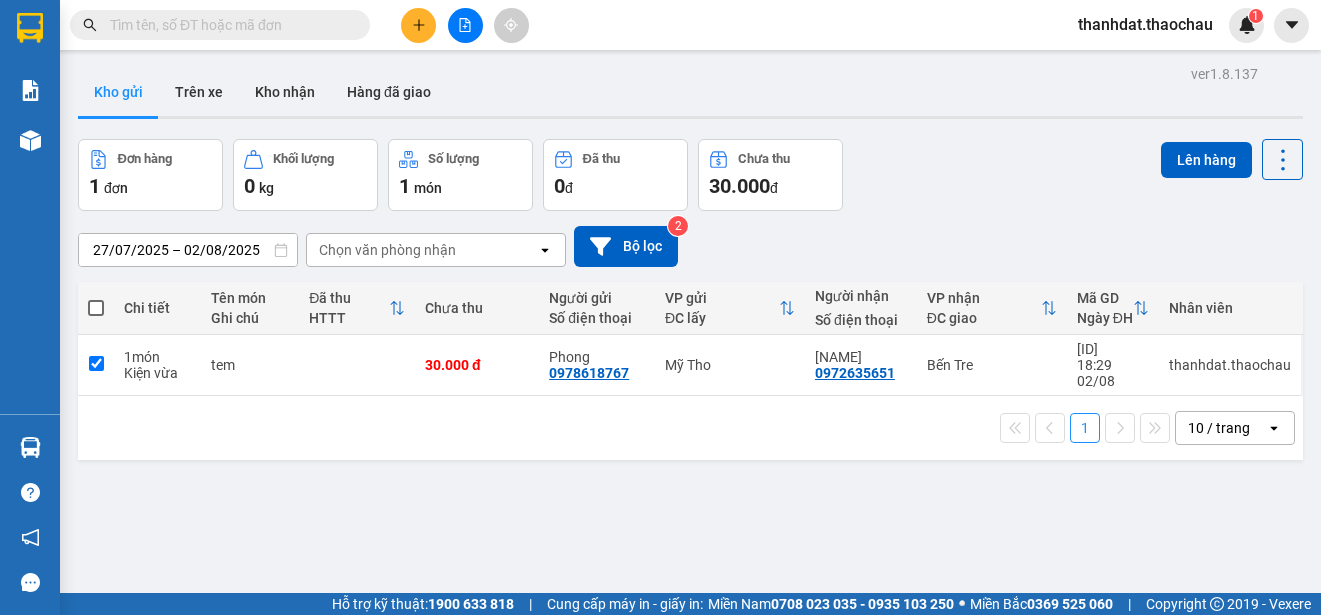 checkbox on "true" 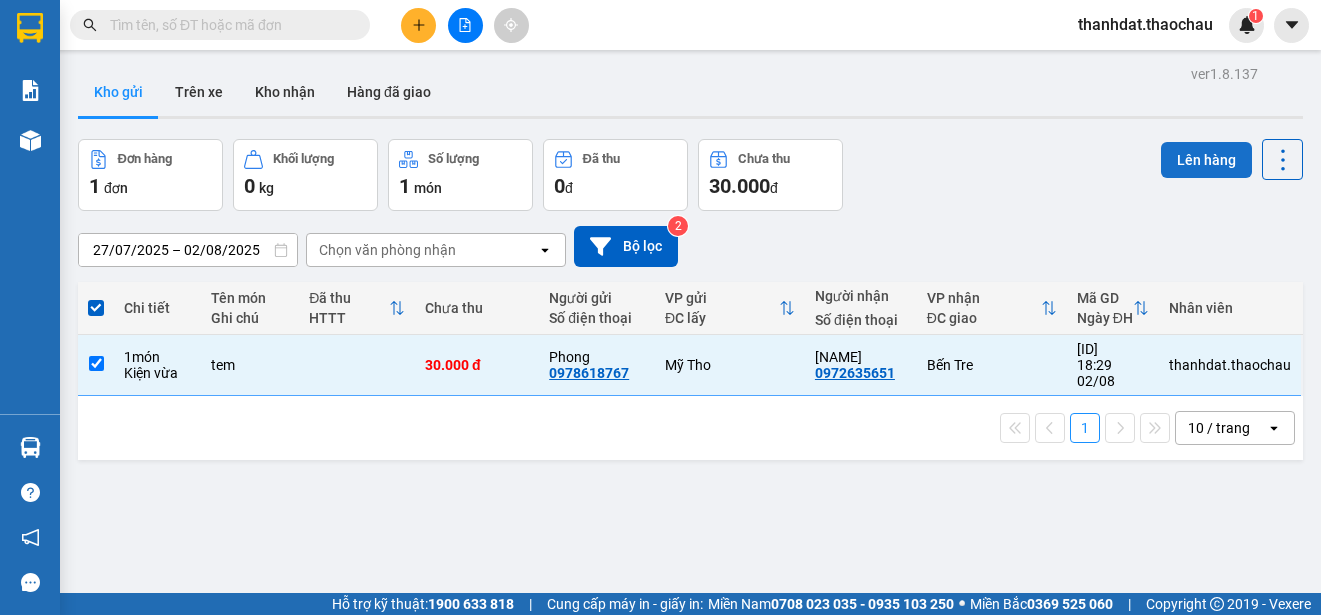 click on "Lên hàng" at bounding box center [1206, 160] 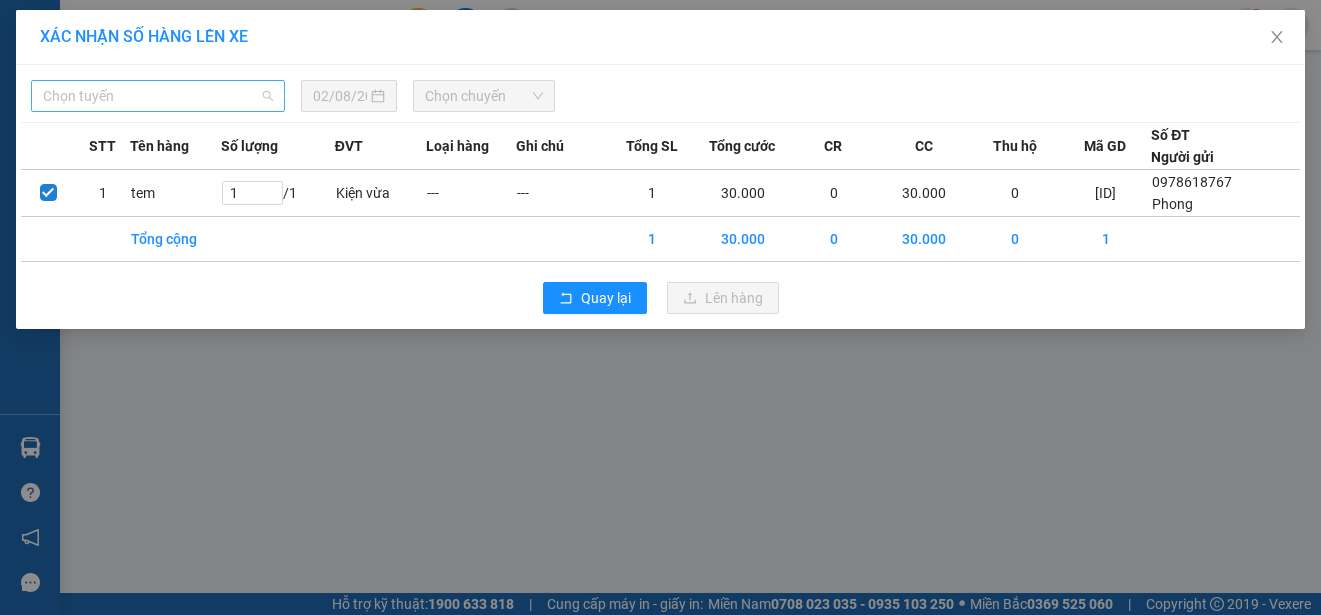 click on "Chọn tuyến" at bounding box center [158, 96] 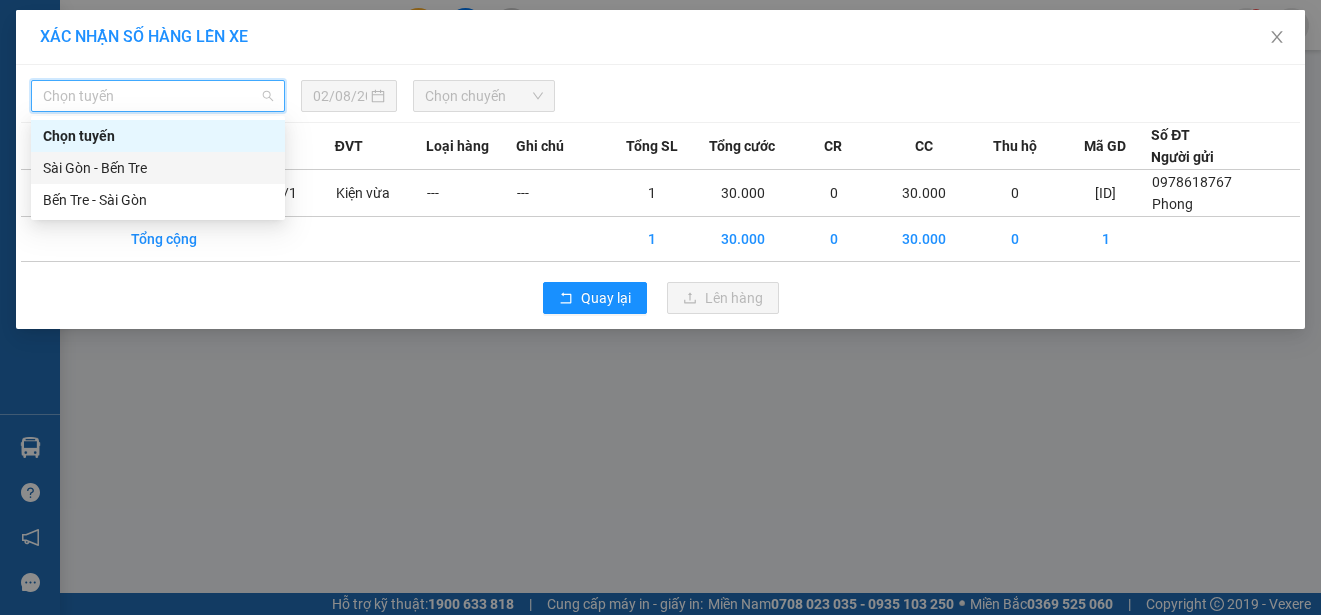 click on "Sài Gòn - Bến Tre" at bounding box center [158, 168] 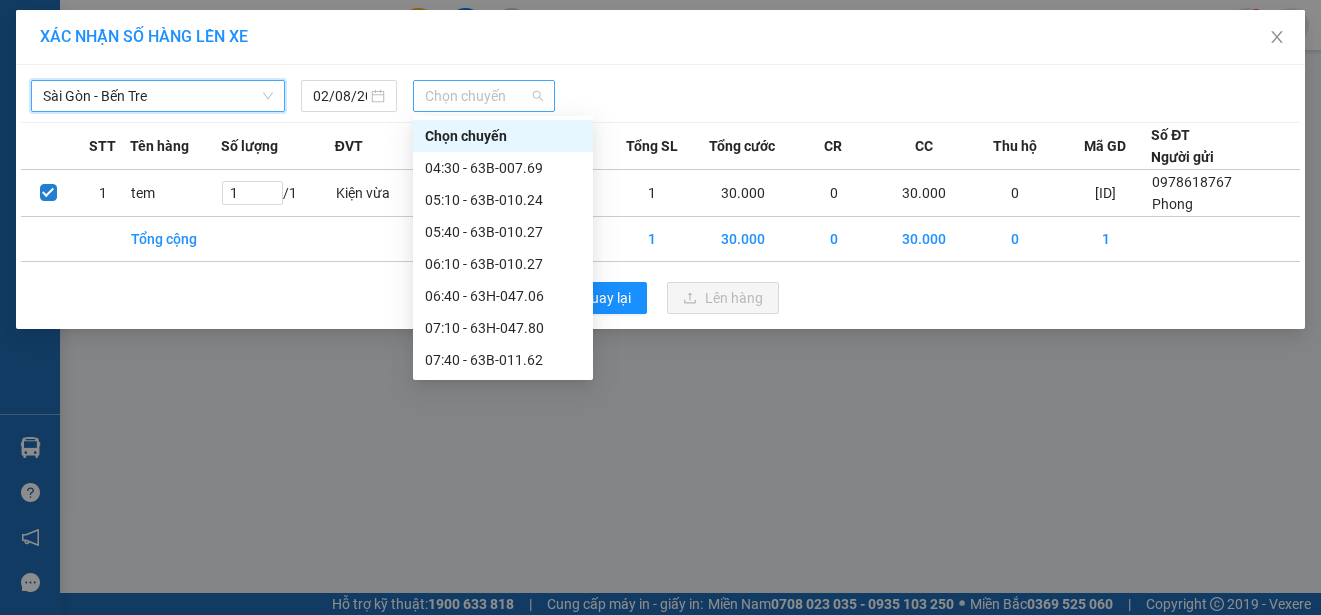 click on "Chọn chuyến" at bounding box center (483, 96) 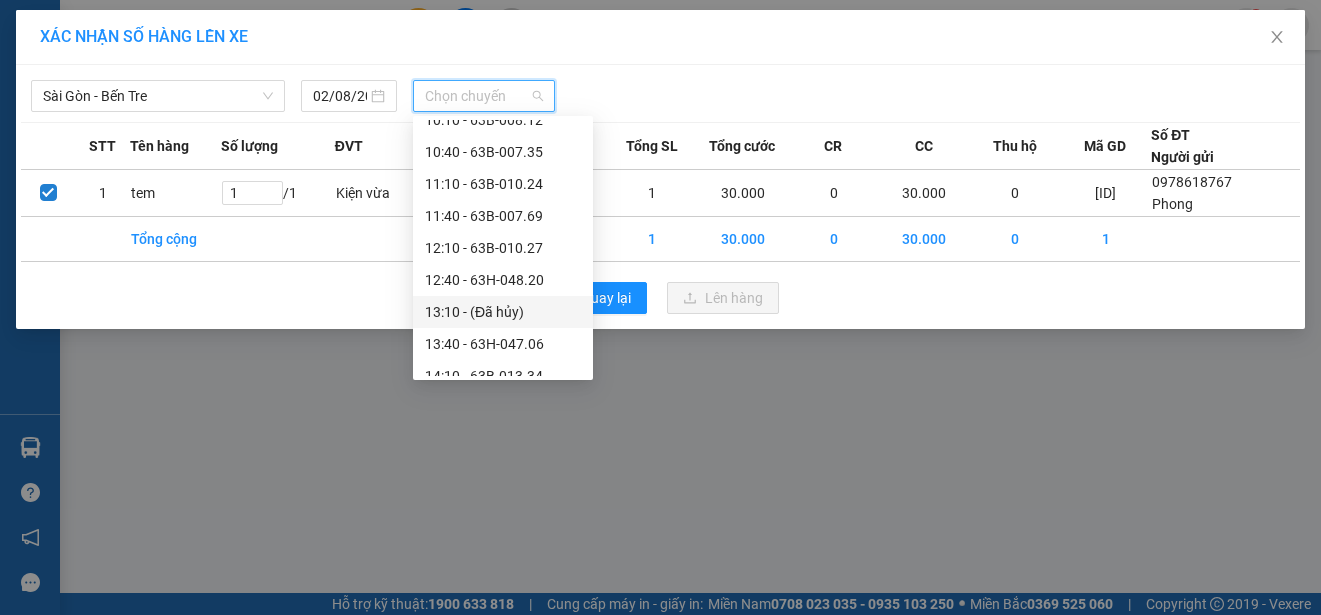 scroll, scrollTop: 700, scrollLeft: 0, axis: vertical 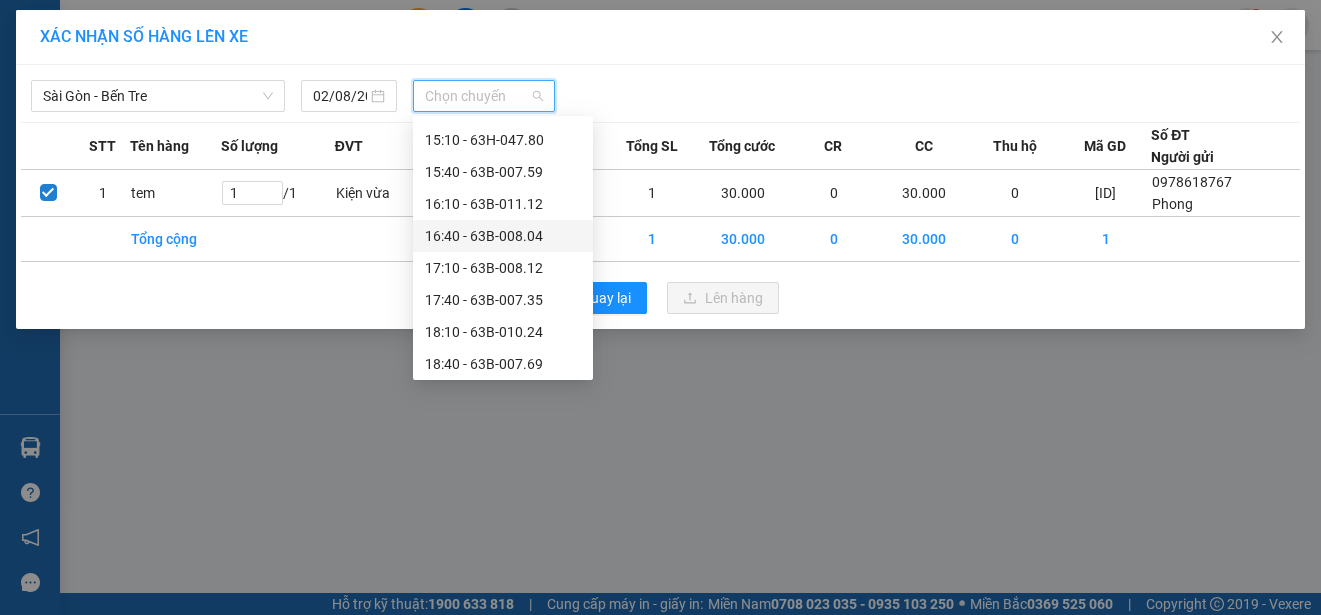 click on "[TIME]     - [PLATE]" at bounding box center (503, 236) 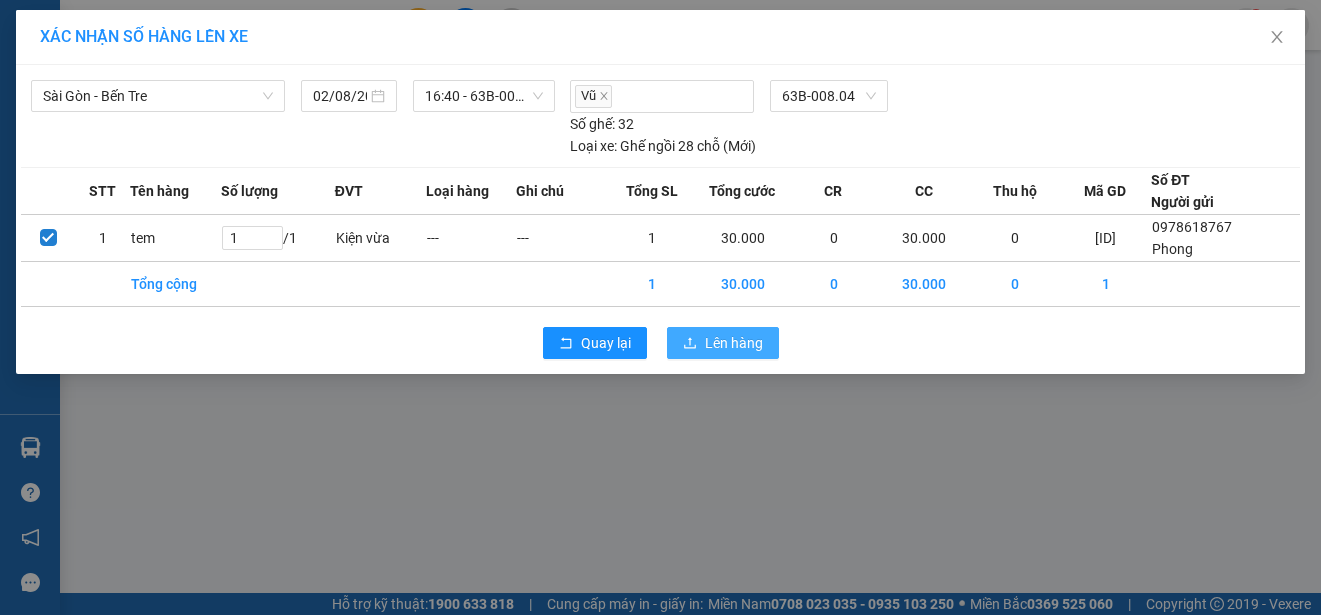 click on "Lên hàng" at bounding box center [734, 343] 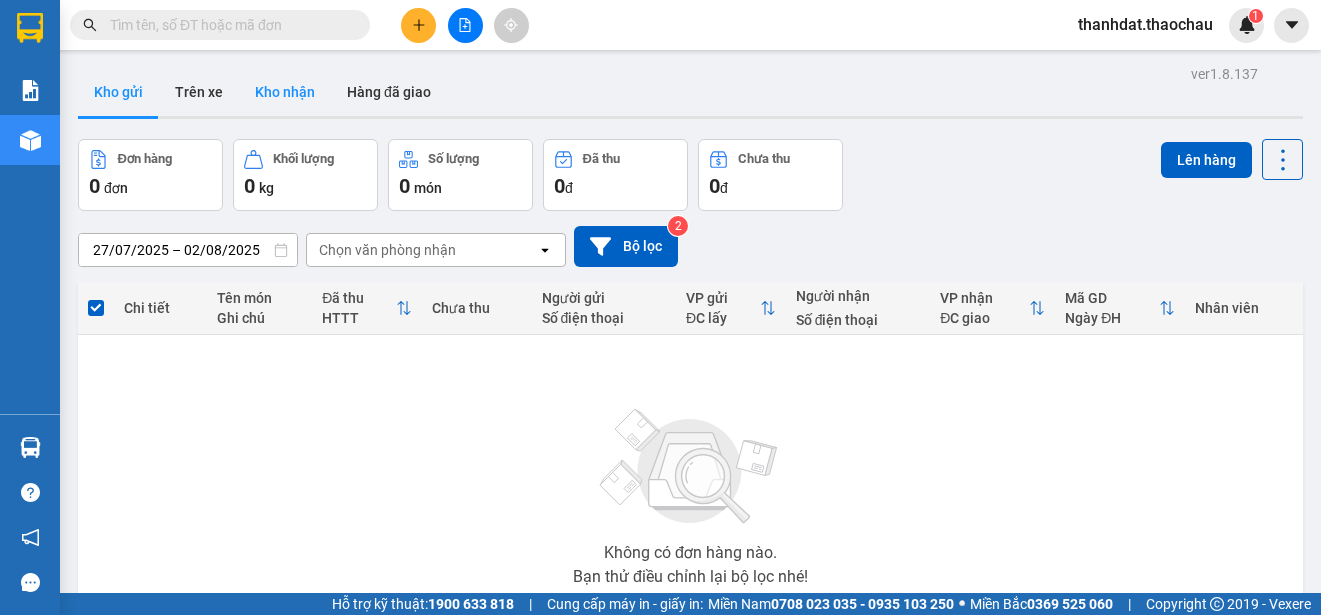 click on "Kho nhận" at bounding box center (285, 92) 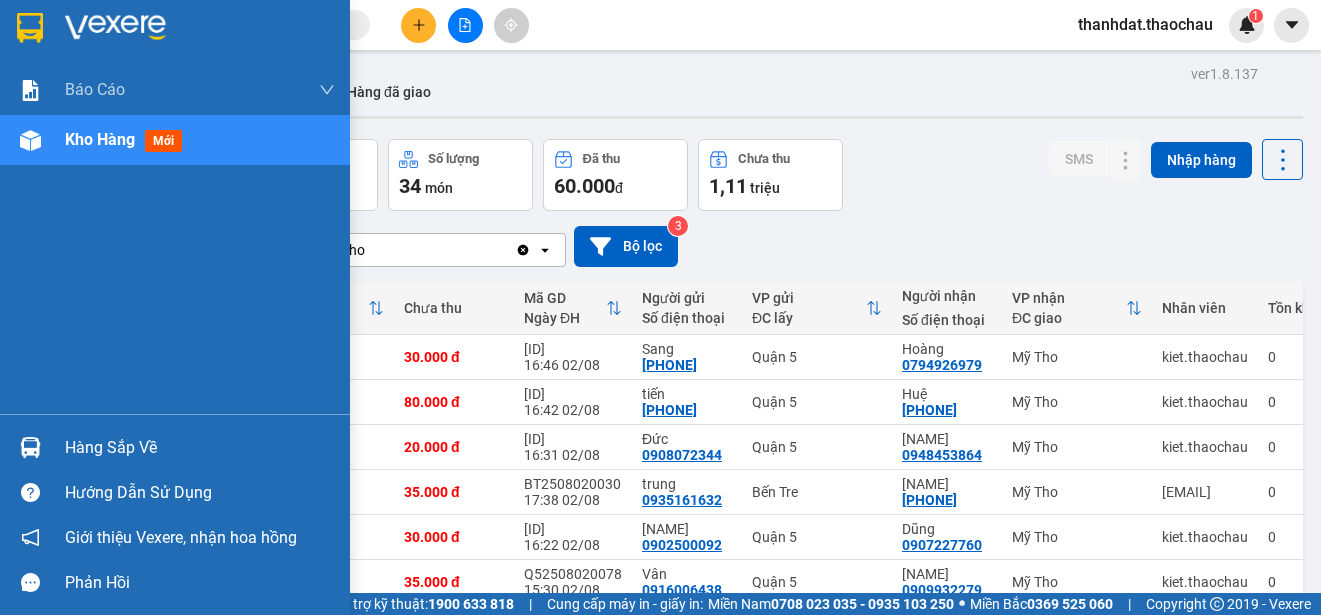 drag, startPoint x: 77, startPoint y: 439, endPoint x: 424, endPoint y: 487, distance: 350.30417 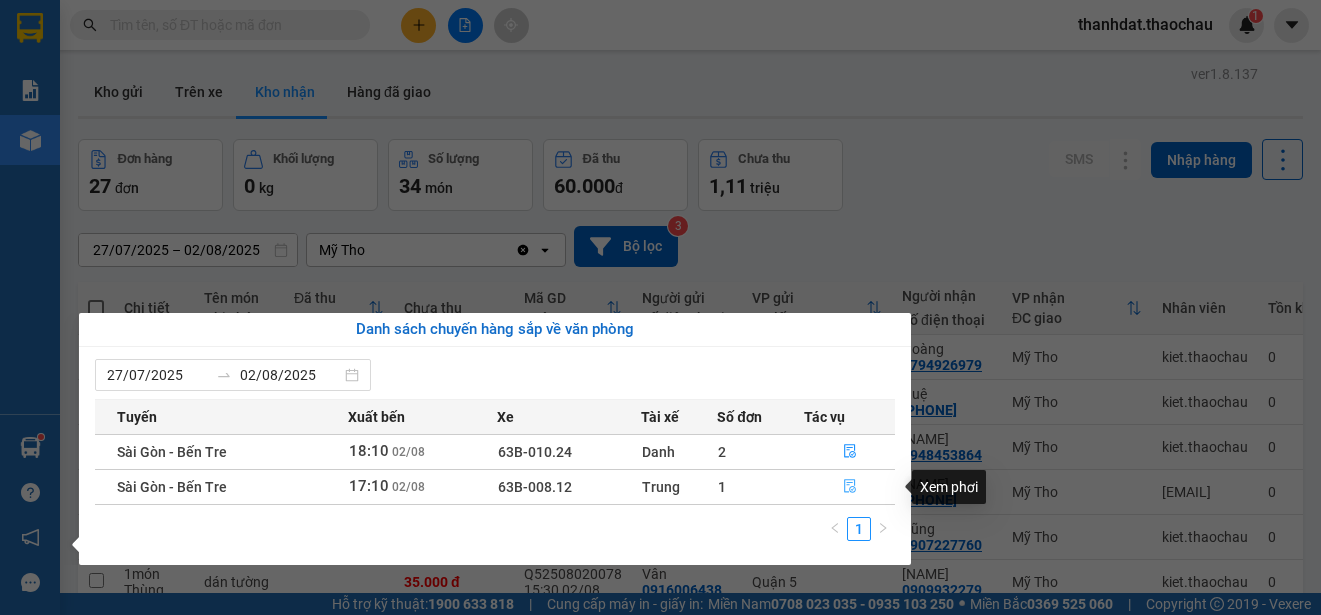 click 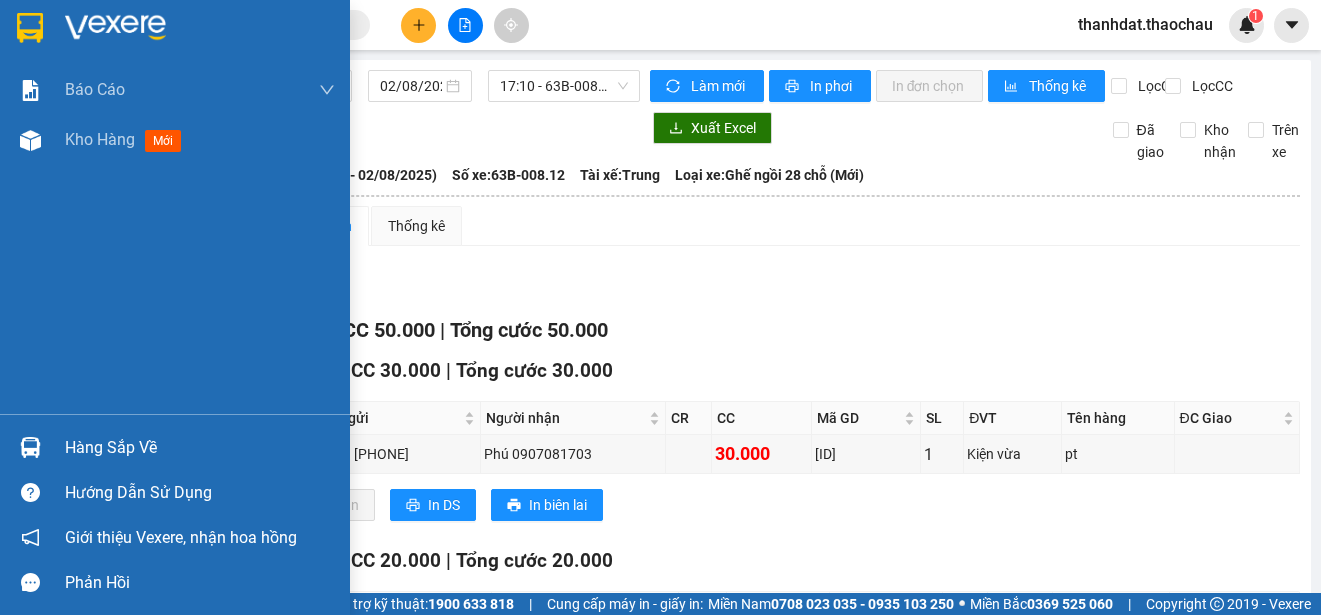 click on "Hàng sắp về" at bounding box center (200, 448) 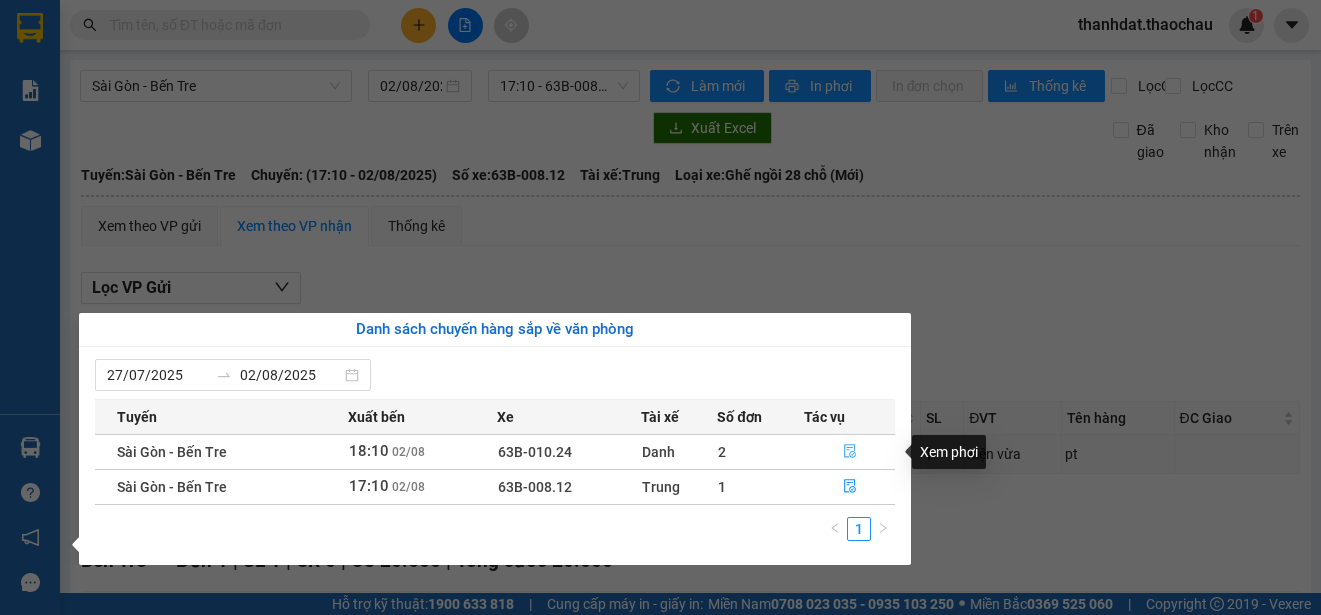 click 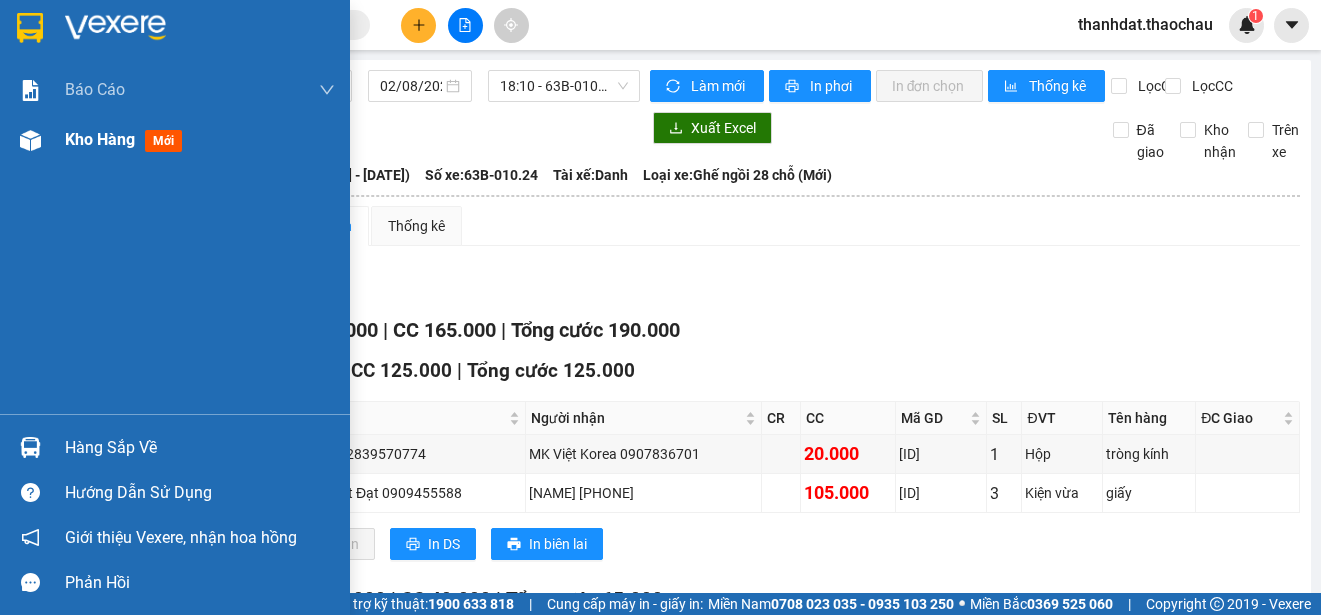click on "Kho hàng" at bounding box center [100, 139] 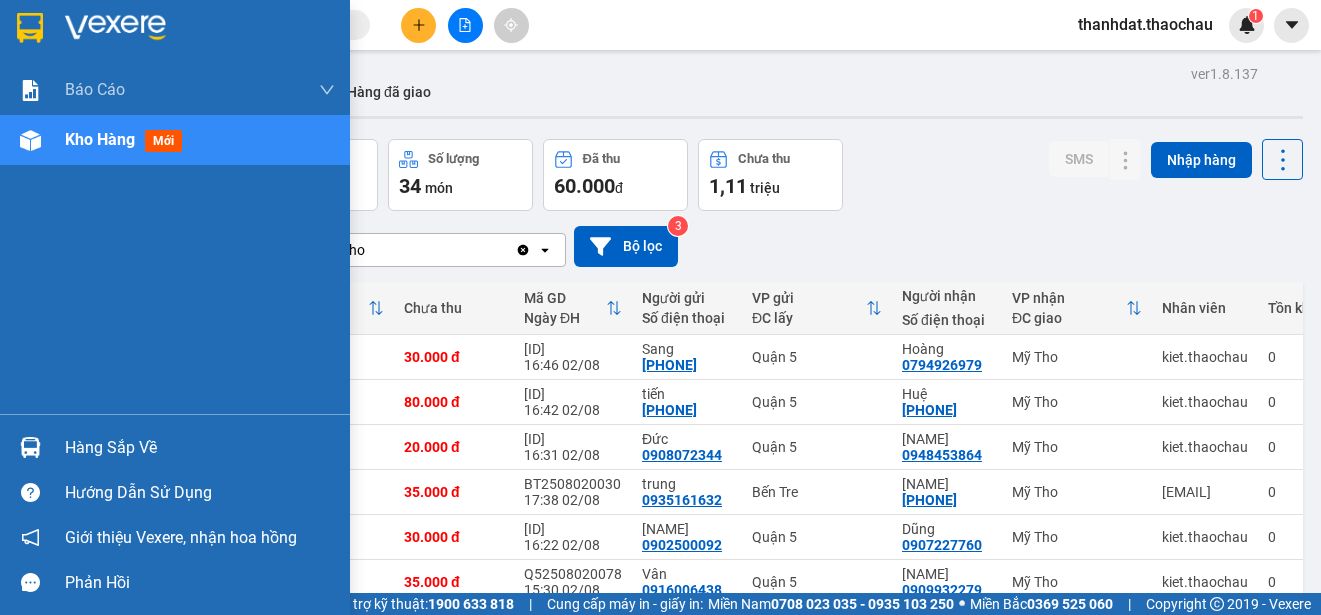 click on "Hàng sắp về" at bounding box center [200, 448] 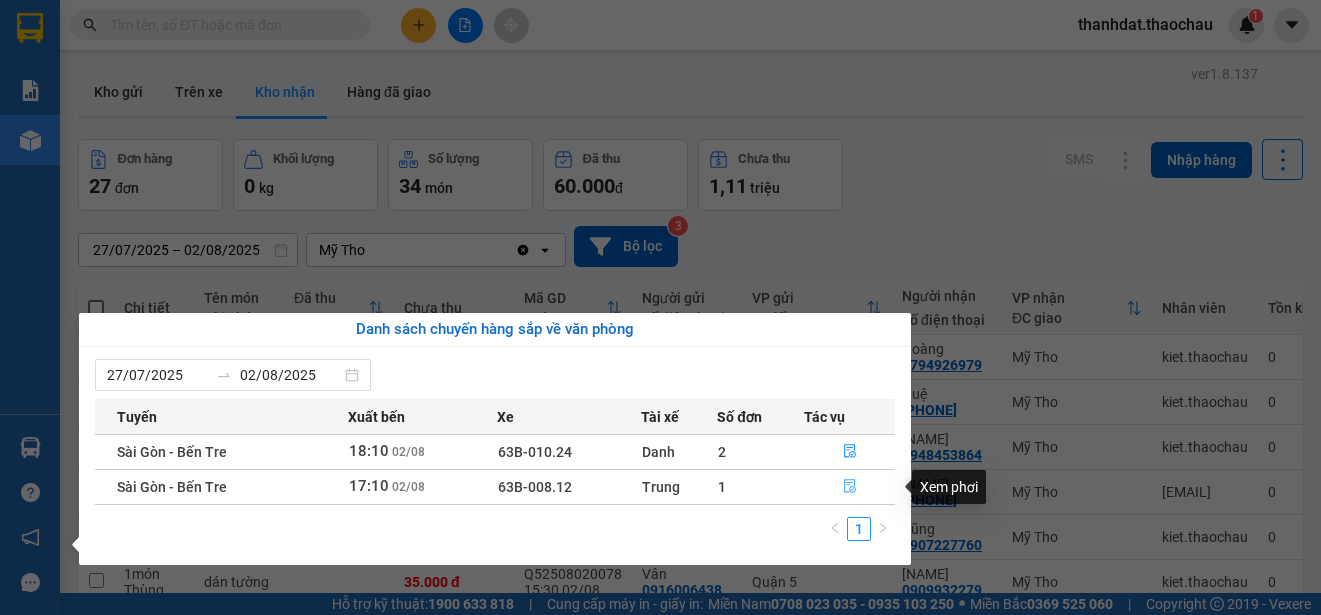click 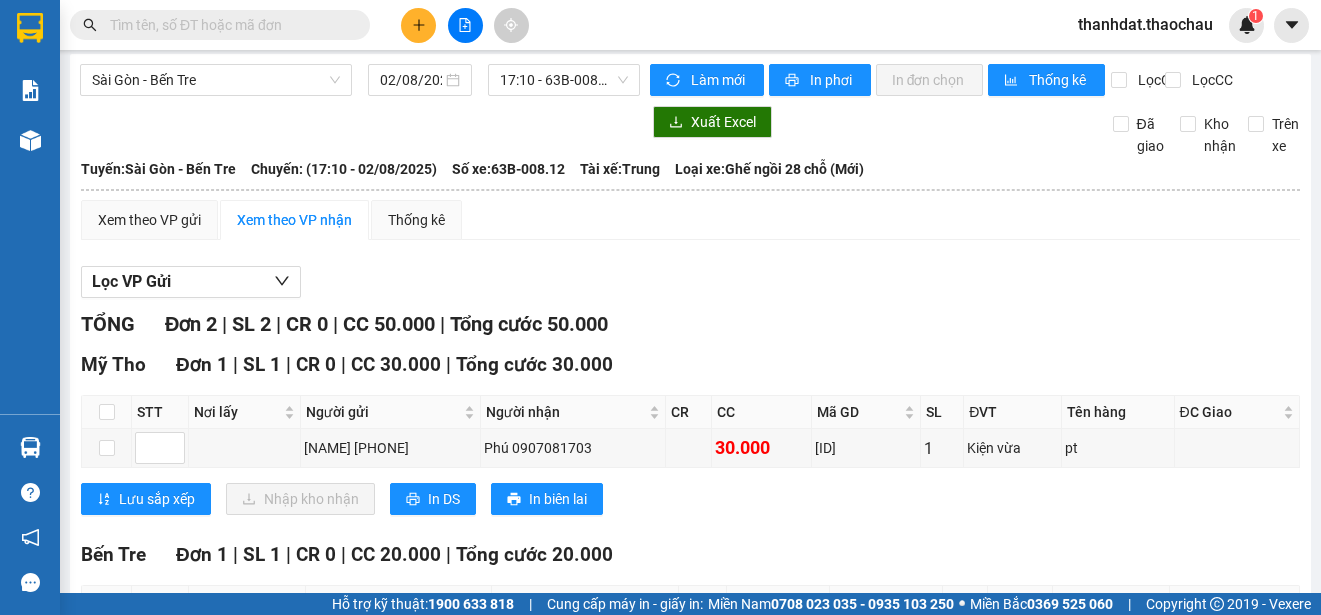 scroll, scrollTop: 206, scrollLeft: 0, axis: vertical 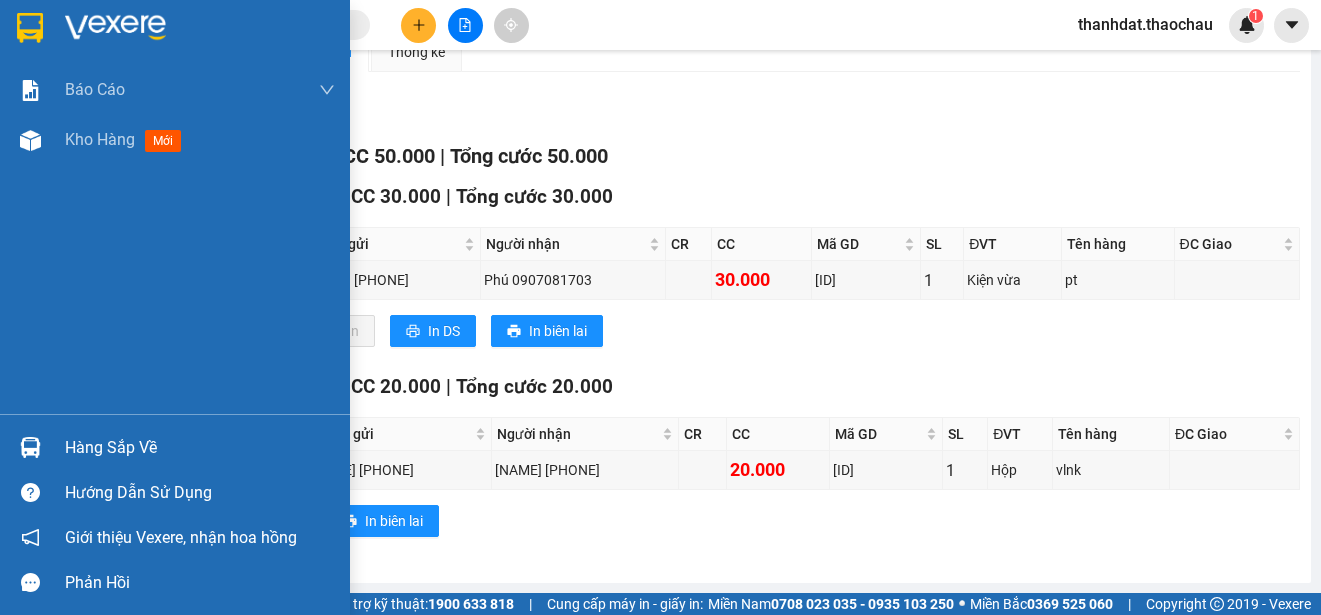click on "Hàng sắp về" at bounding box center [200, 448] 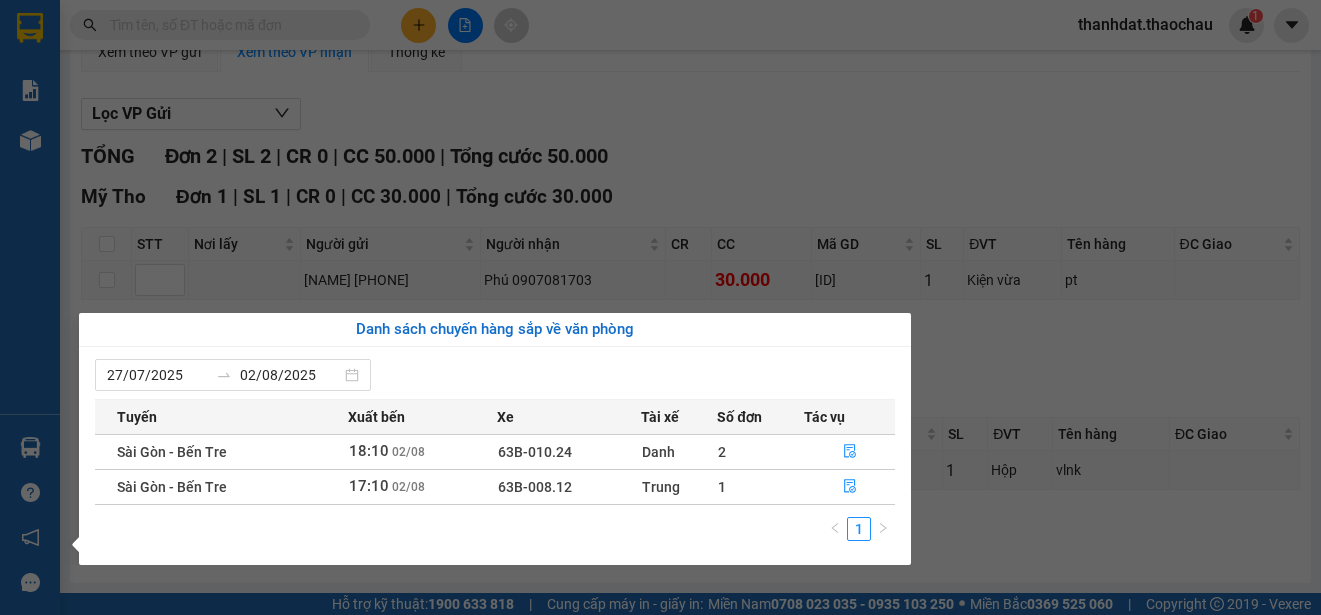 click on "Kết quả tìm kiếm ( 311 )  Bộ lọc  Mã ĐH Trạng thái Món hàng Tổng cước Chưa cước Người gửi VP Gửi Người nhận VP Nhận [ID] [TIME] - [DATE] Trên xe   63B-007.69 [TIME]  -   [DATE] pt, pt SL:  3 110.000 110.000 [PHONE] [NAME]Quận 5 [PHONE] [NAME]Mỹ Tho [ID] [TIME] - [DATE] Đã giao   [TIME] - [DATE] pt SL:  1 35.000 [PHONE] [NAME]Quận 5 [PHONE] [NAME]Mỹ Tho [ID] [TIME] - [DATE] Đã giao   [TIME] - [DATE] TM 9.110k SL:  1 40.000 [PHONE] [NAME]Mỹ Tho [PHONE] [NAME]Quận 5 [ID] [TIME] - [DATE] Đã giao   [TIME] - [DATE] pt SL:  1 30.000 [PHONE] [NAME]Quận 5 [PHONE] [NAME]Mỹ Tho [ID] [TIME] - [DATE] Đã giao   [TIME] - [DATE] gt SL:  1 20.000 [PHONE] [NAME]Quận 5 [PHONE] [NAME]Mỹ Tho [ID] [TIME] - [DATE] Đã giao   [TIME] - [DATE] pt SL:  3 90.000 [PHONE] [NAME]Quận 5 [PHONE] [NAME]Mỹ Tho [ID] [TIME] - [DATE] Đã giao   [TIME] - [DATE] gt SL:  1 20.000 [PHONE] [NAME]" at bounding box center (660, 307) 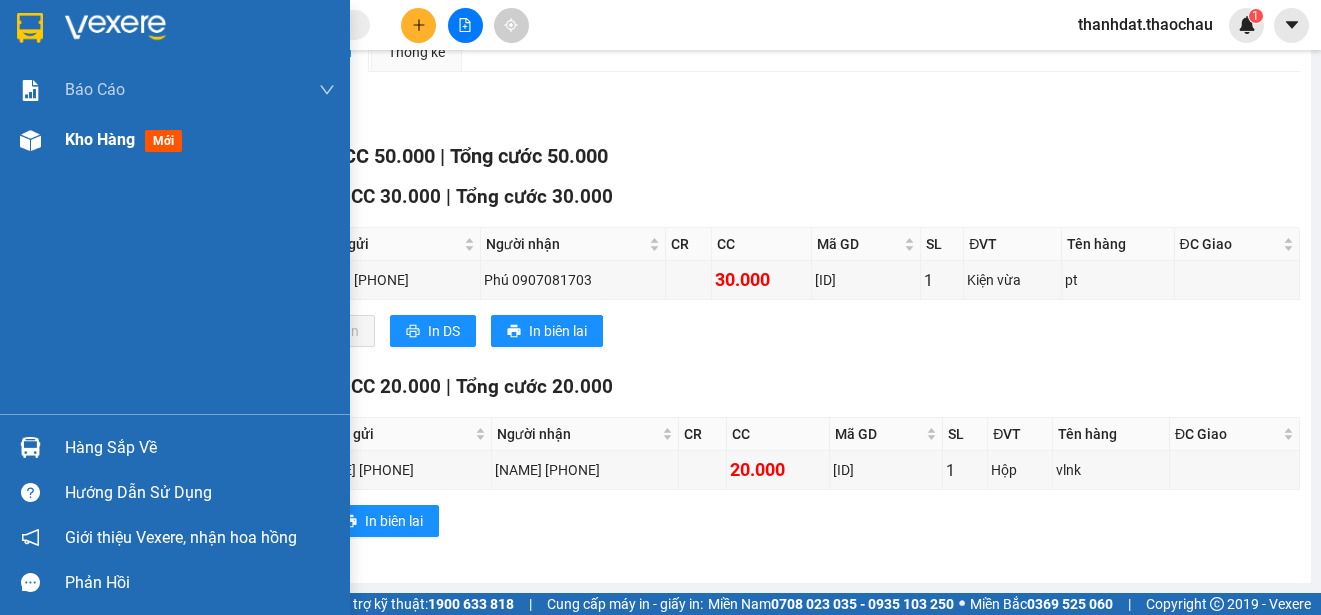click on "Kho hàng" at bounding box center (100, 139) 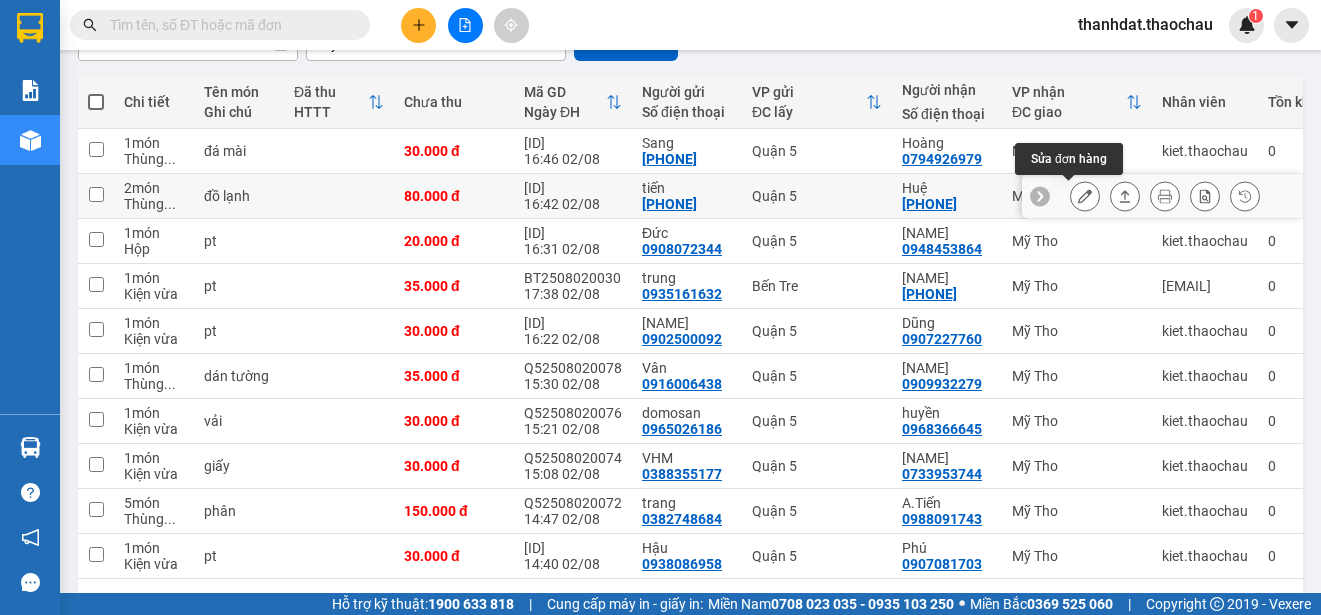 click 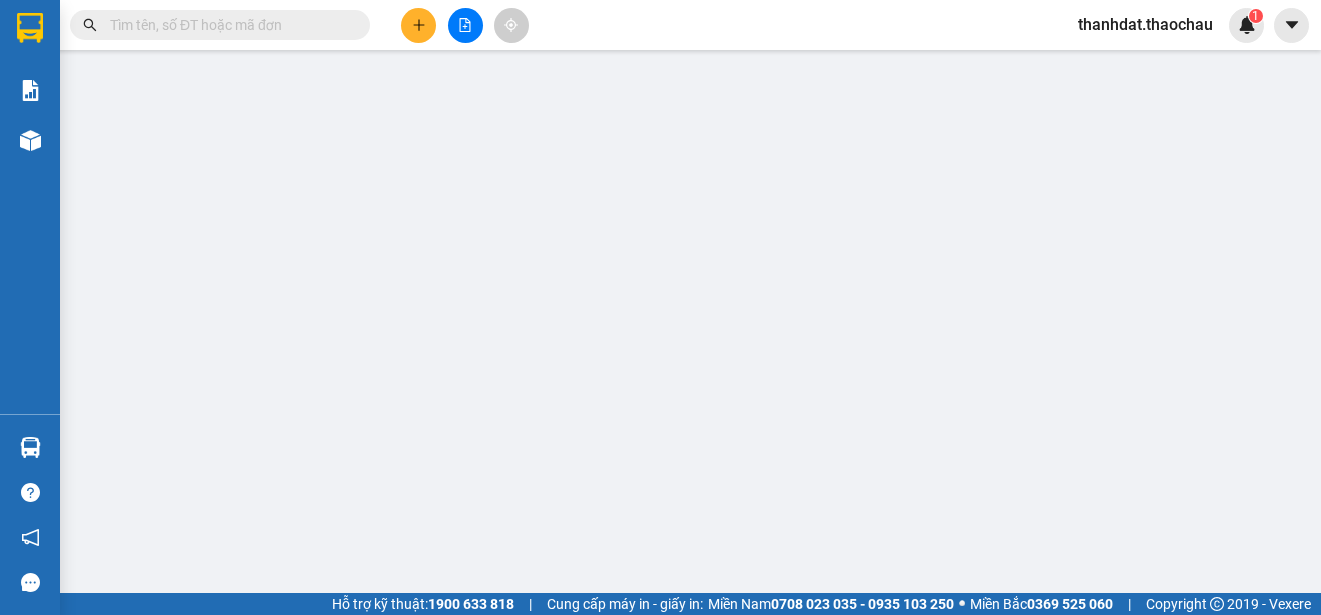 scroll, scrollTop: 0, scrollLeft: 0, axis: both 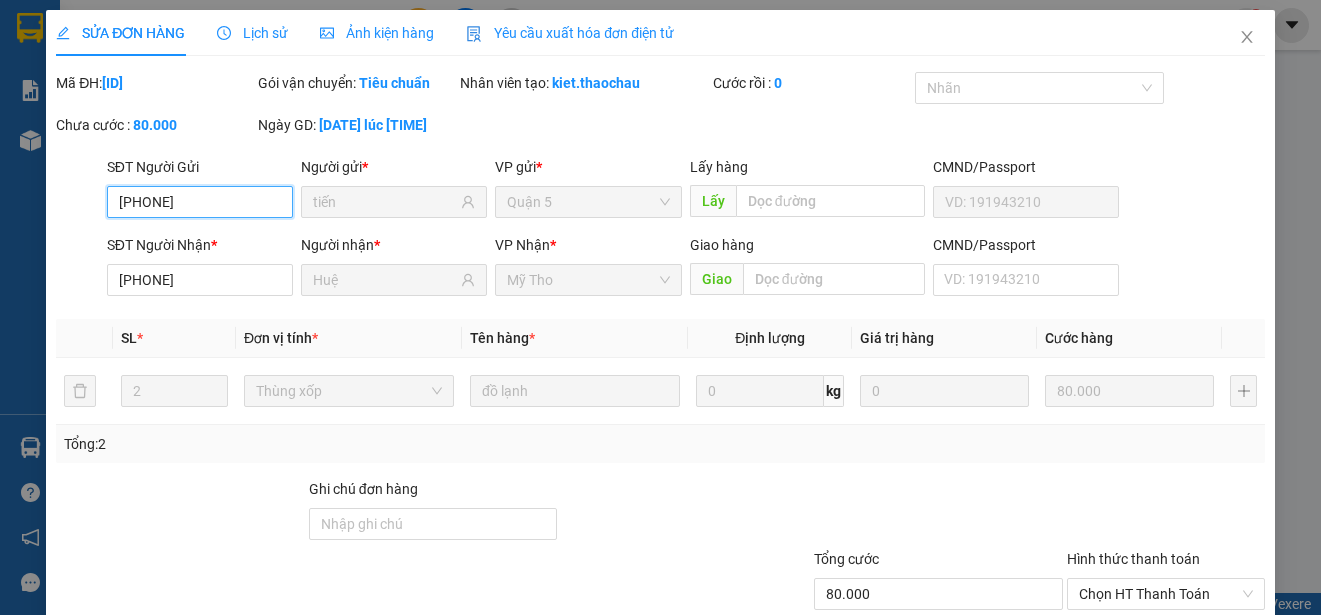 type on "[PHONE]" 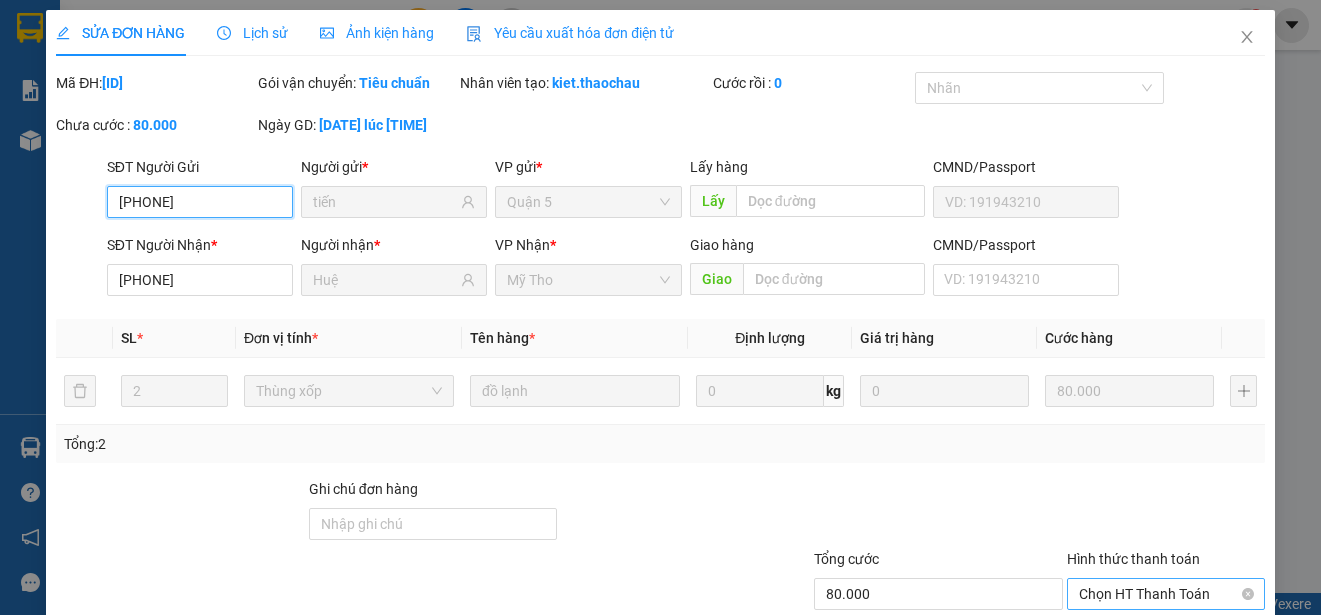 scroll, scrollTop: 129, scrollLeft: 0, axis: vertical 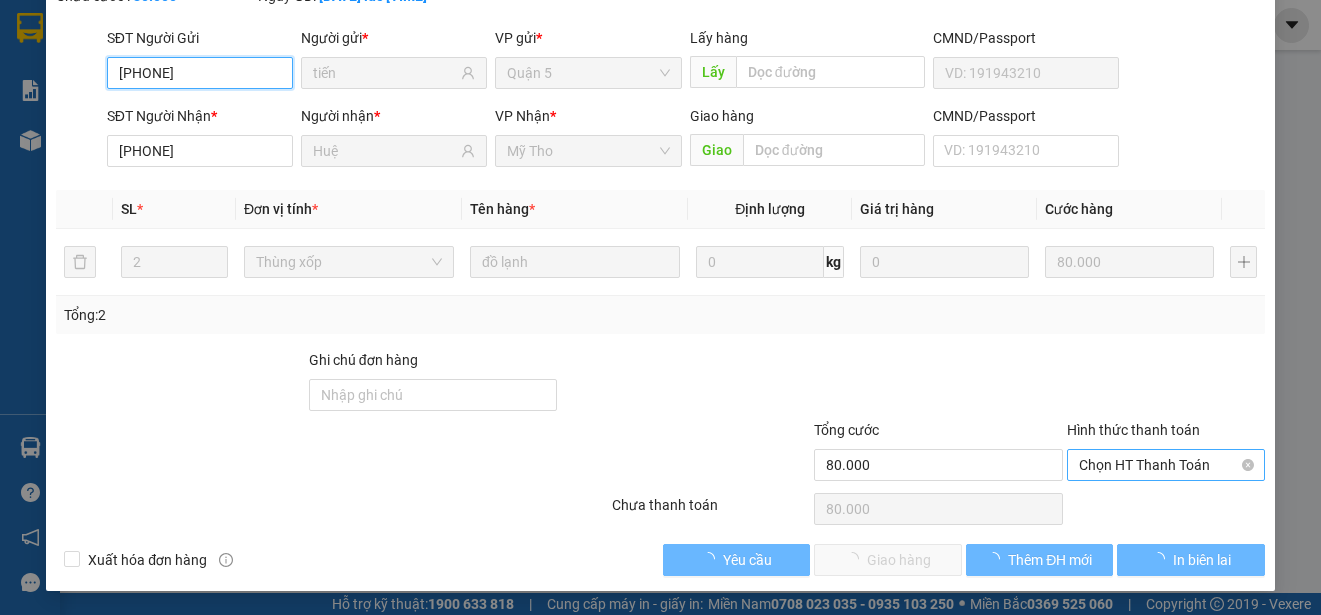 click on "Chọn HT Thanh Toán" at bounding box center [1166, 465] 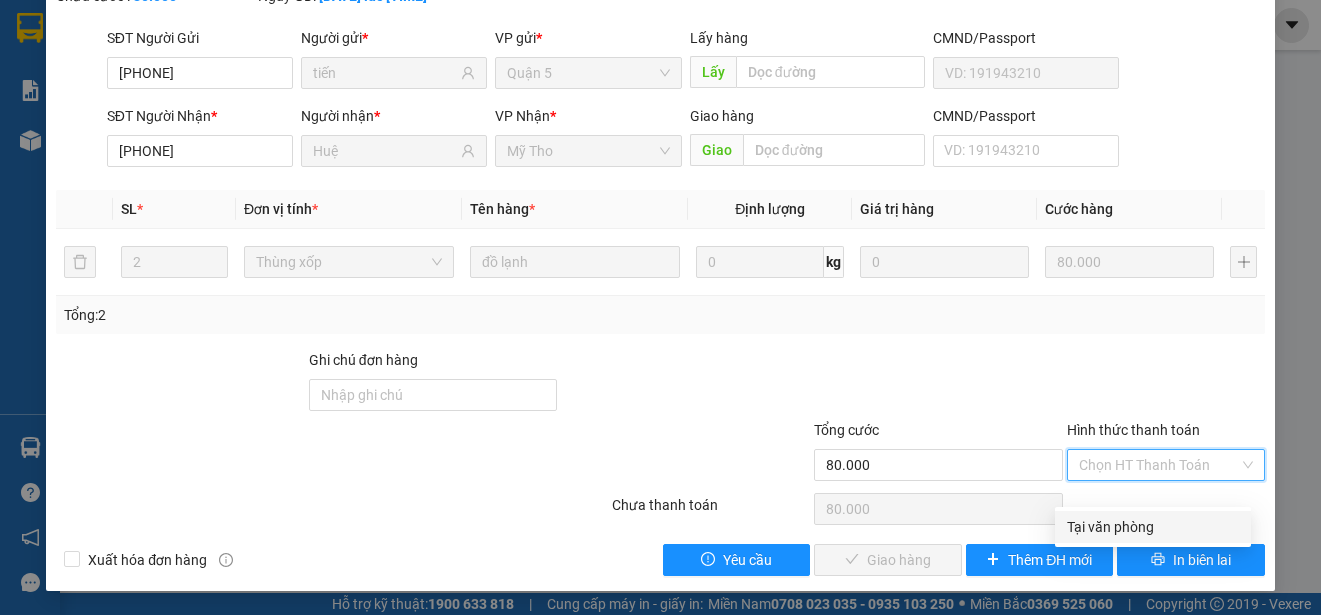 click on "Tại văn phòng" at bounding box center [1153, 527] 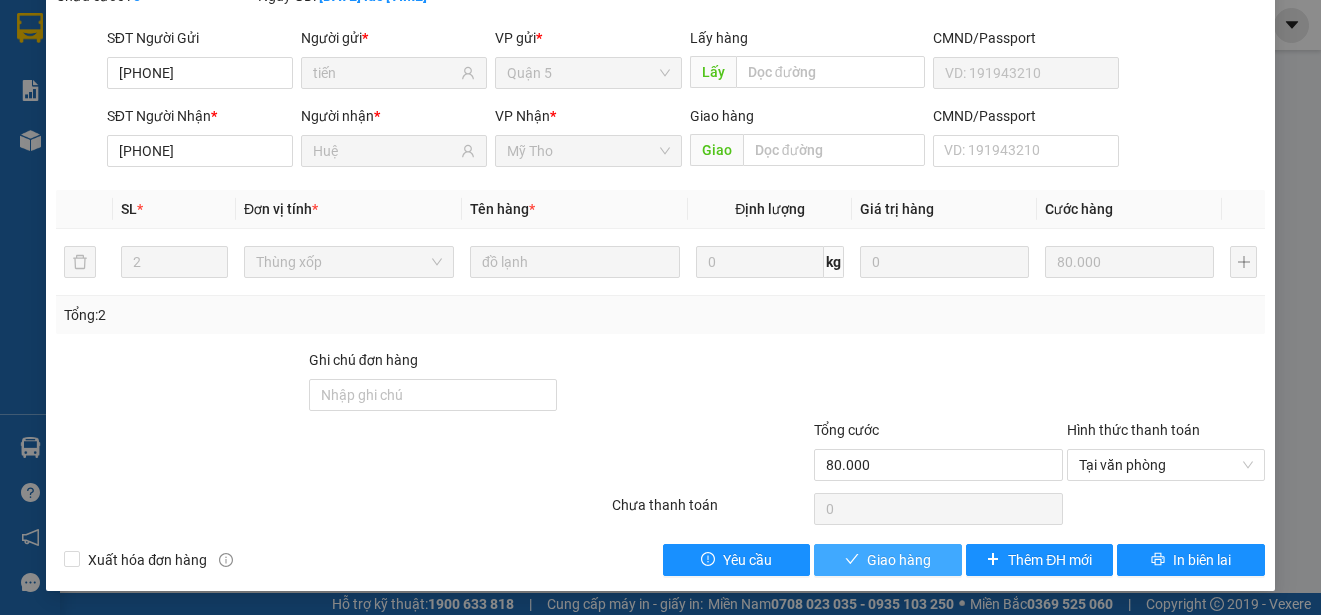 click on "Giao hàng" at bounding box center (899, 560) 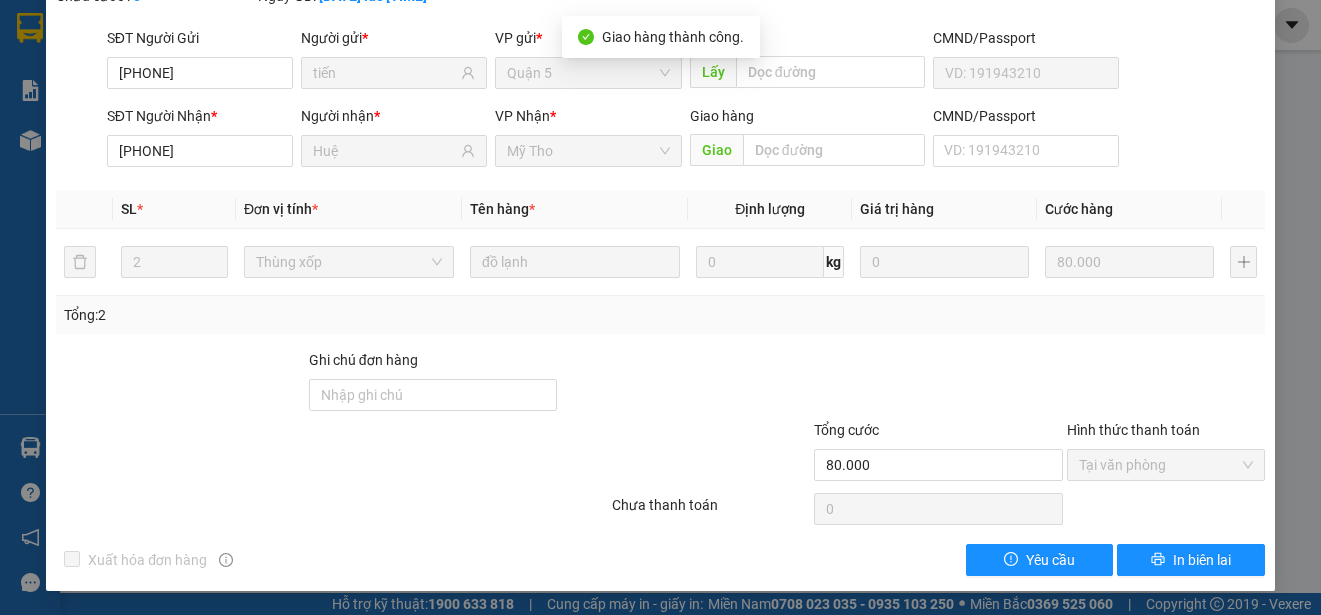 scroll, scrollTop: 0, scrollLeft: 0, axis: both 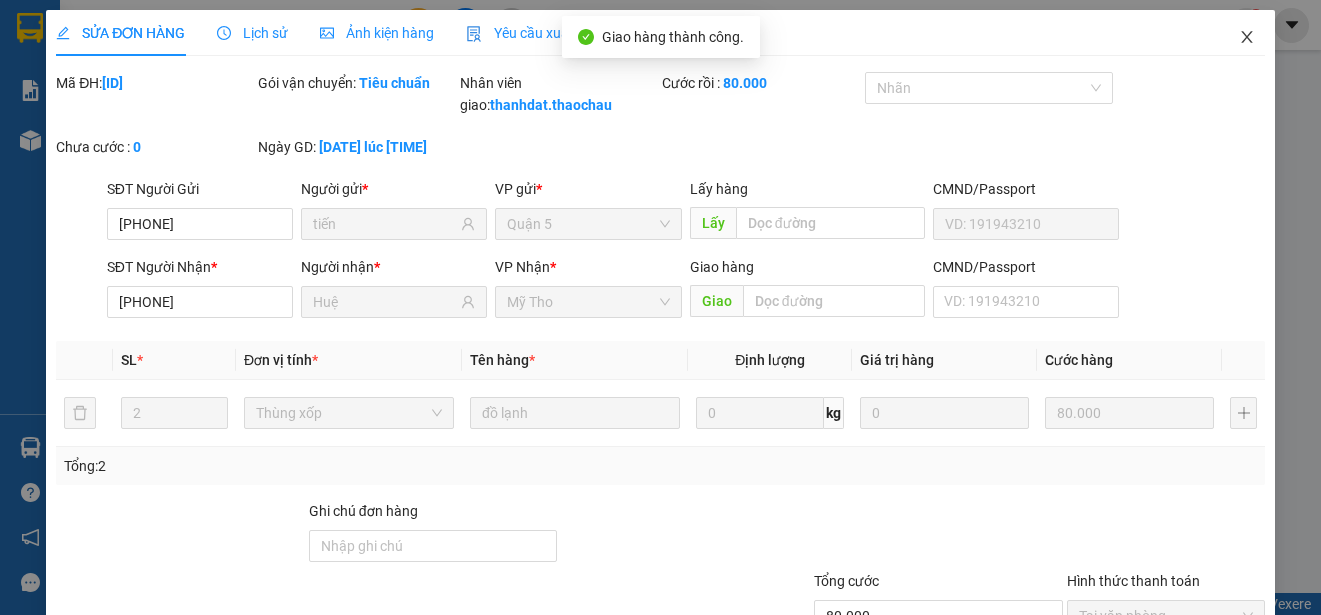click 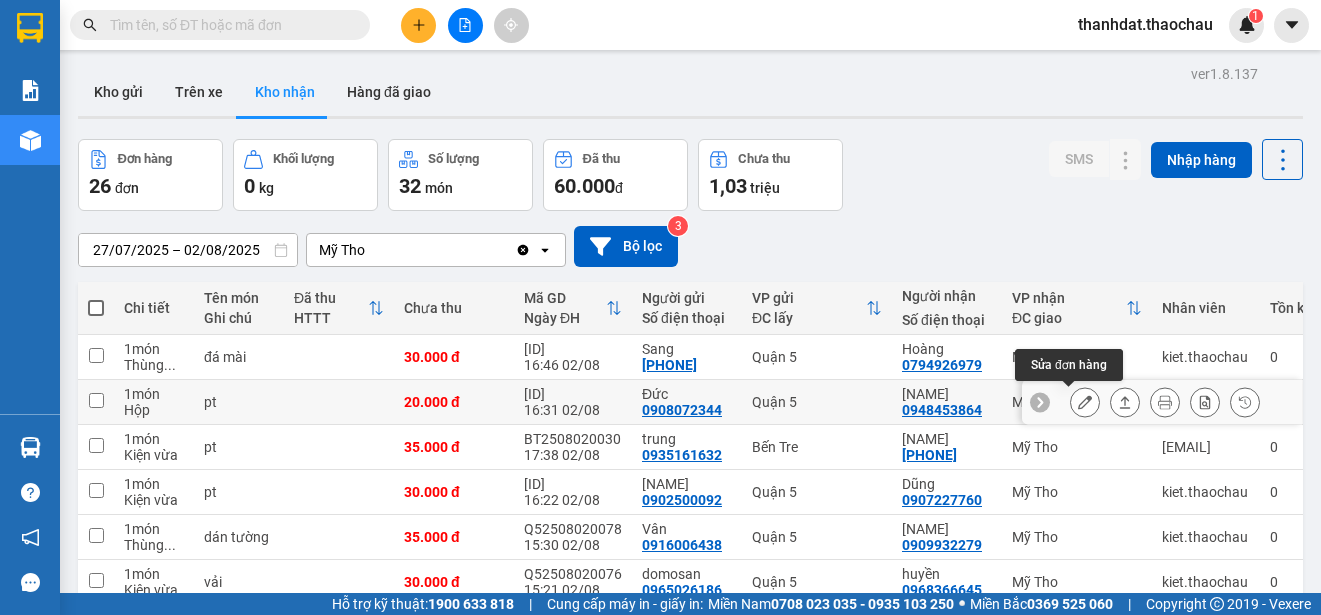 click 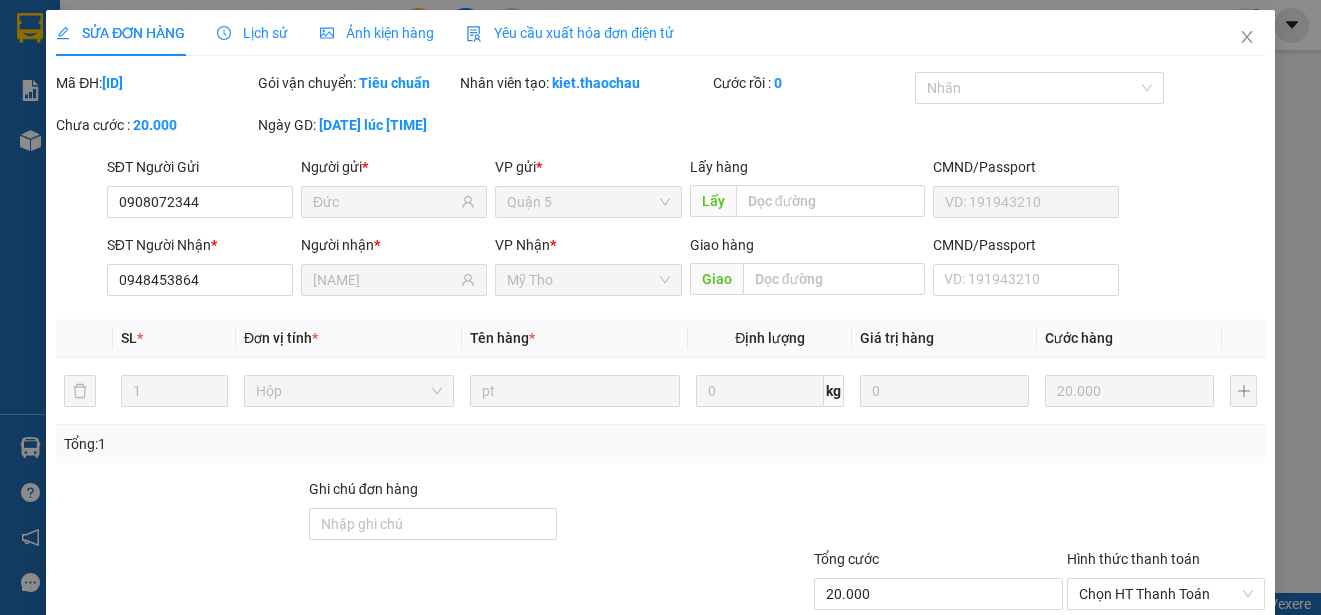 type on "0908072344" 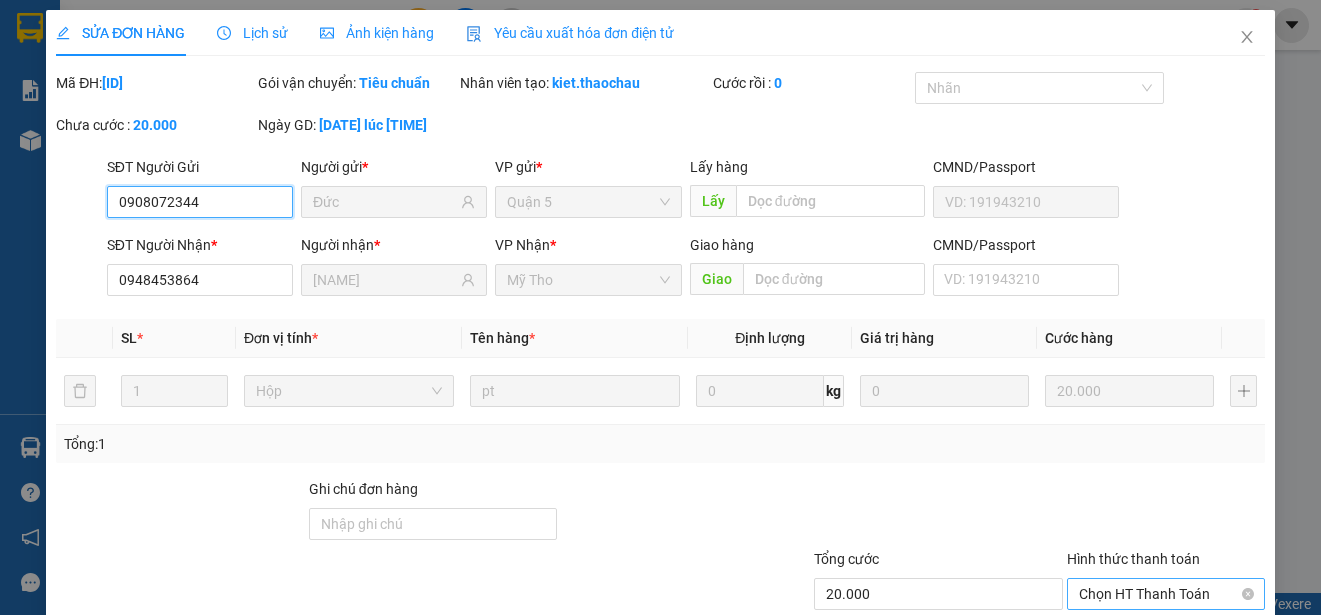 scroll, scrollTop: 151, scrollLeft: 0, axis: vertical 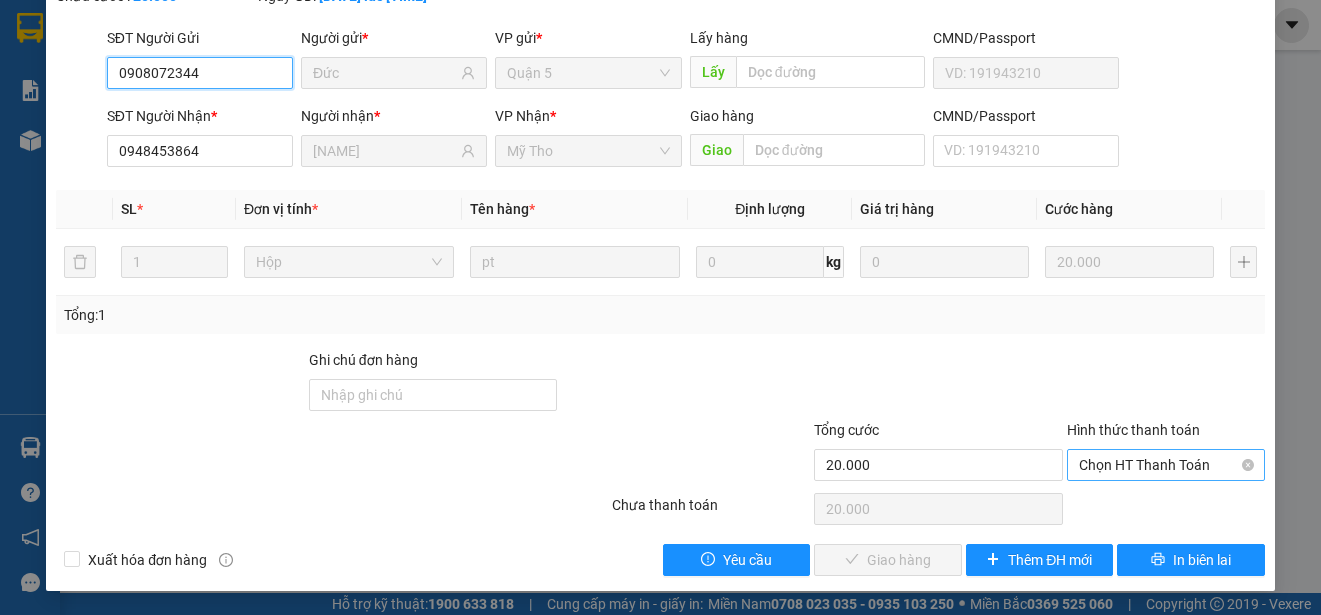 click on "Chọn HT Thanh Toán" at bounding box center (1166, 465) 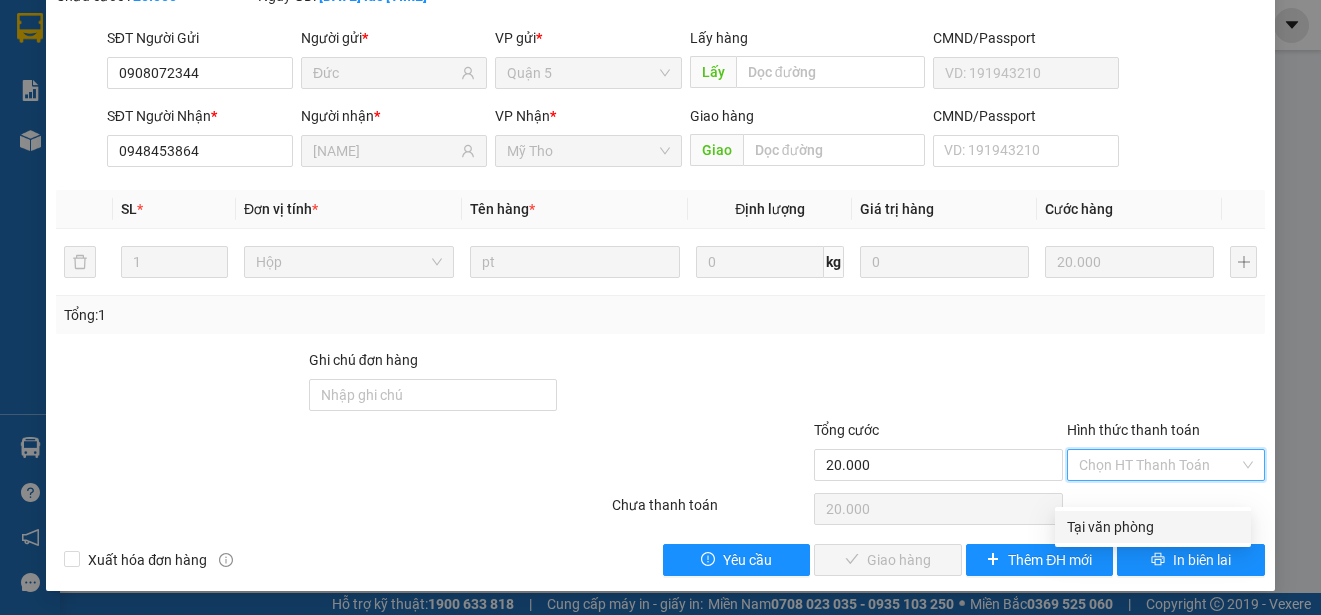 click on "Tại văn phòng" at bounding box center (1153, 527) 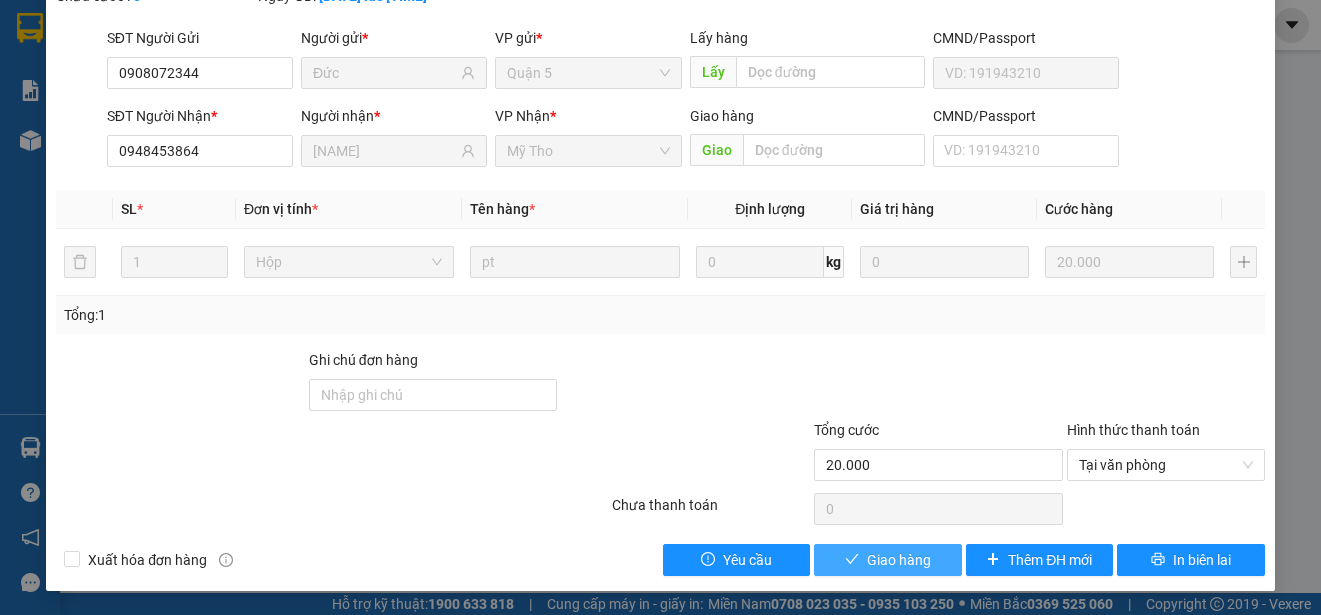 click on "Giao hàng" at bounding box center (899, 560) 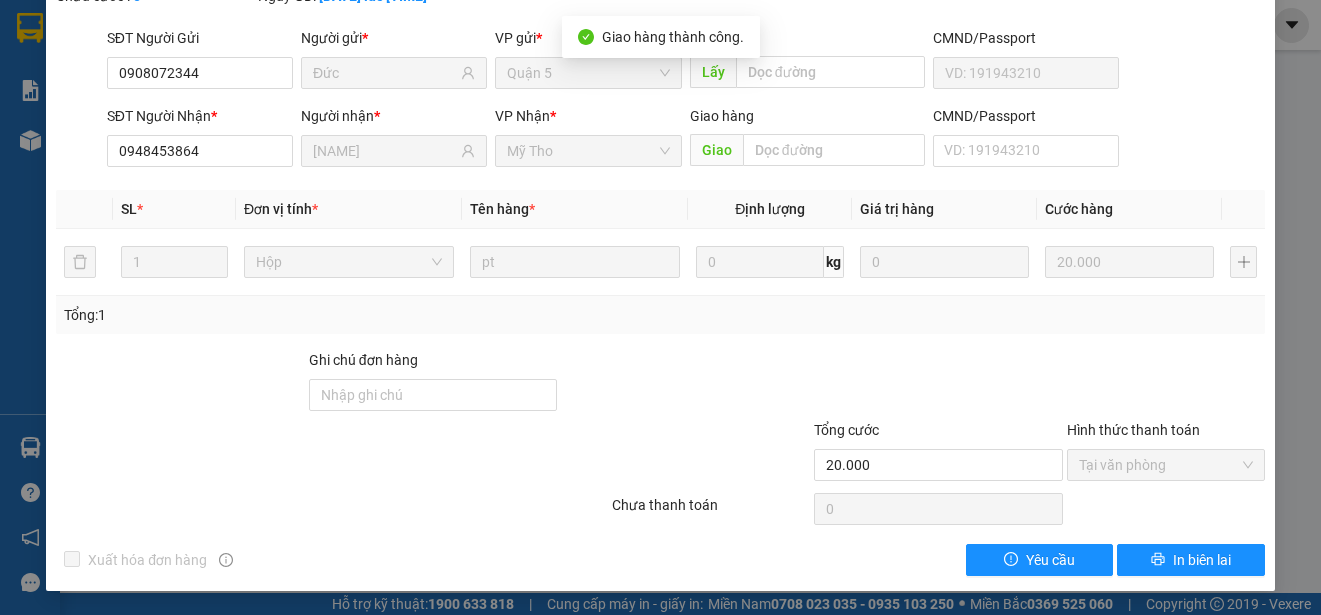 scroll, scrollTop: 0, scrollLeft: 0, axis: both 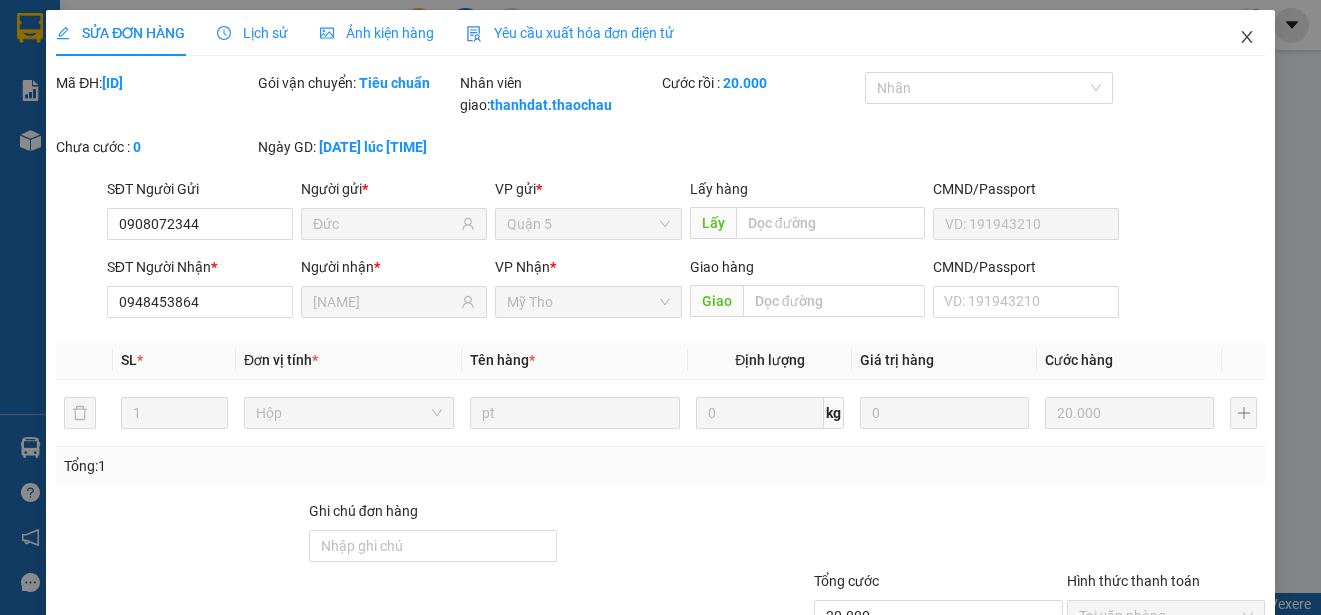 click 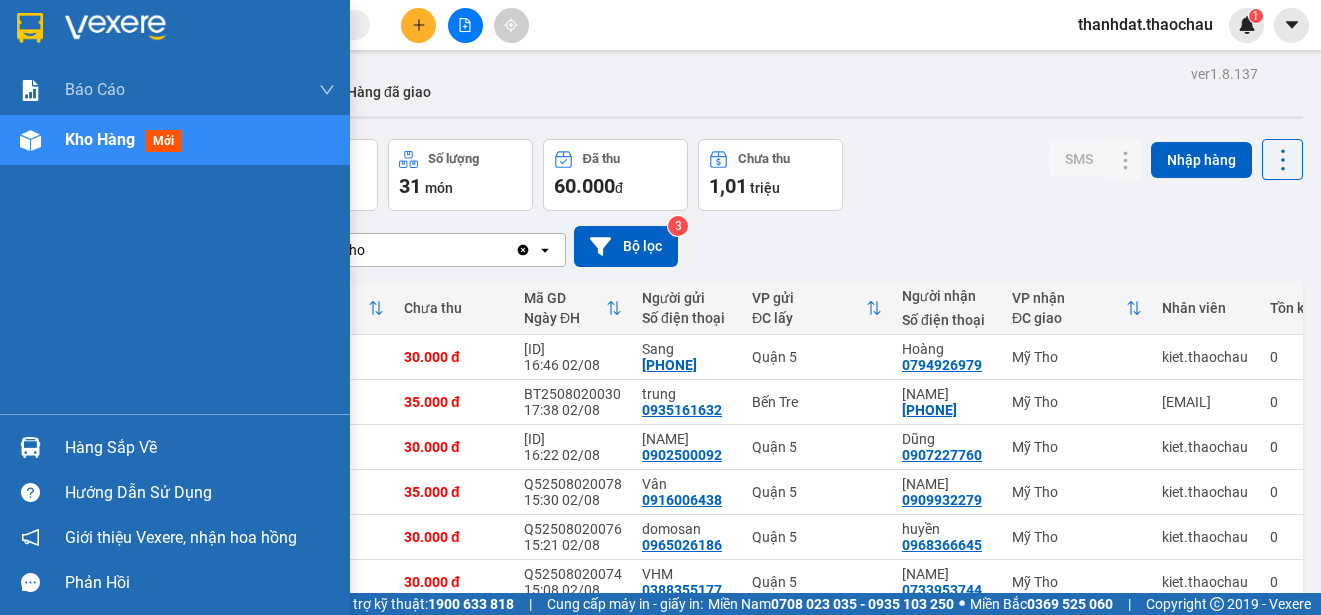 click on "Hàng sắp về" at bounding box center [200, 448] 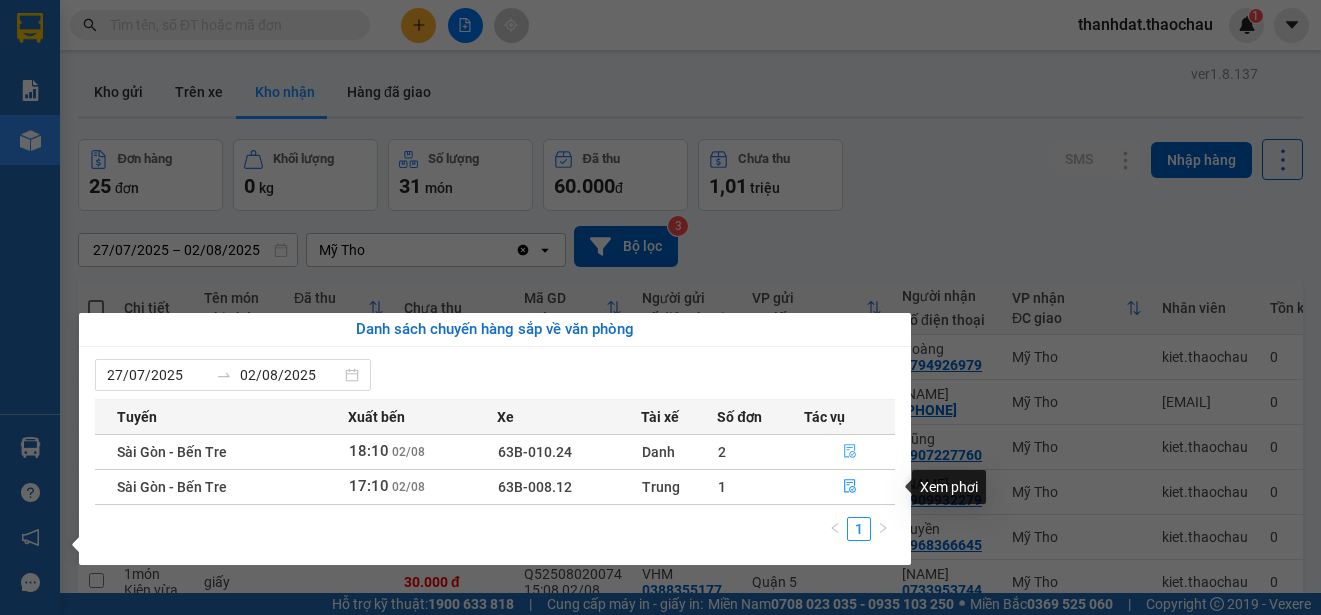 click 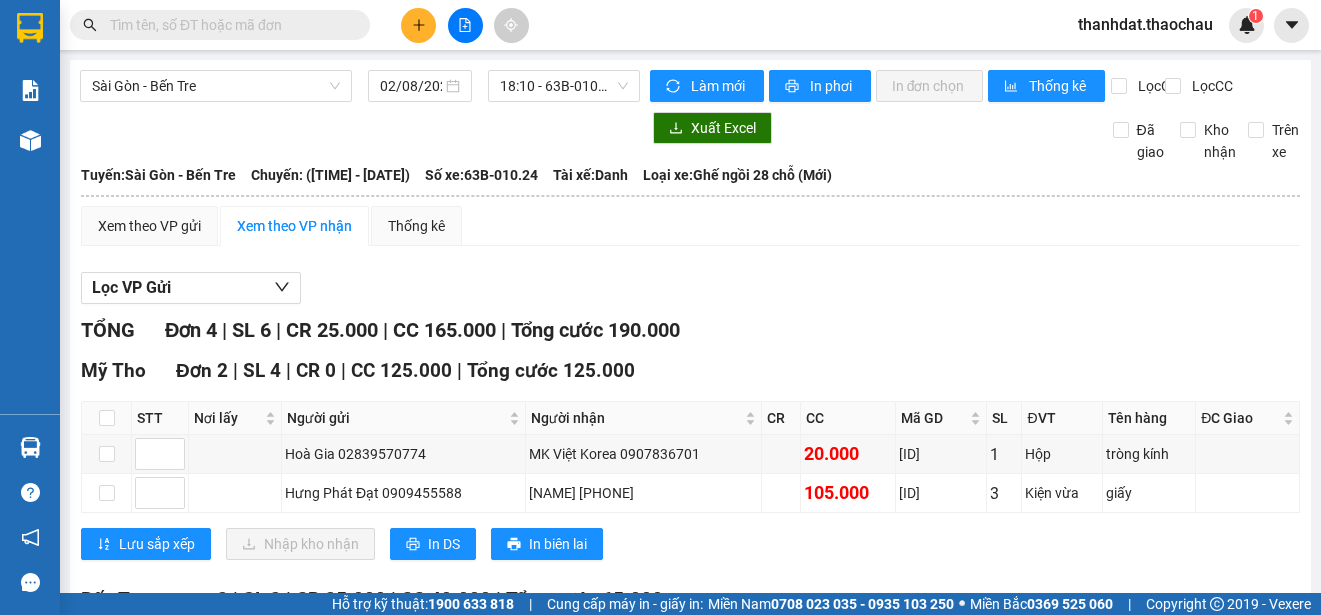 scroll, scrollTop: 200, scrollLeft: 0, axis: vertical 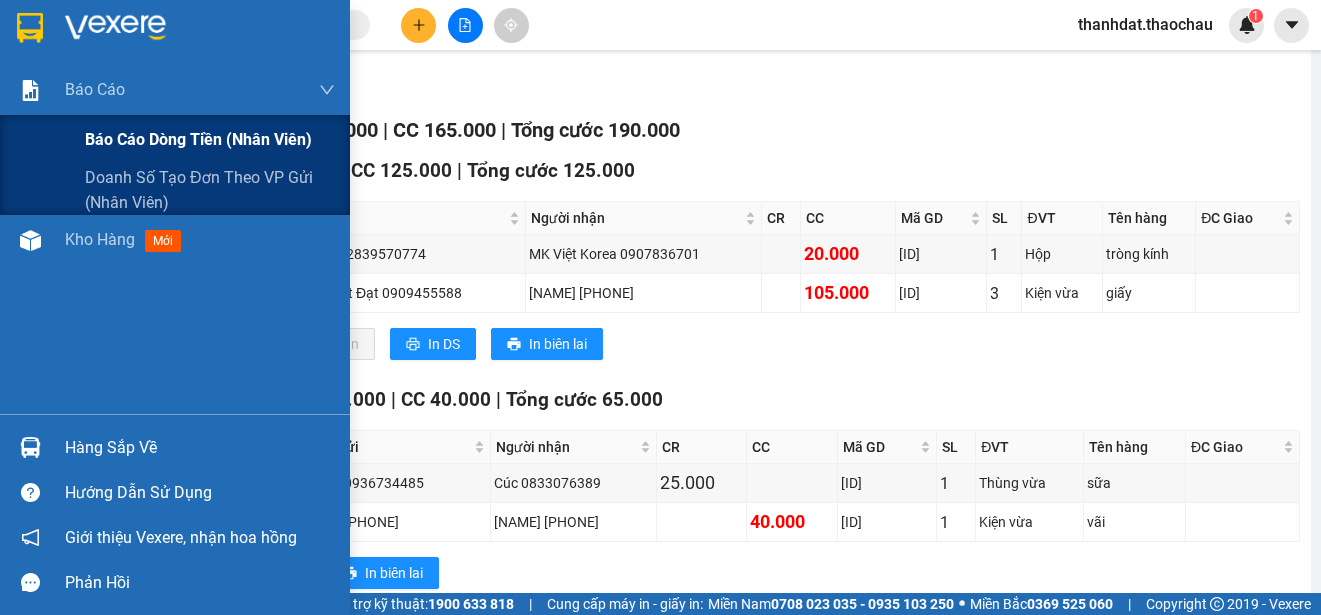 click on "Báo cáo dòng tiền (nhân viên)" at bounding box center (198, 139) 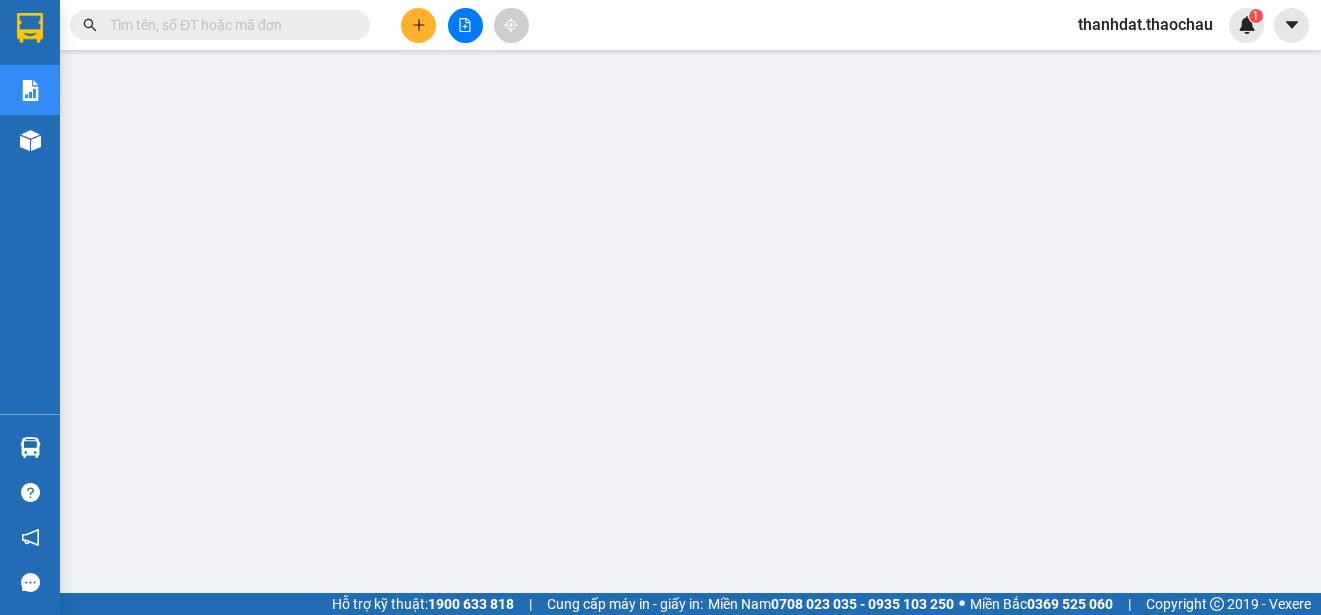 scroll, scrollTop: 0, scrollLeft: 0, axis: both 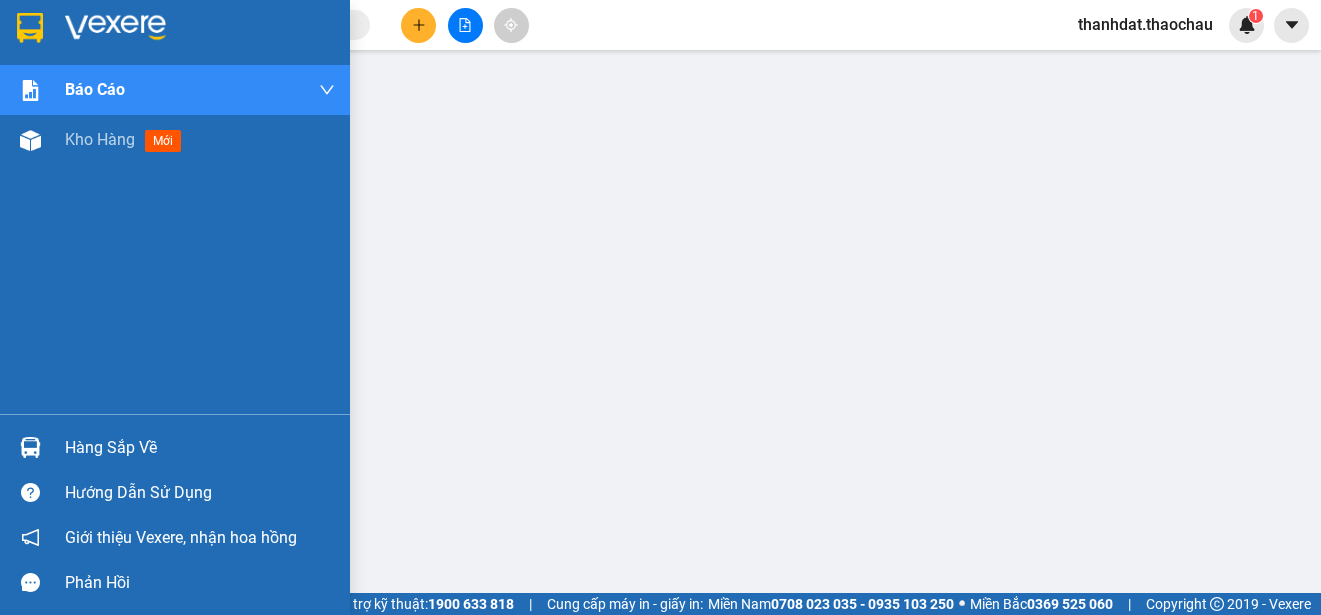 click on "Hàng sắp về" at bounding box center [200, 448] 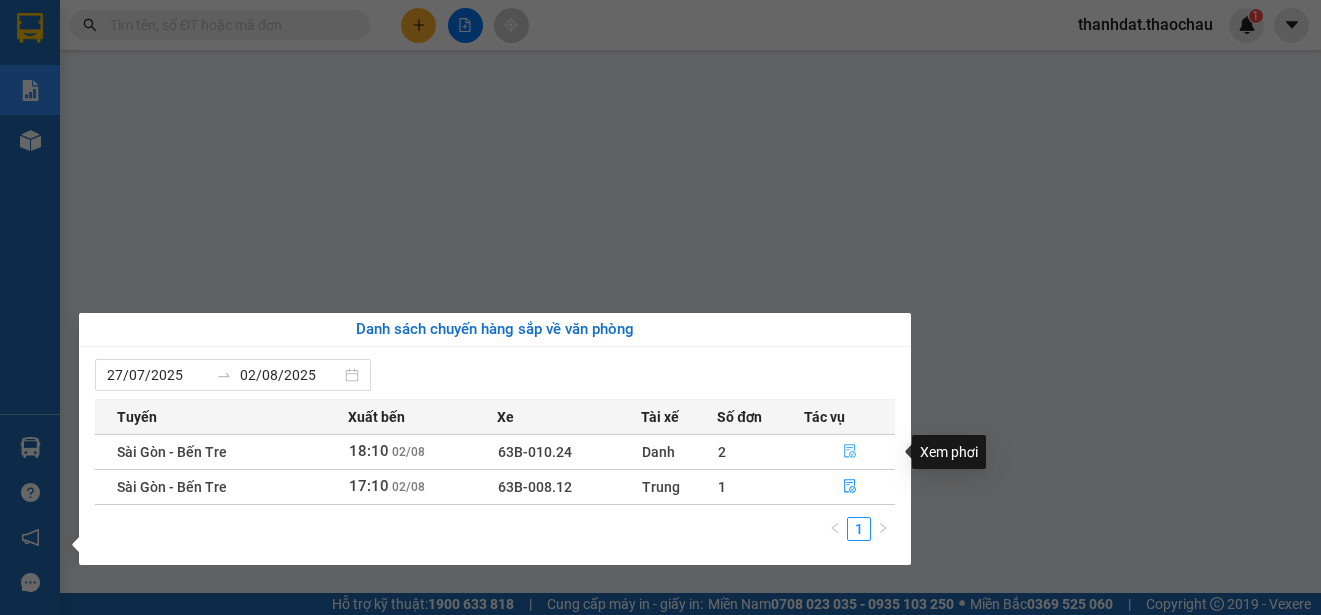click 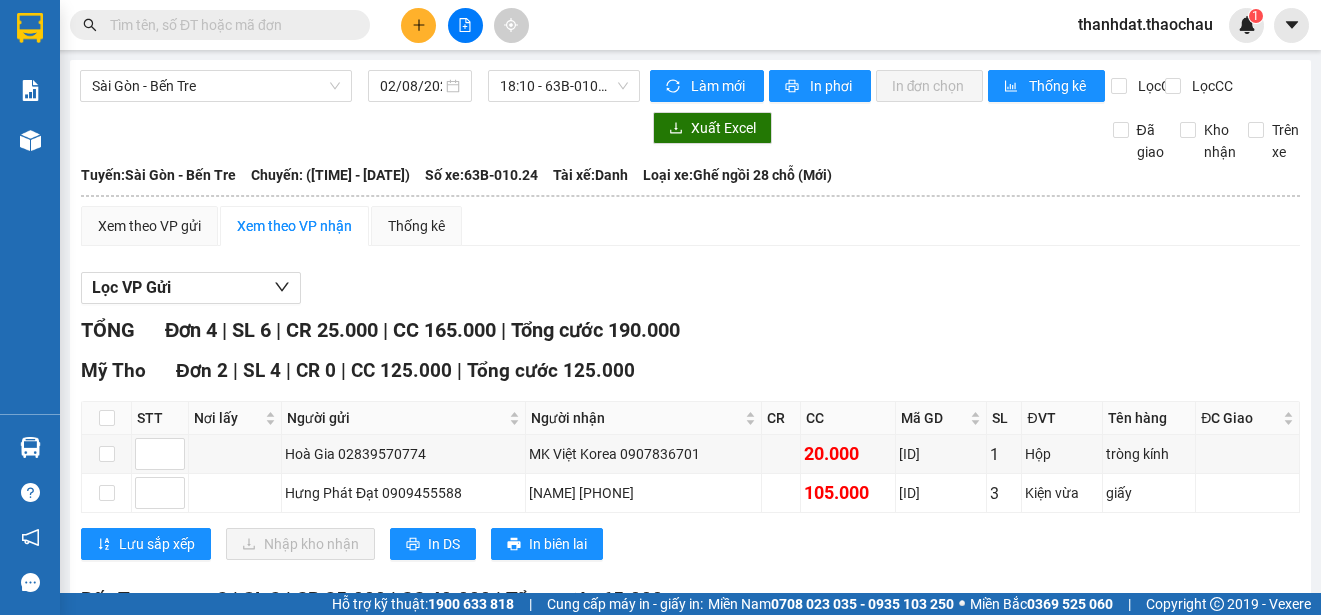 scroll, scrollTop: 284, scrollLeft: 0, axis: vertical 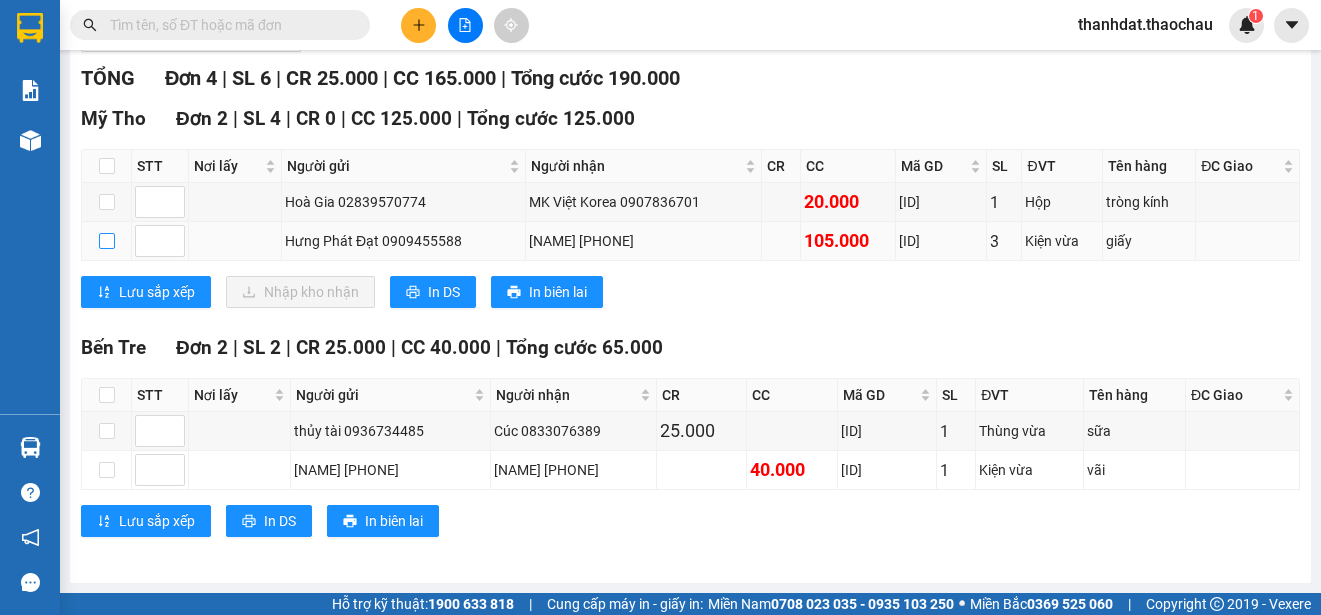 click at bounding box center [107, 241] 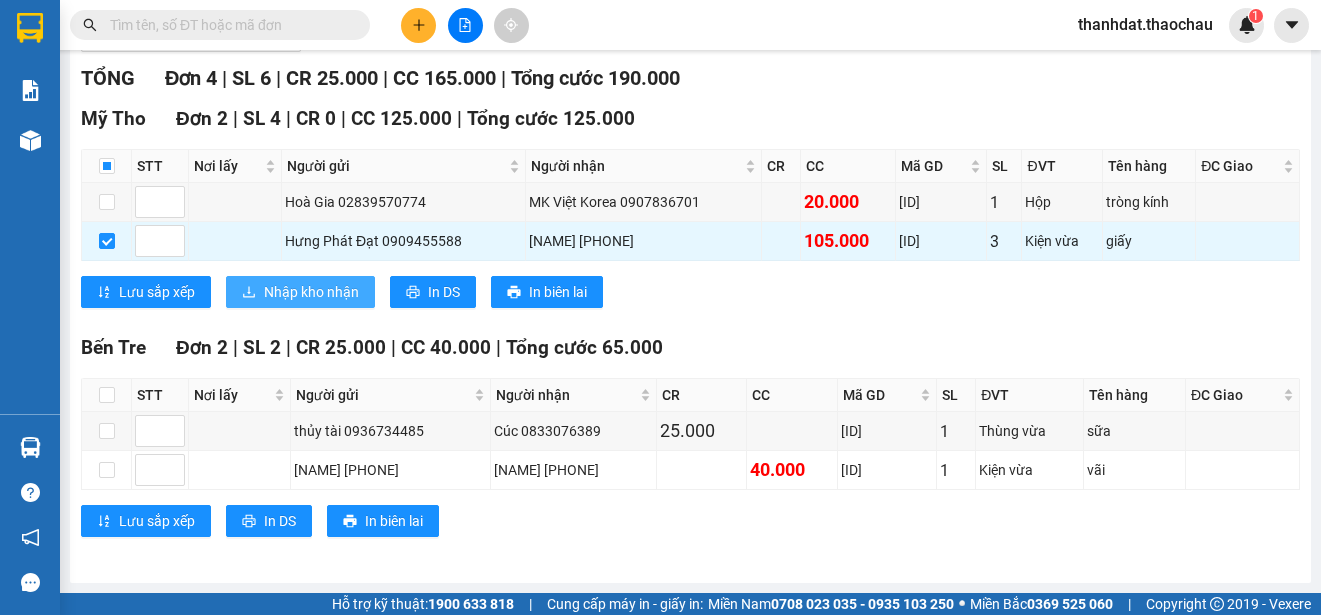 click on "Nhập kho nhận" at bounding box center [311, 292] 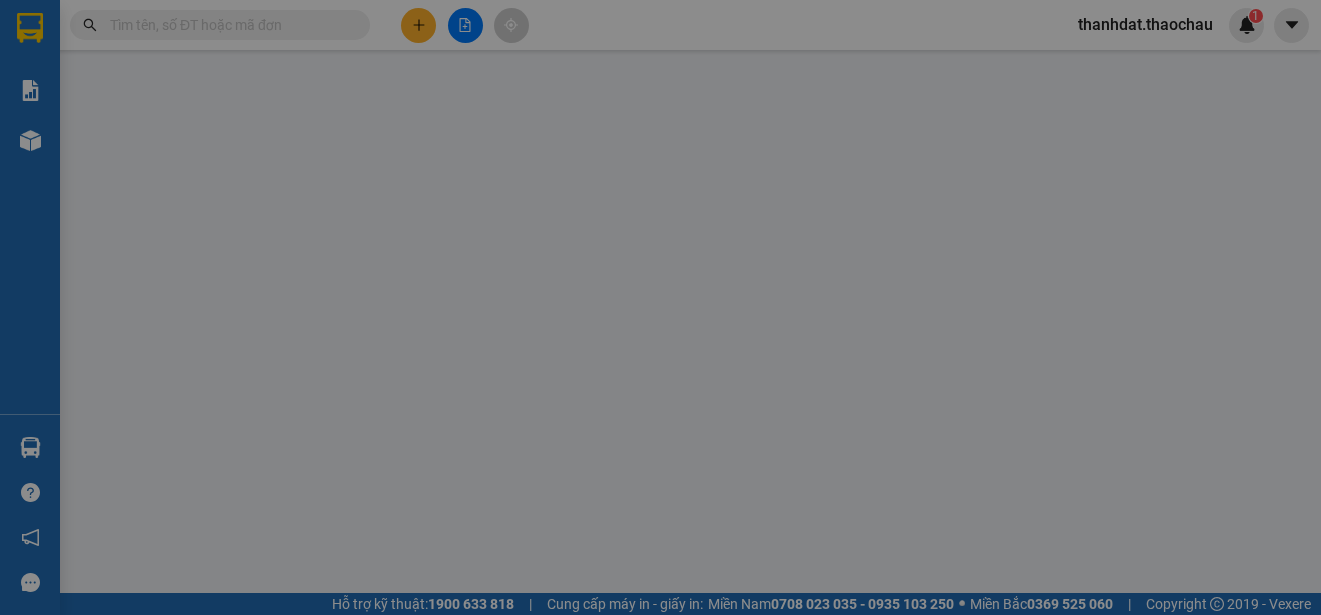 scroll, scrollTop: 0, scrollLeft: 0, axis: both 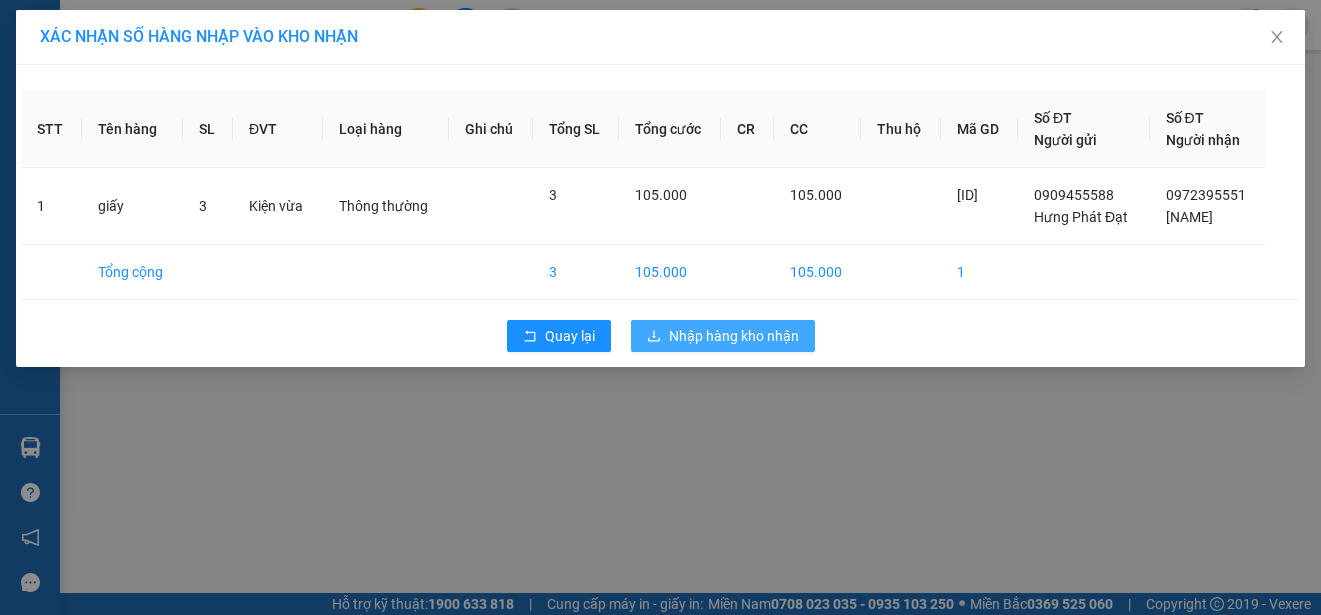 click on "Nhập hàng kho nhận" at bounding box center (734, 336) 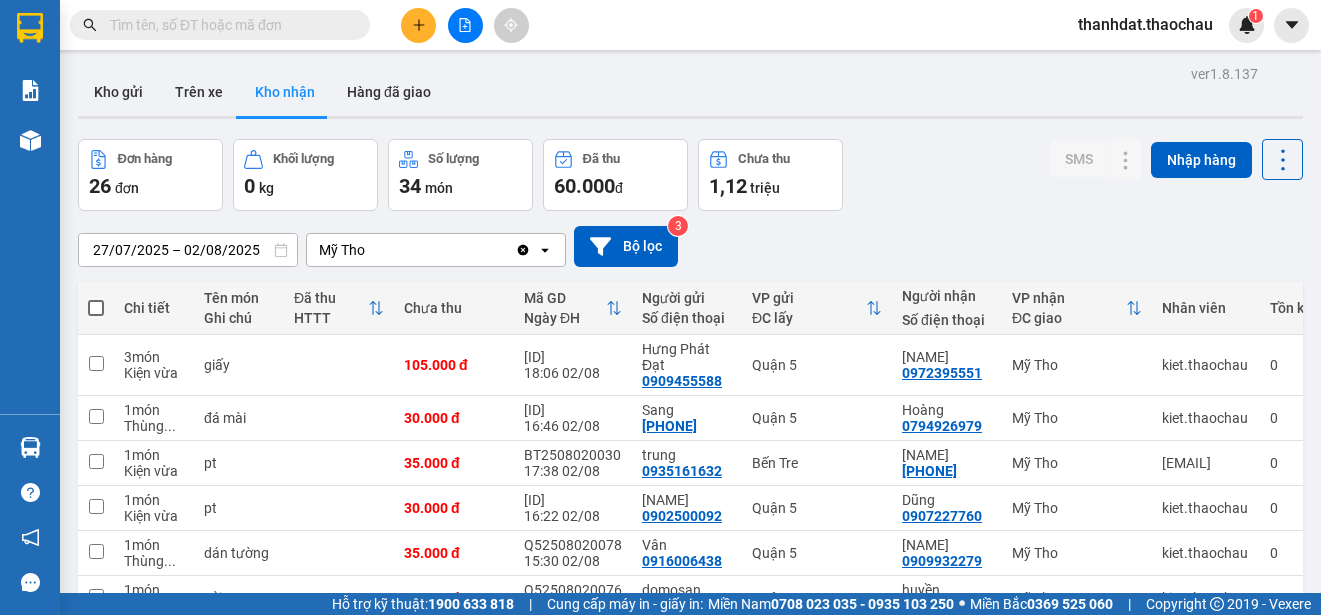 click on "thanhdat.thaochau" at bounding box center [1145, 24] 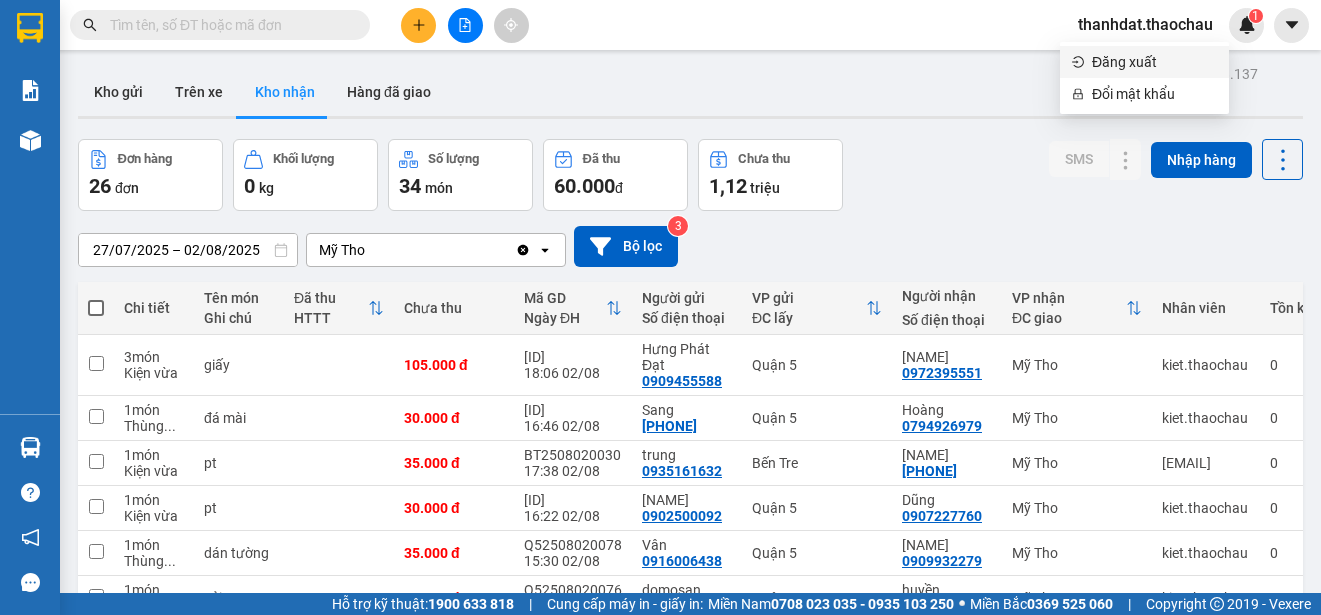 click on "Đăng xuất" at bounding box center (1154, 62) 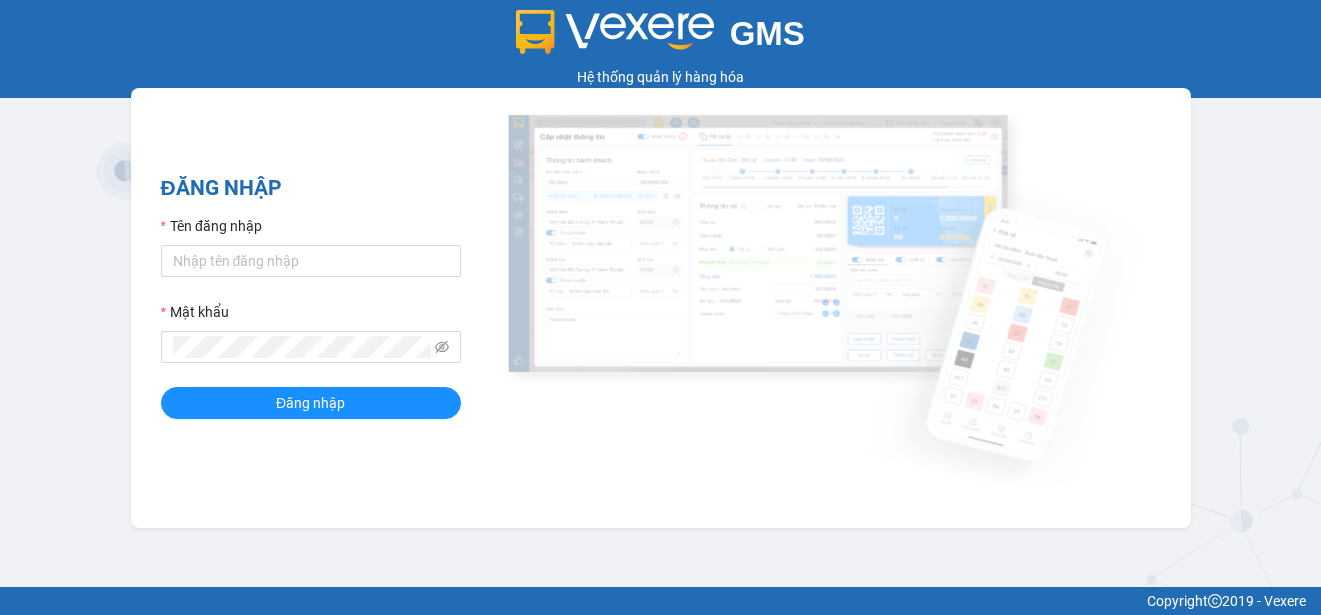 scroll, scrollTop: 0, scrollLeft: 0, axis: both 